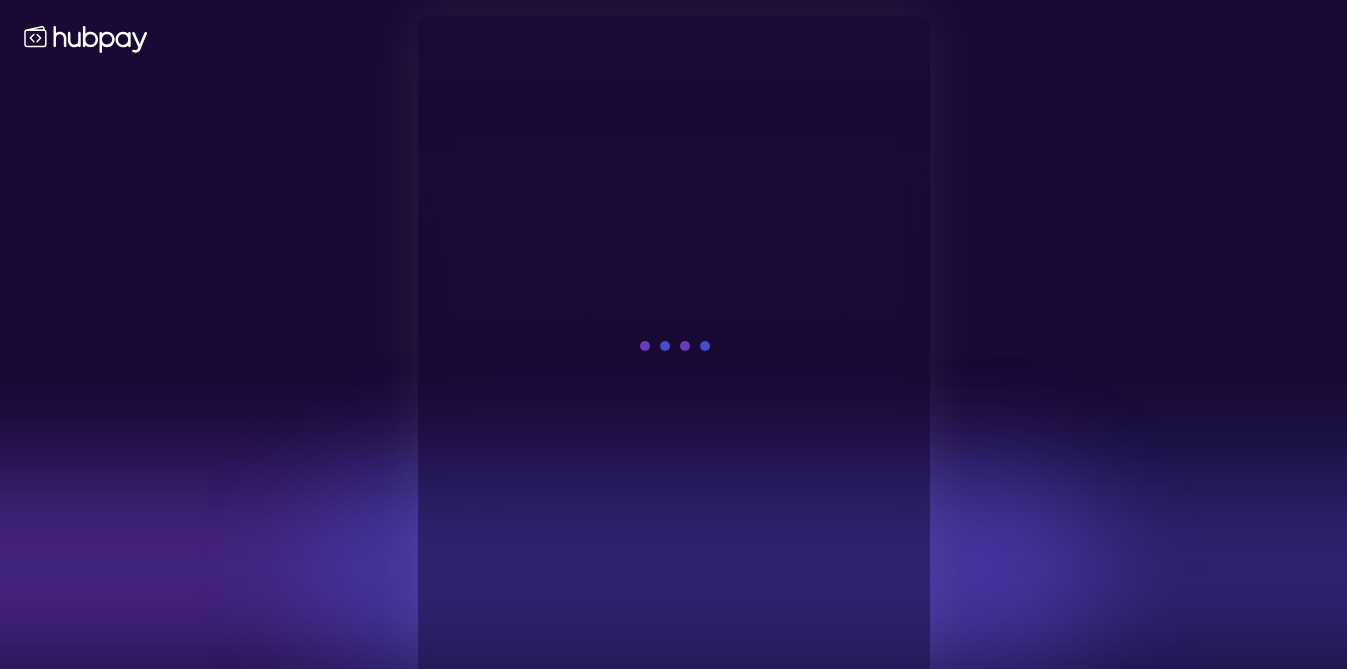 scroll, scrollTop: 0, scrollLeft: 0, axis: both 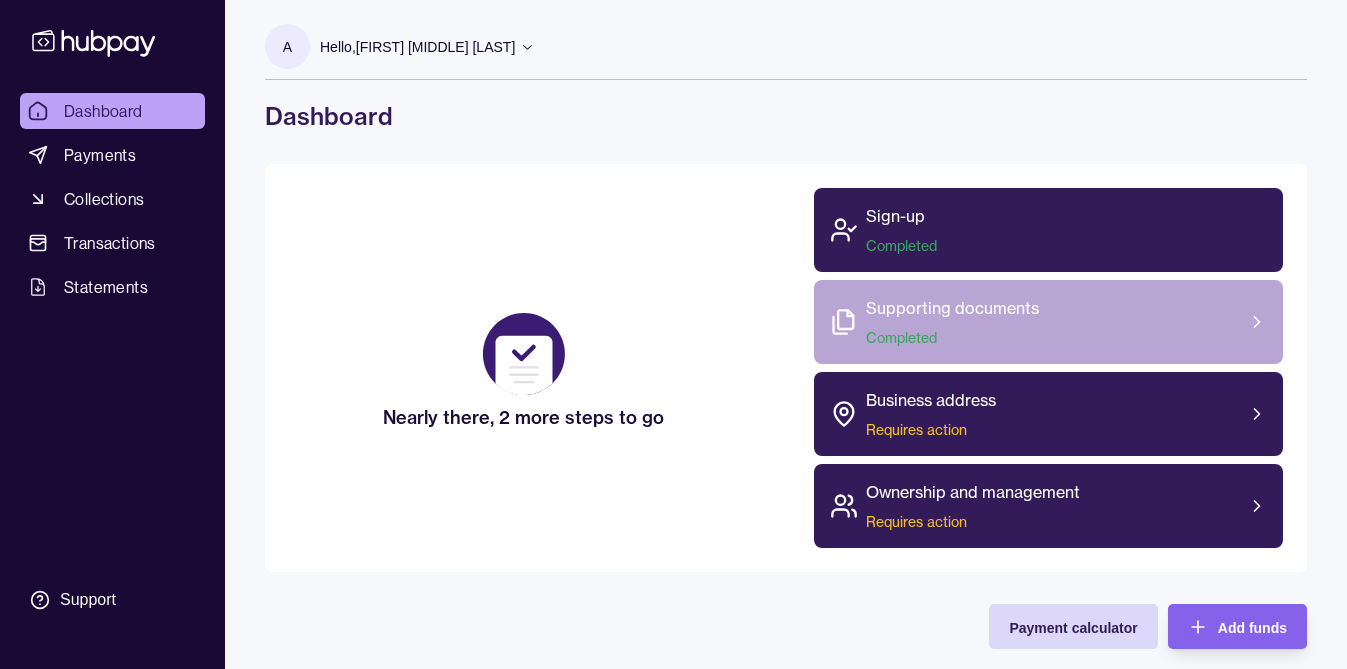 click 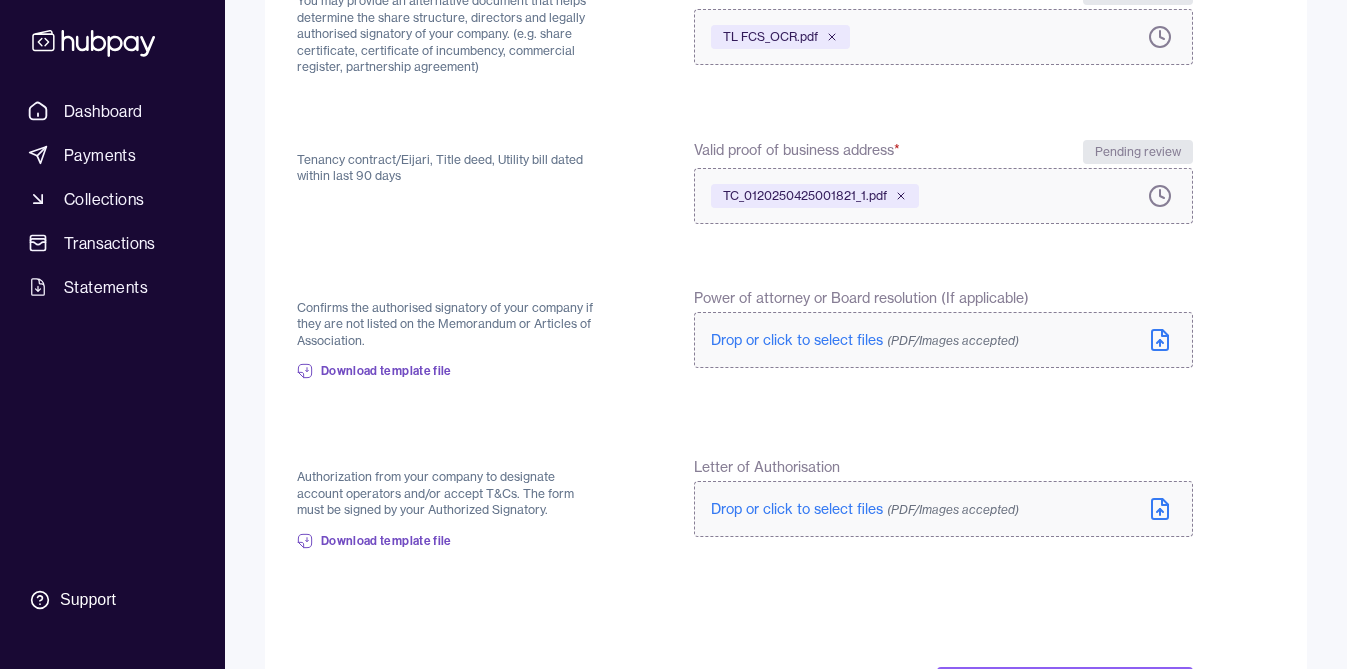 scroll, scrollTop: 460, scrollLeft: 0, axis: vertical 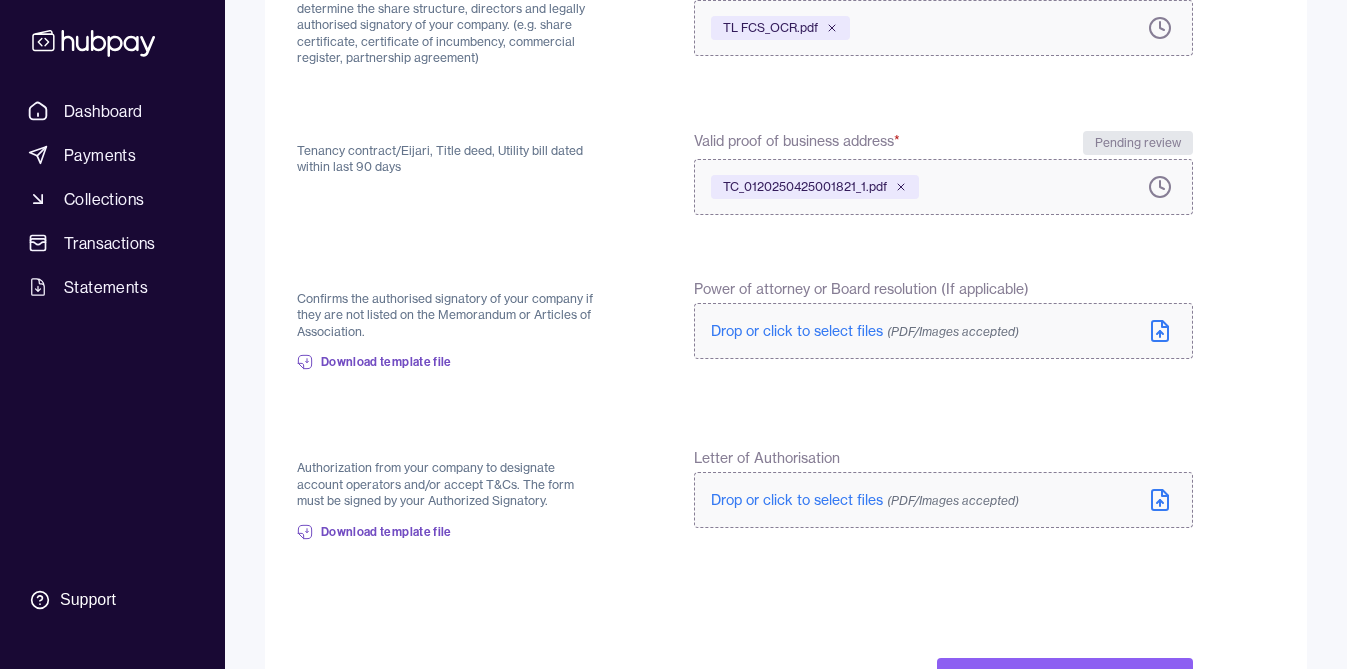 click on "Drop or click to select files   (PDF/Images accepted)" at bounding box center [865, 331] 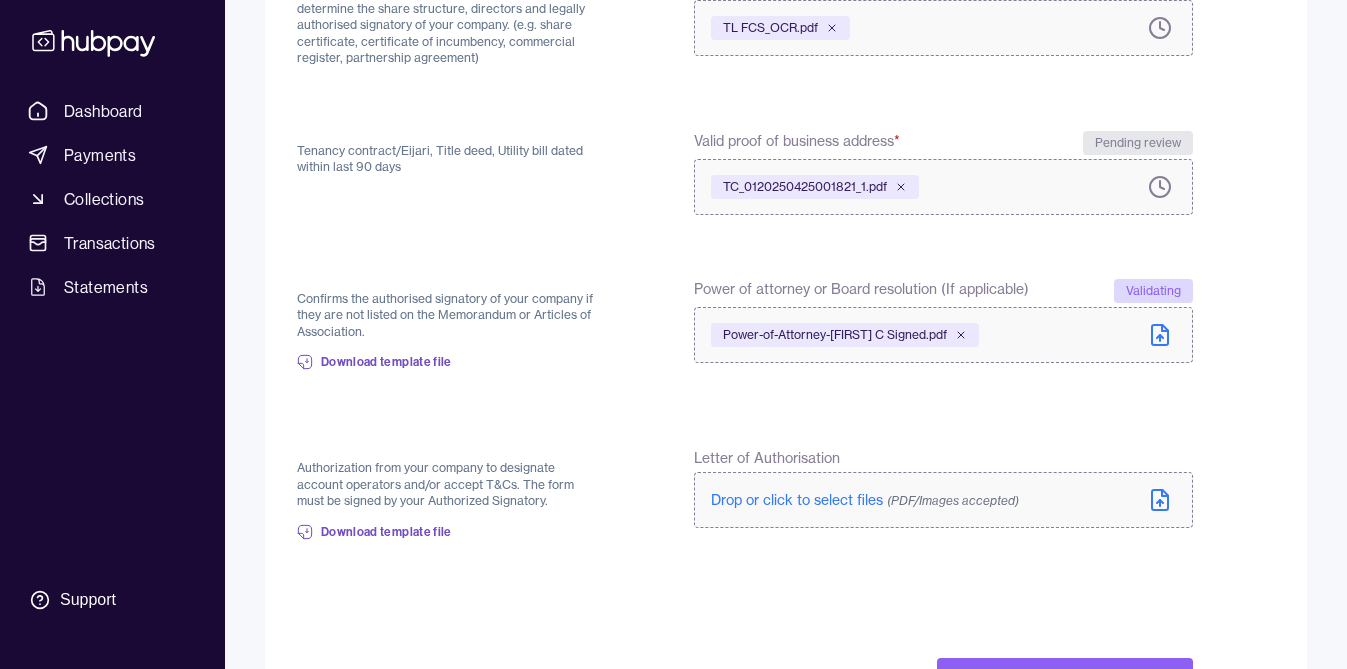 click on "Drop or click to select files   (PDF/Images accepted)" at bounding box center (865, 500) 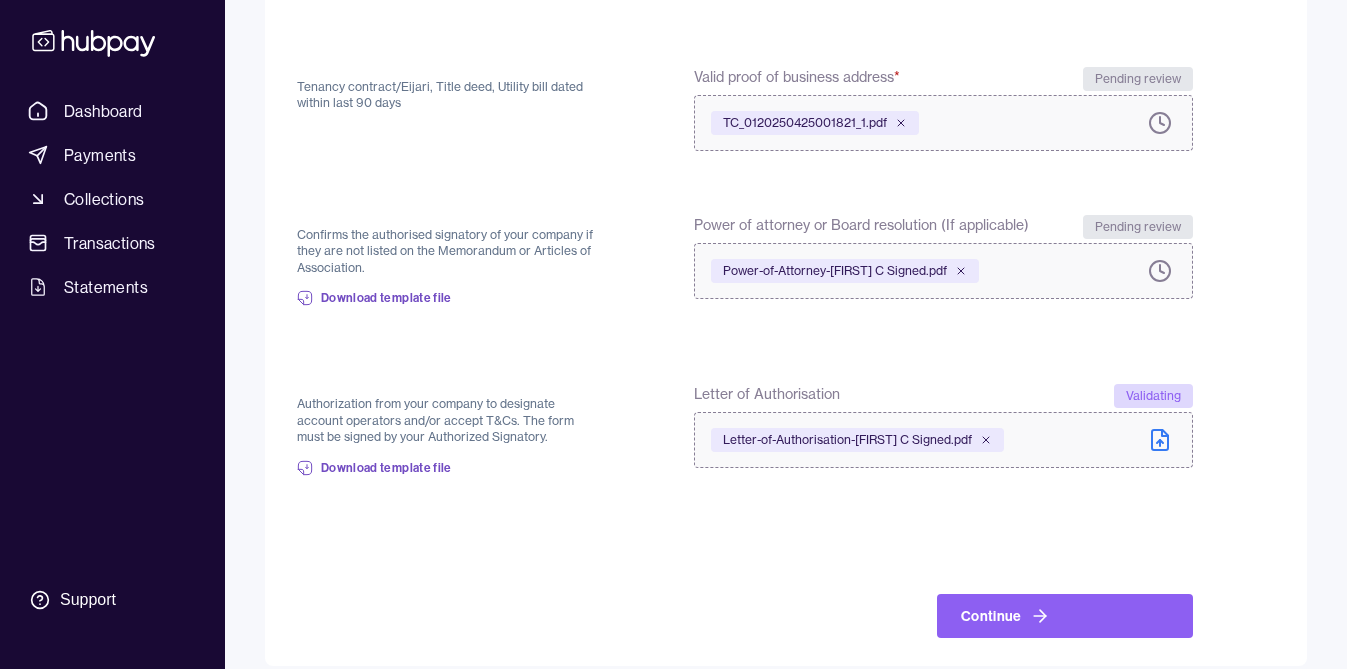 scroll, scrollTop: 544, scrollLeft: 0, axis: vertical 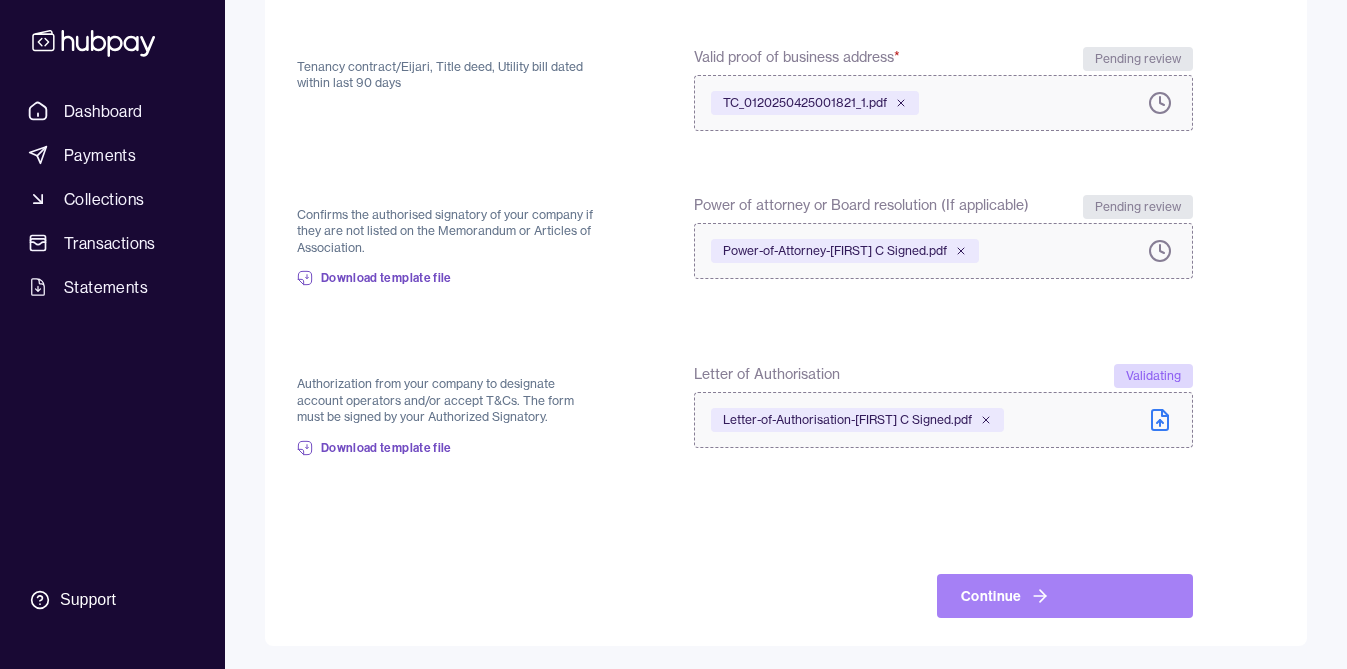 click 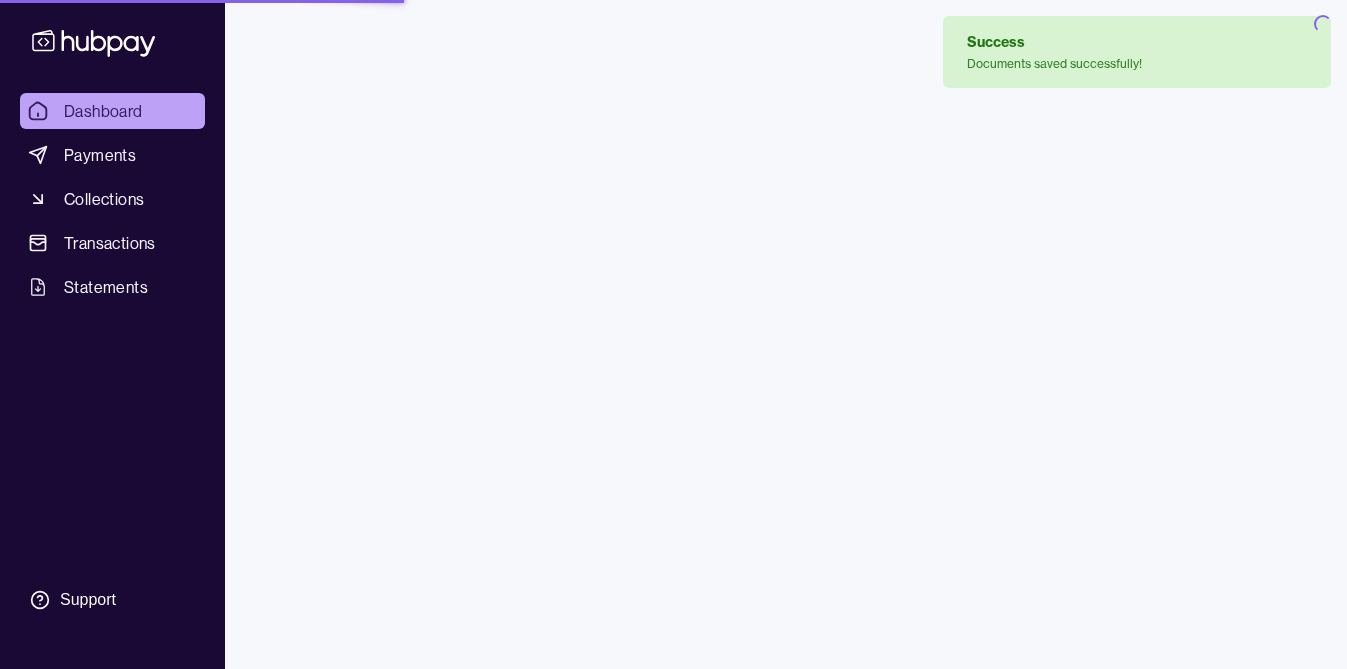scroll, scrollTop: 0, scrollLeft: 0, axis: both 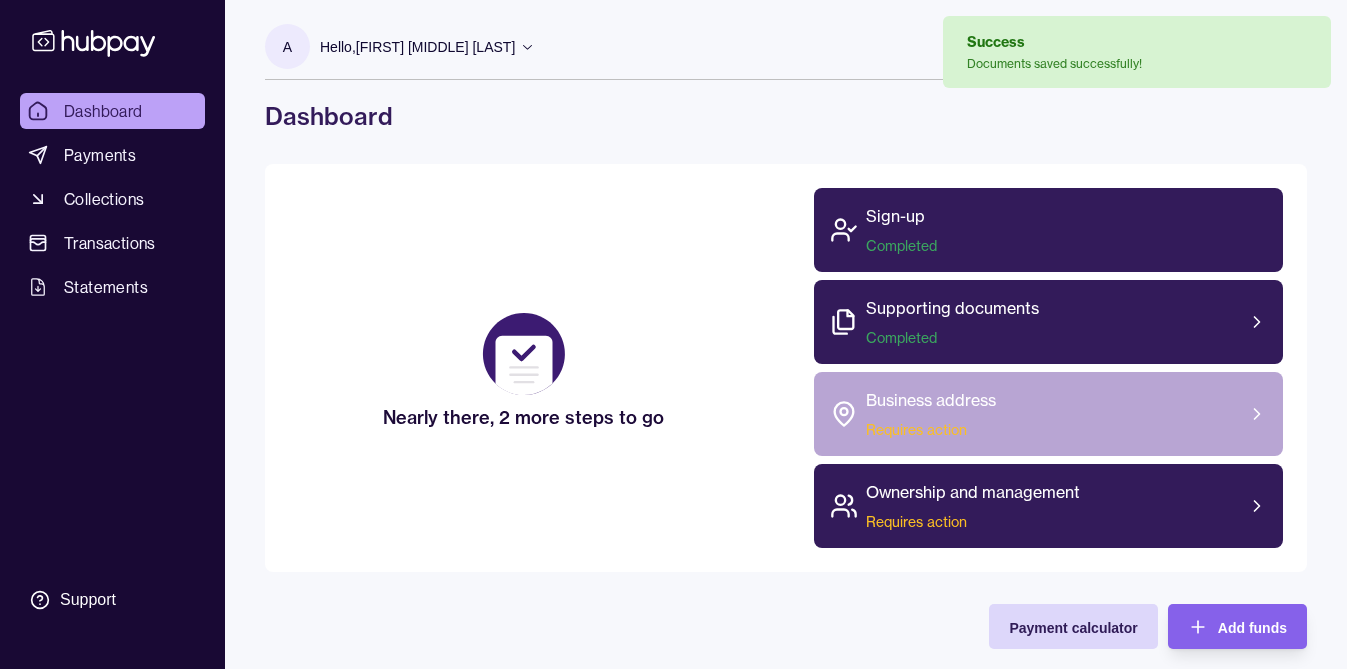 click on "Requires action" at bounding box center (931, 430) 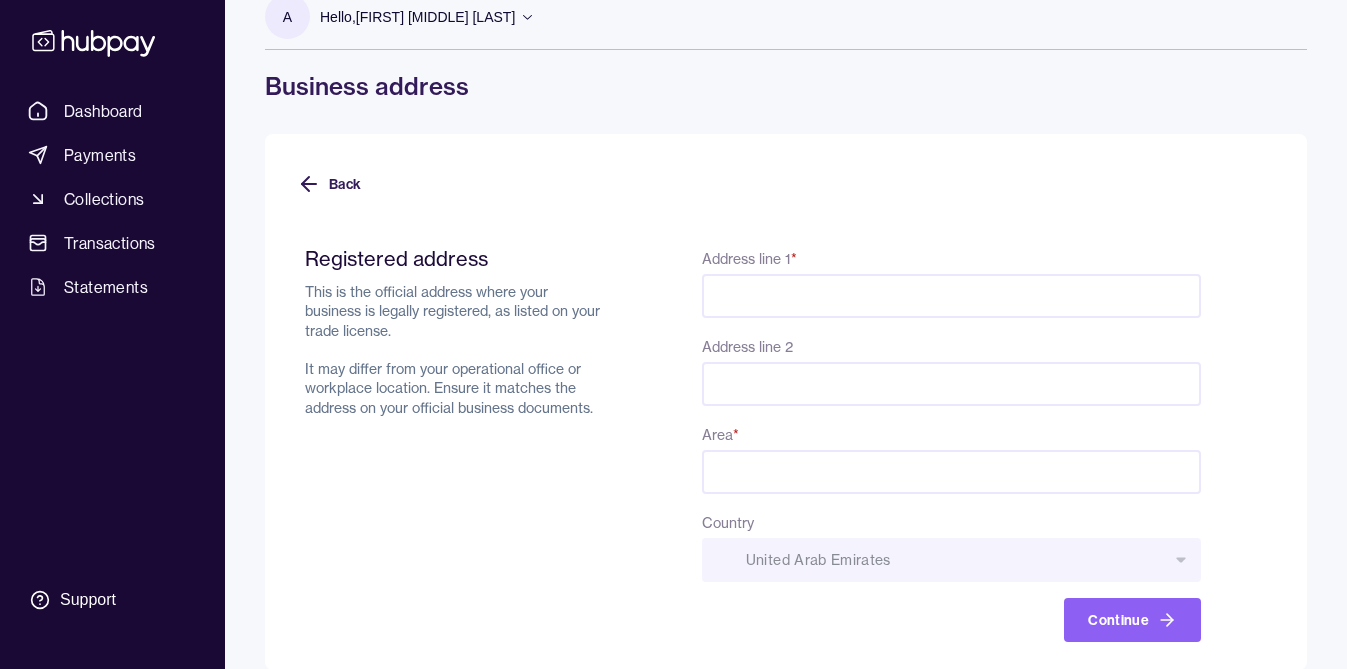 scroll, scrollTop: 55, scrollLeft: 0, axis: vertical 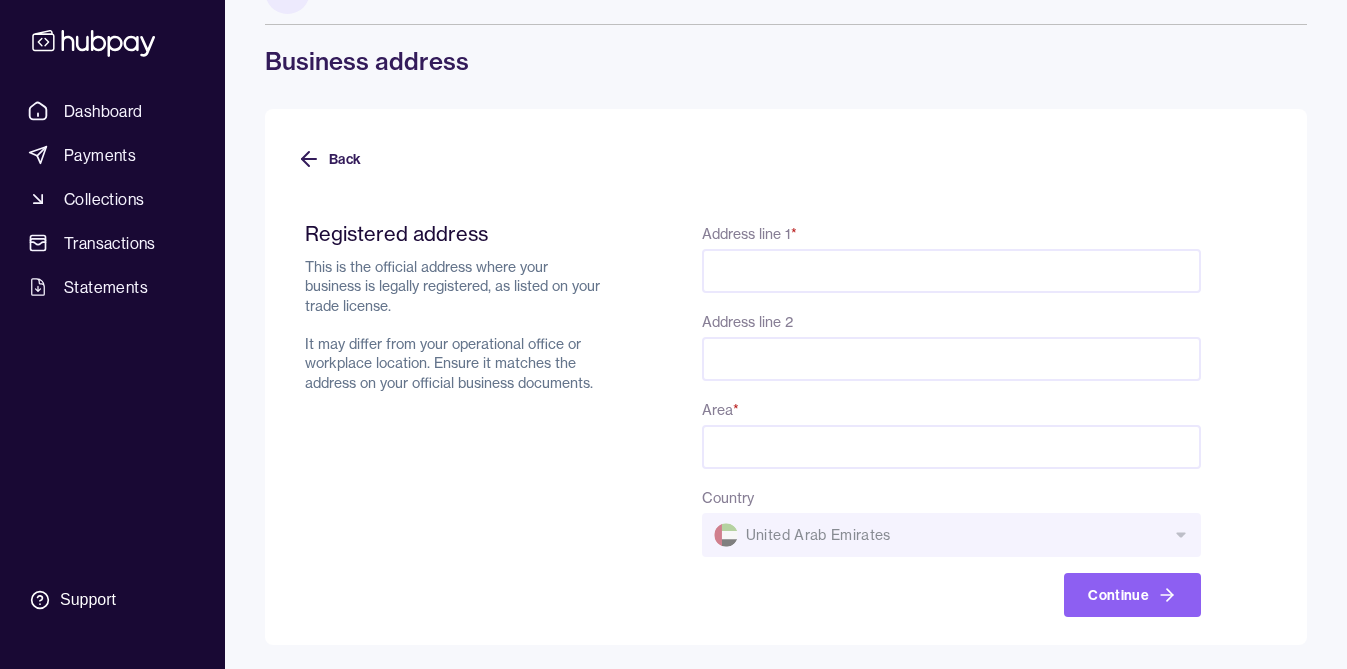 click on "Address line 1 *" at bounding box center (951, 271) 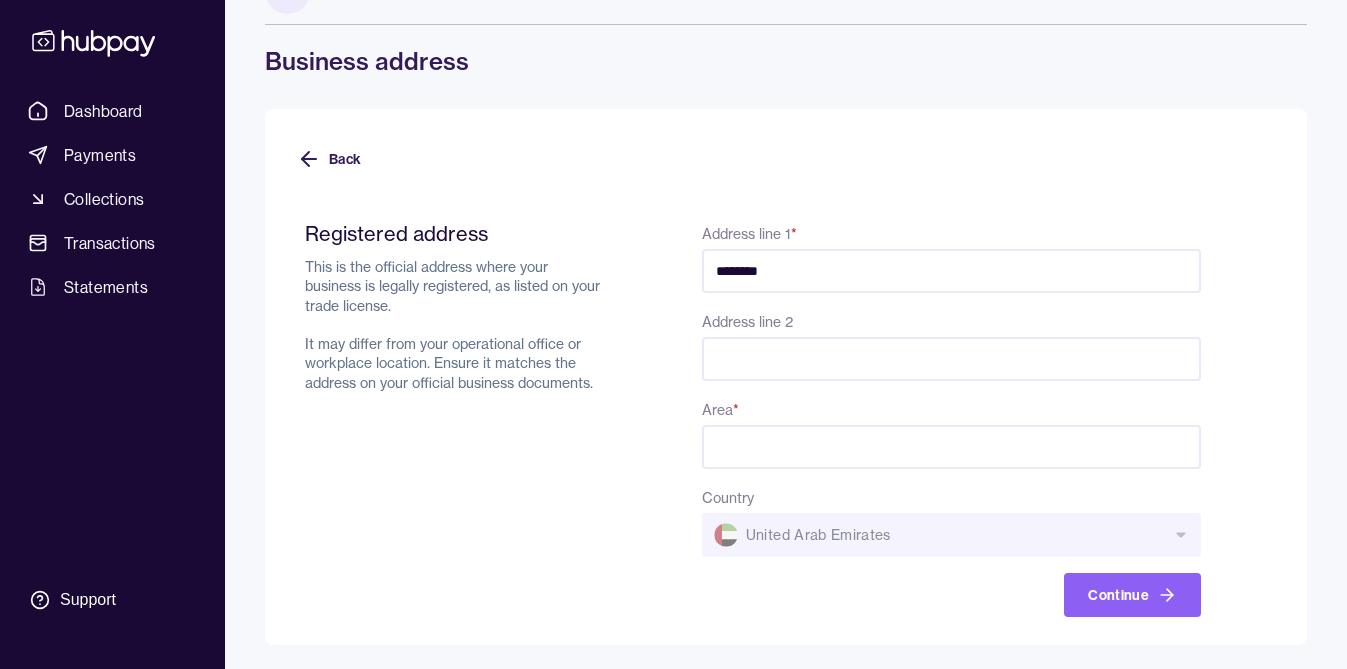 type on "*******" 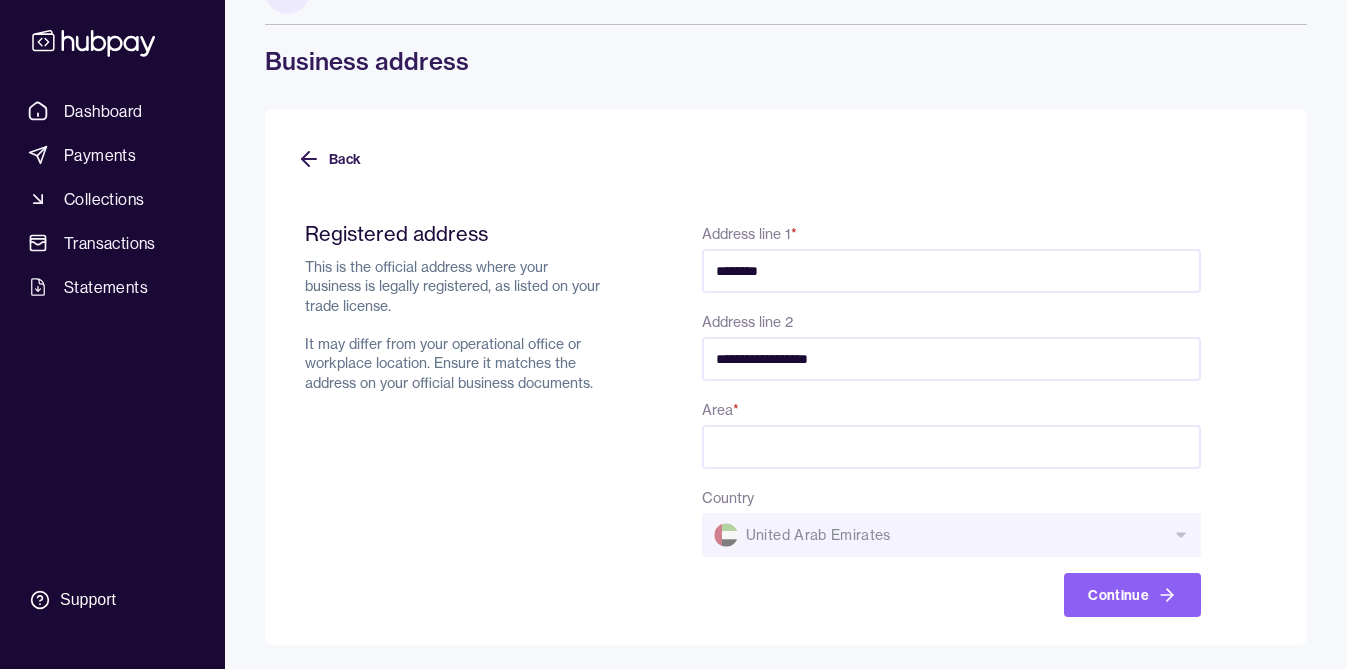 type on "**********" 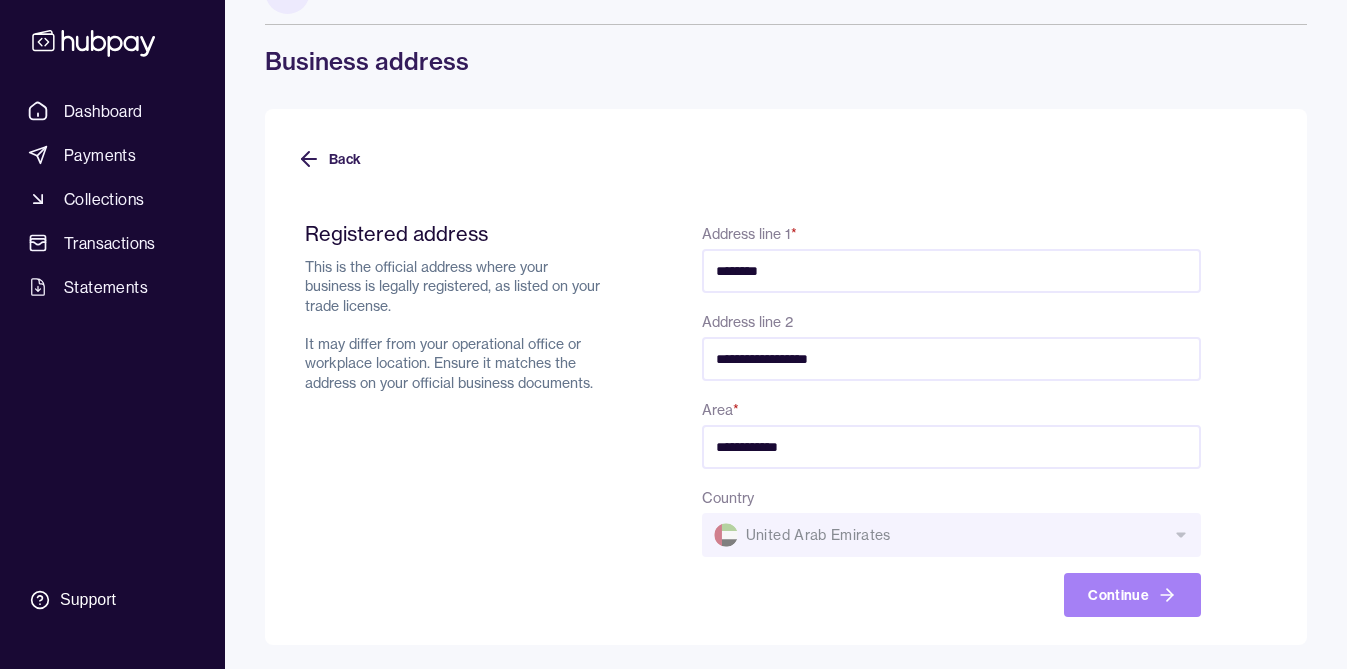 type on "**********" 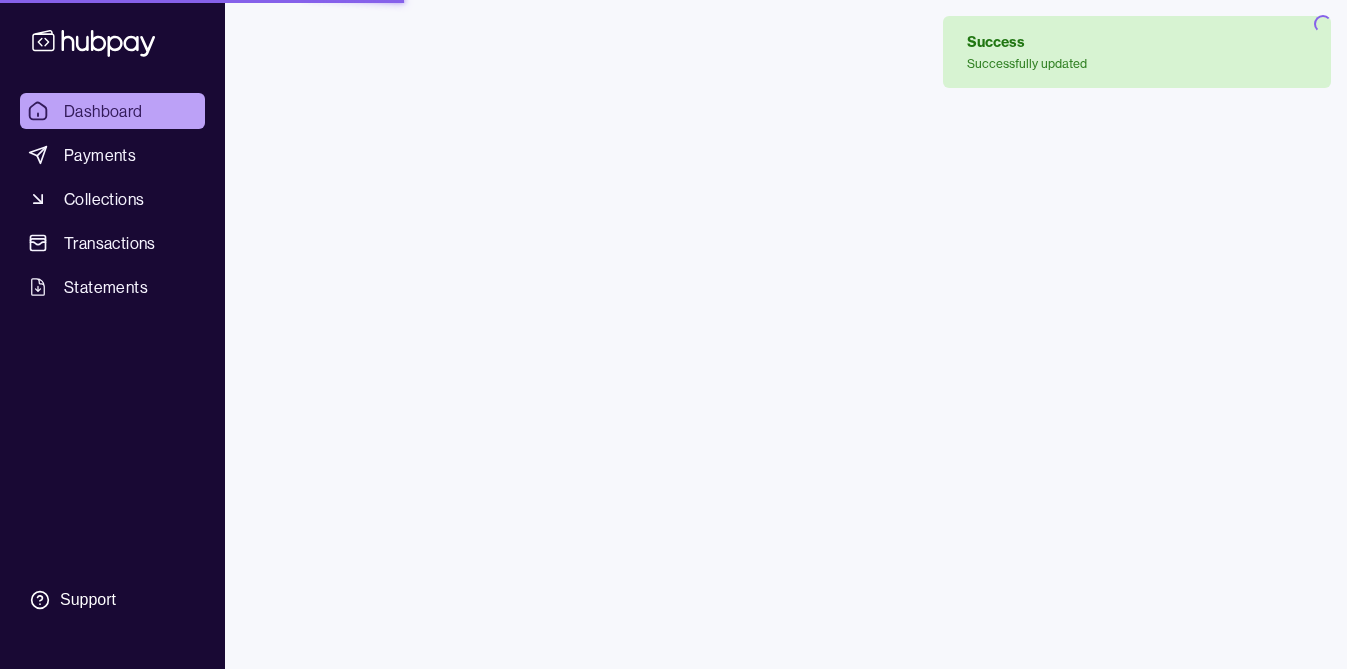 scroll, scrollTop: 0, scrollLeft: 0, axis: both 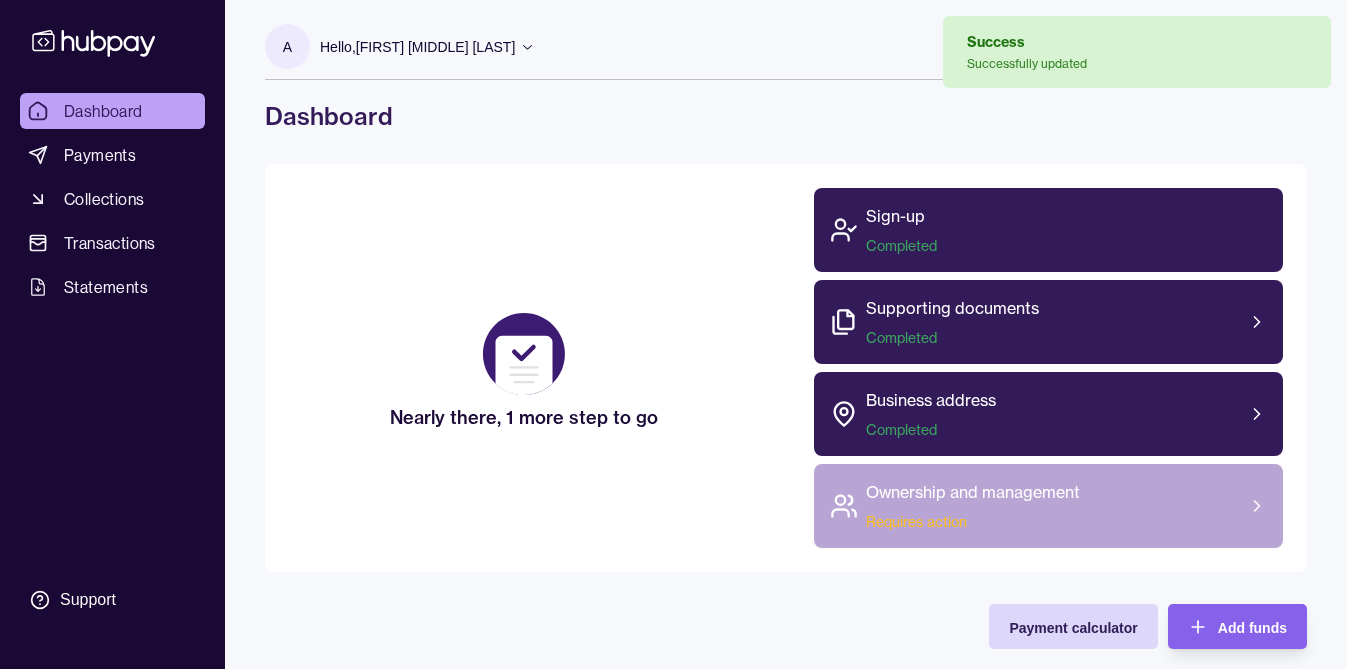 click on "Ownership and management Requires action" at bounding box center [1048, 506] 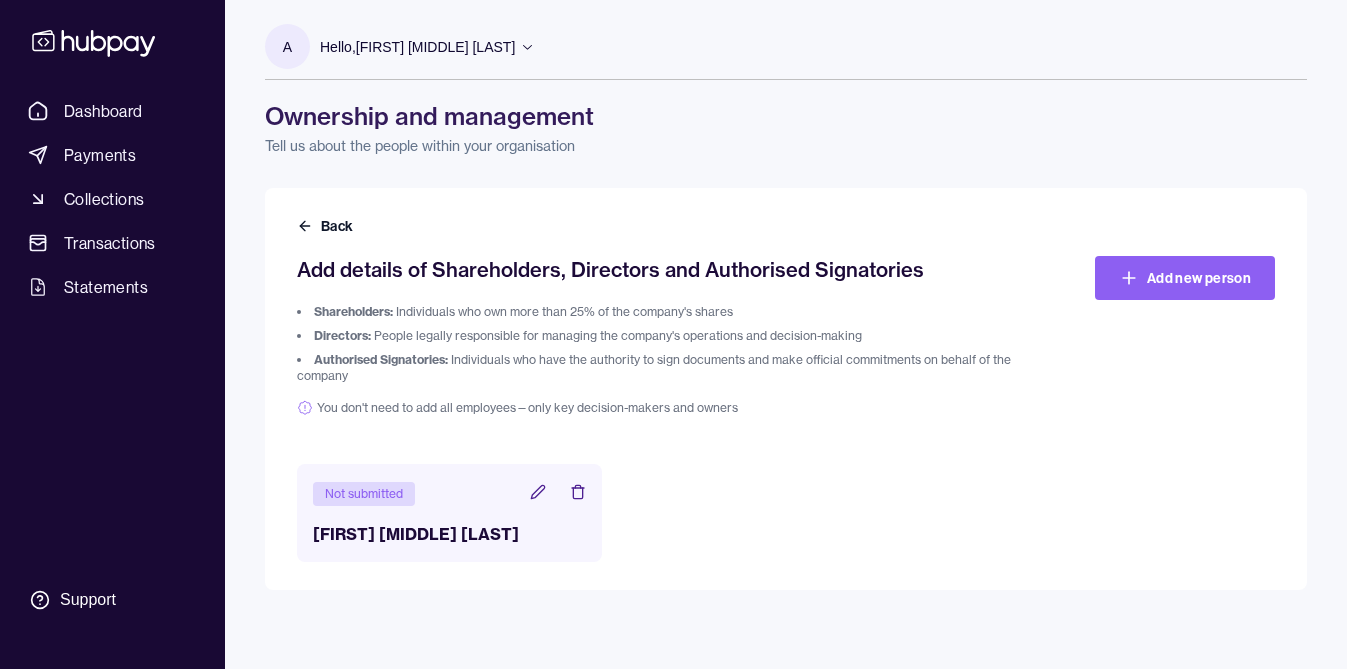 click 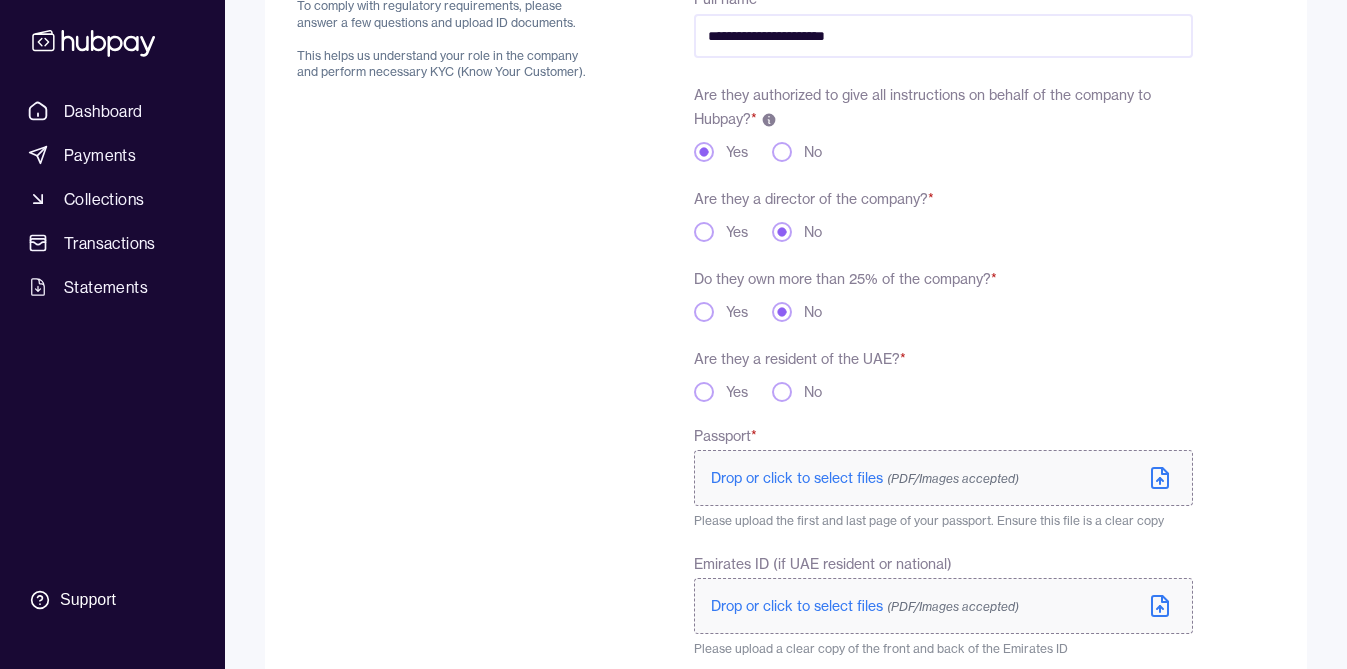 scroll, scrollTop: 281, scrollLeft: 0, axis: vertical 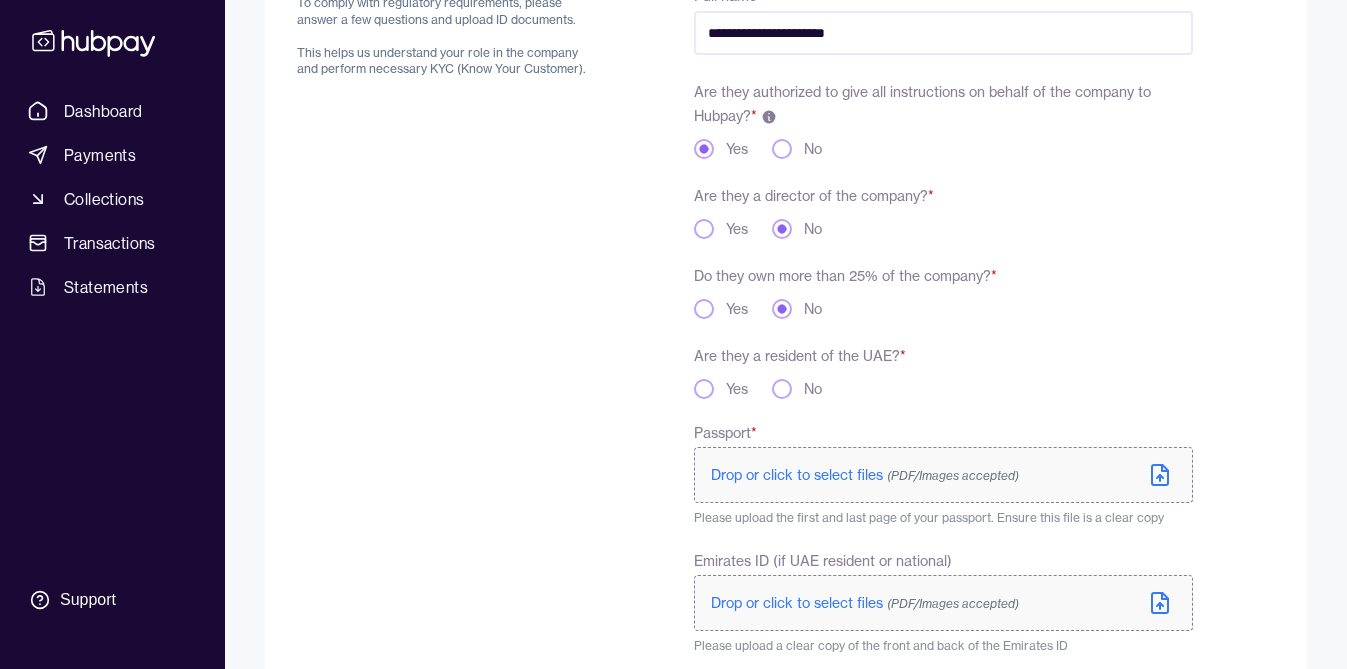 click on "Yes" at bounding box center [704, 389] 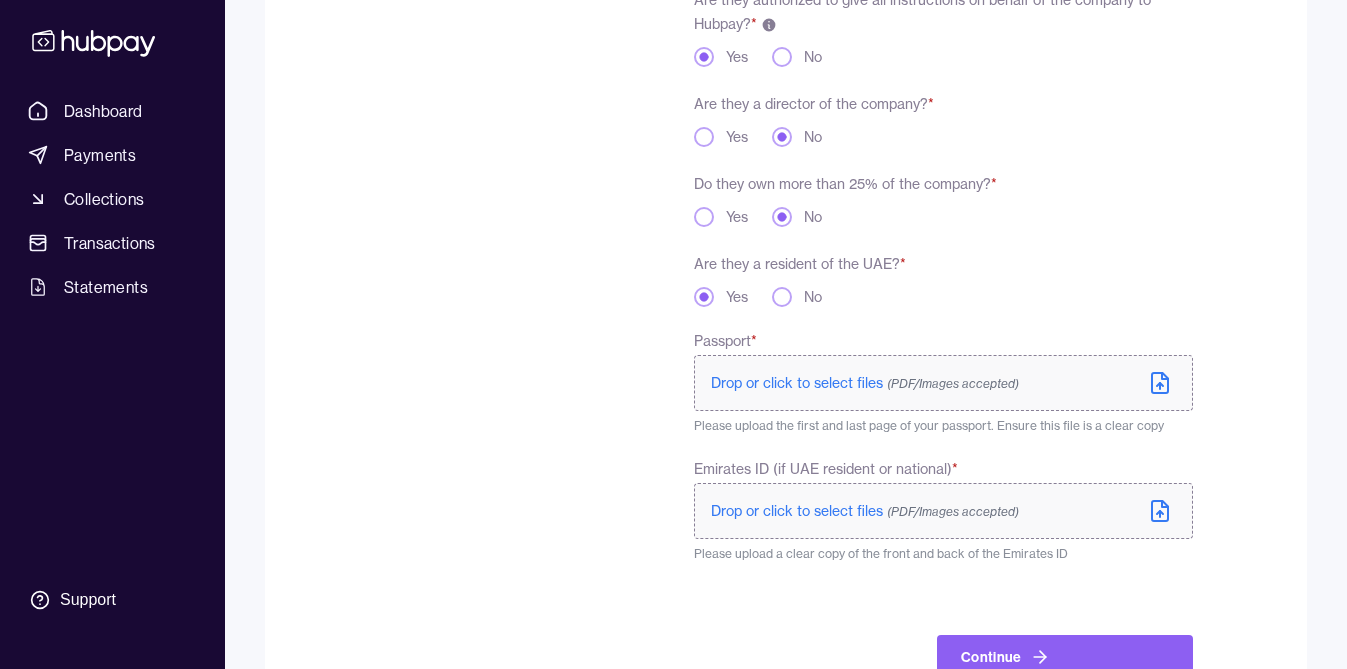 scroll, scrollTop: 435, scrollLeft: 0, axis: vertical 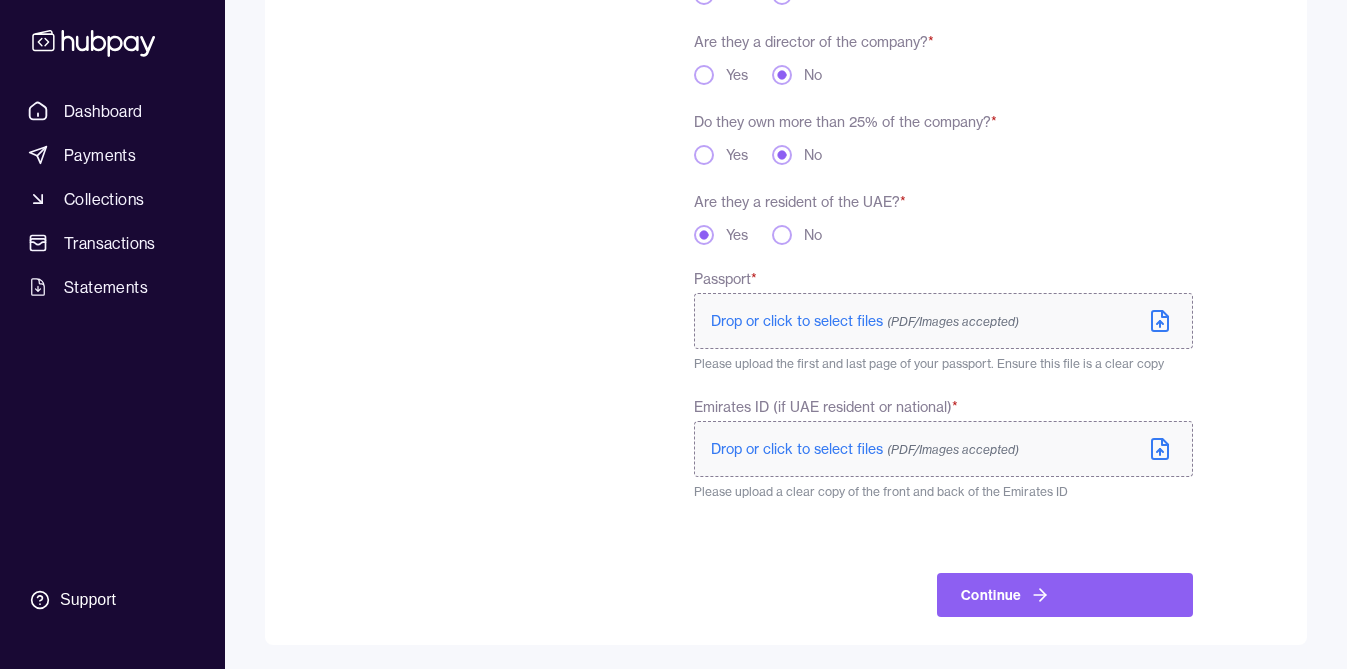 click on "Drop or click to select files   (PDF/Images accepted)" at bounding box center [865, 321] 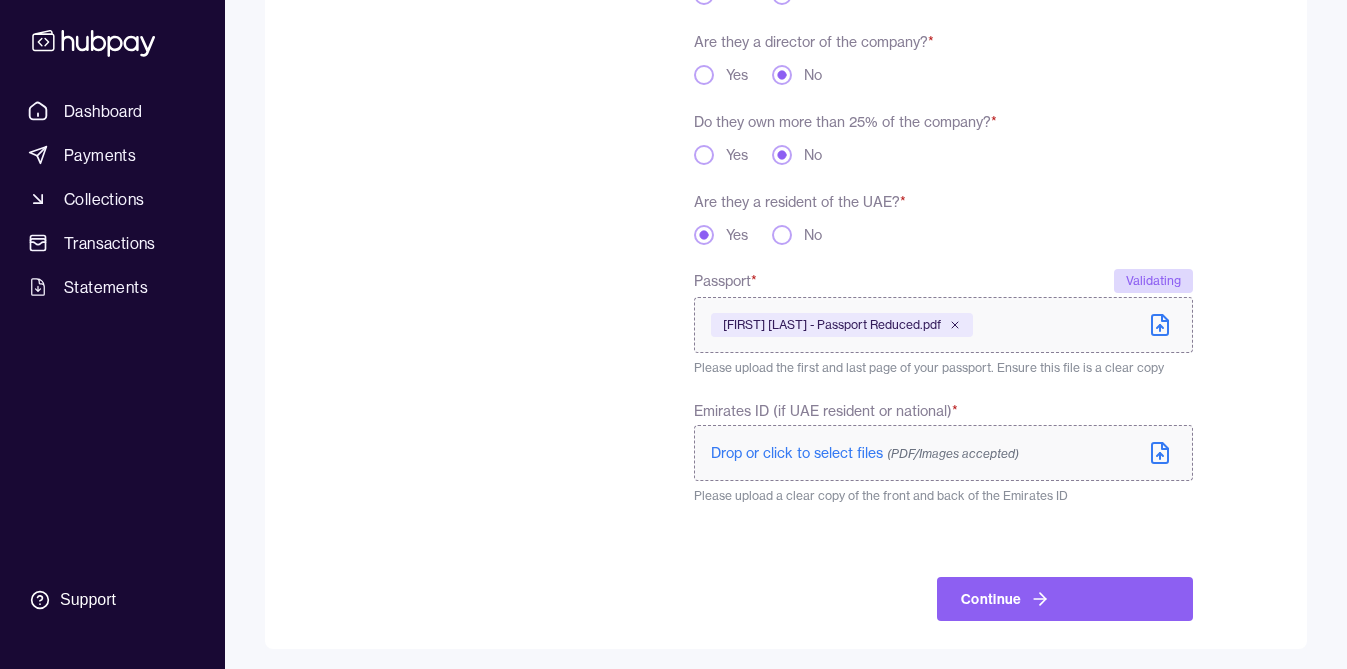 click 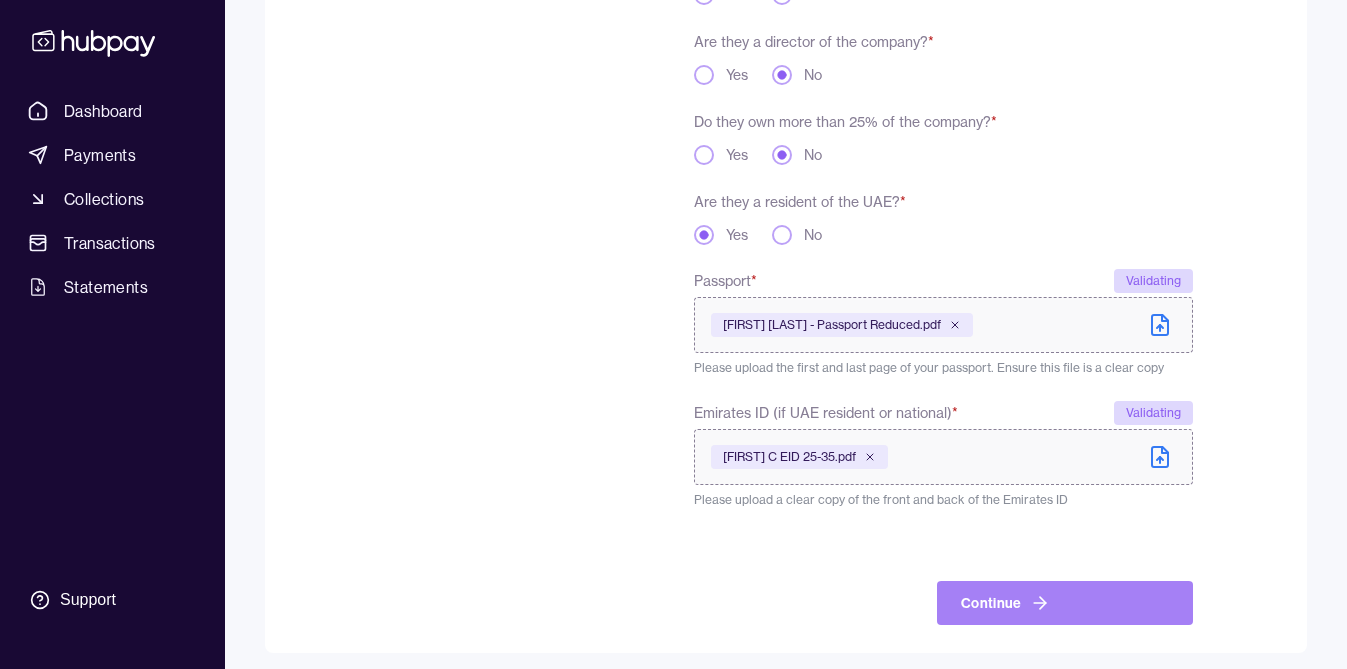 click 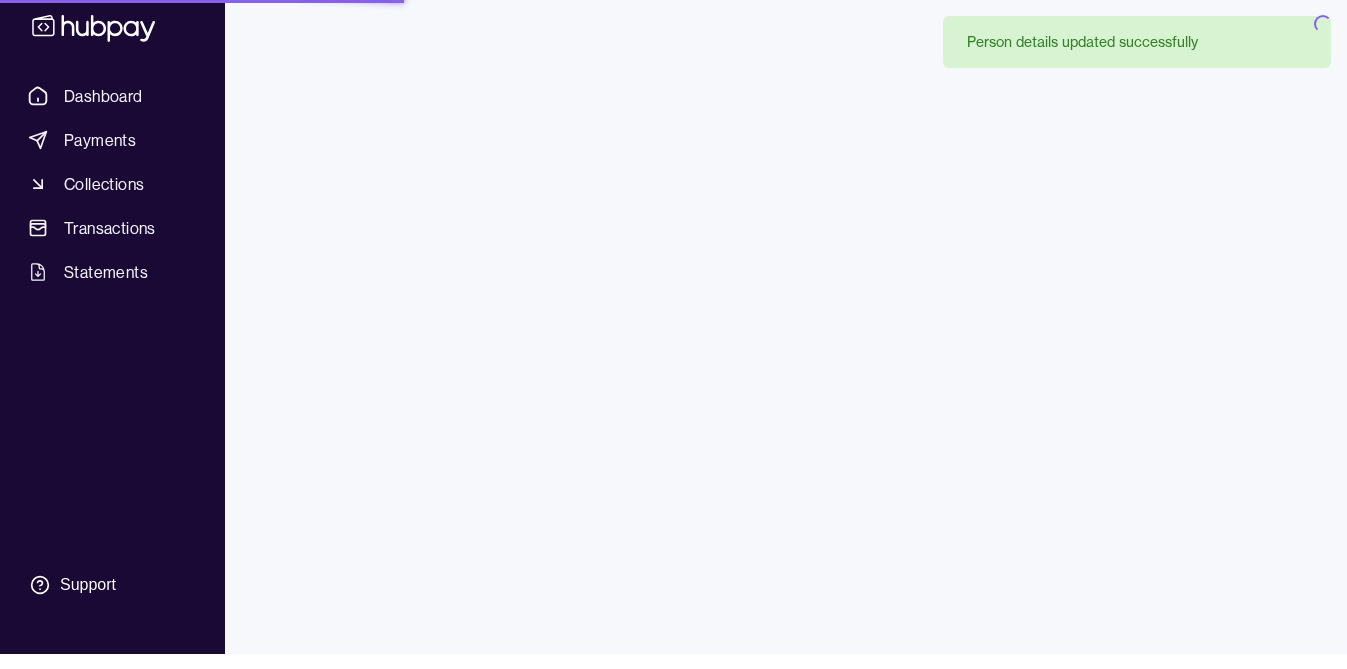 scroll, scrollTop: 0, scrollLeft: 0, axis: both 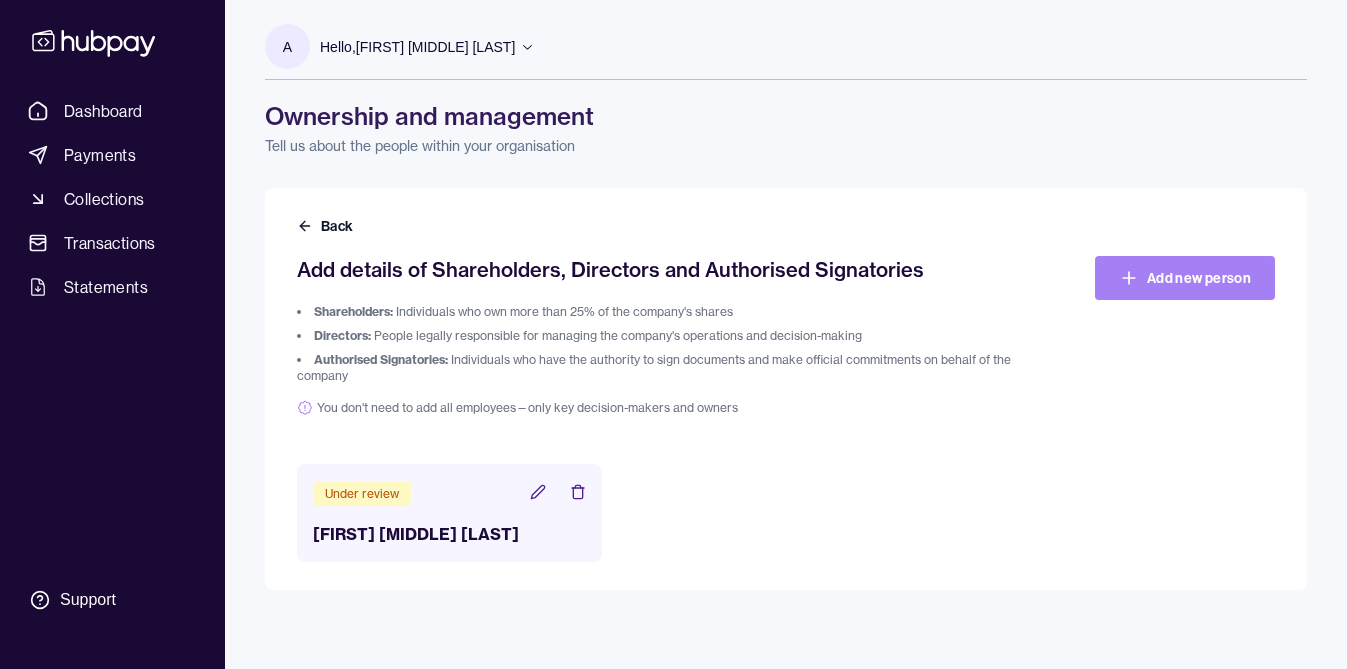 click 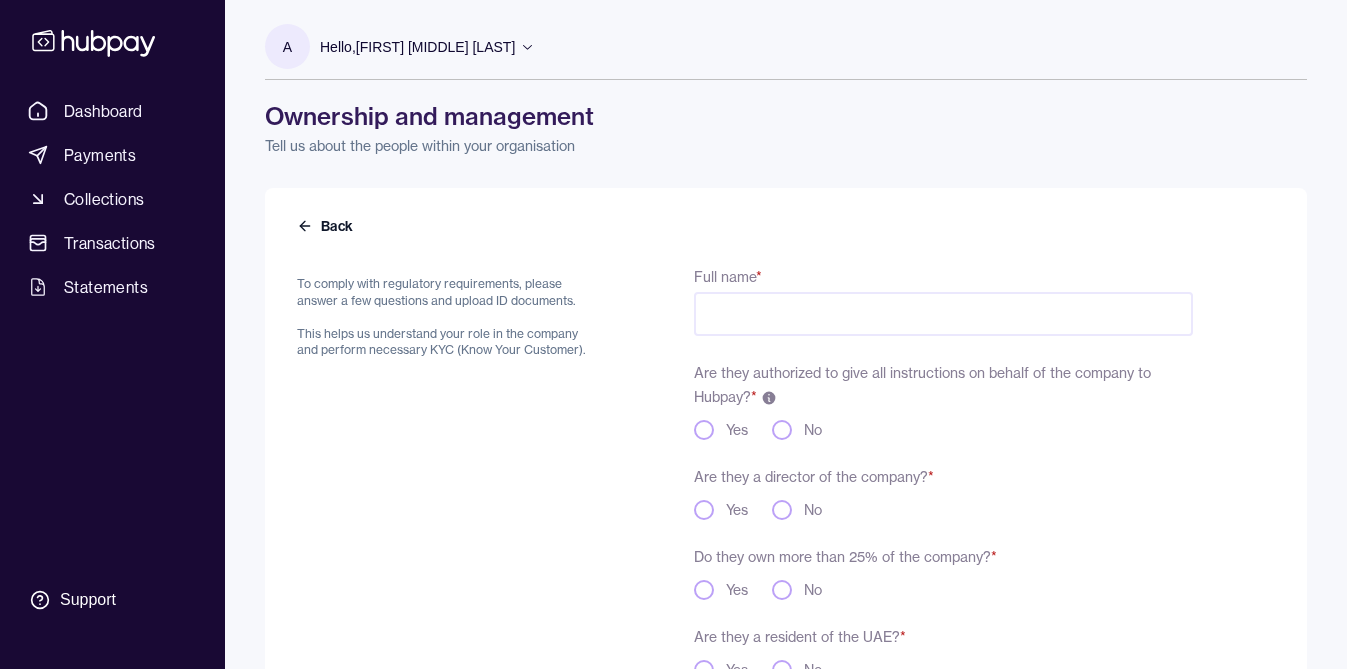 click on "Yes" at bounding box center (704, 430) 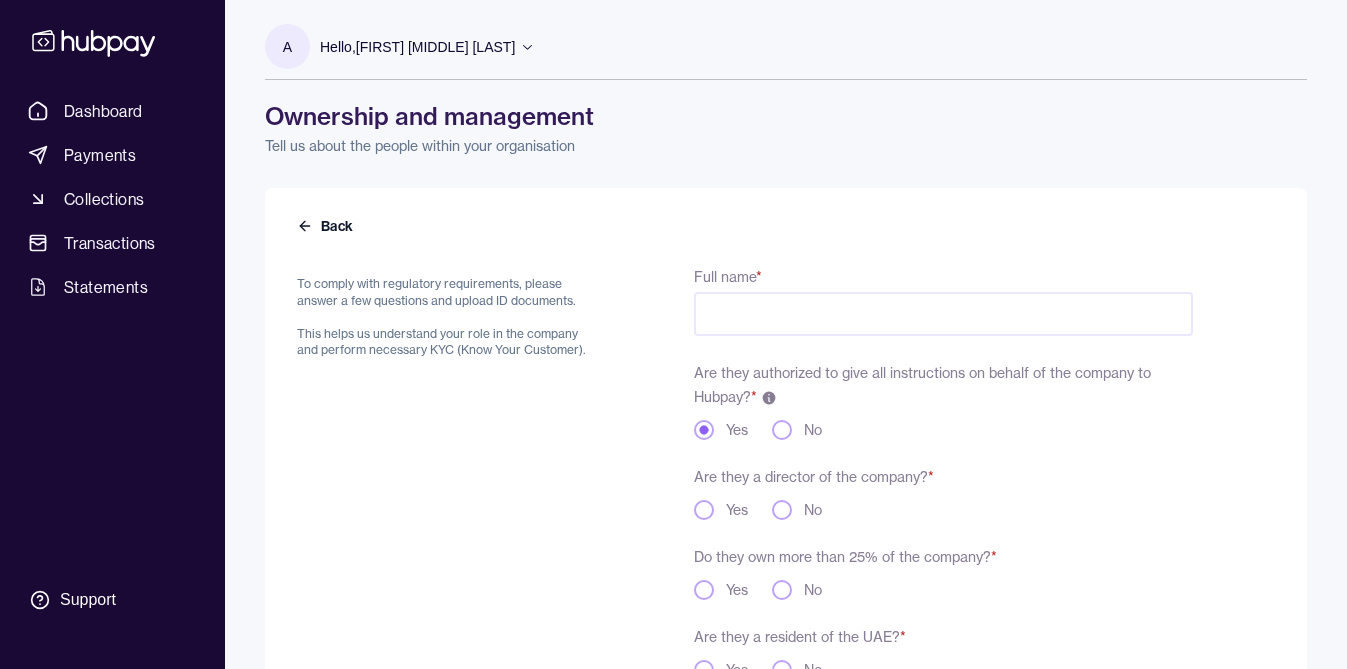 click on "Full name  * Are they authorized to give all instructions on behalf of the company to Hubpay? * Yes No Are they a director of the company? * Yes No Do they own more than 25% of the company? * Yes No Are they a resident of the UAE? * Yes No Passport * Drop or click to select files   (PDF/Images accepted) Please upload the first and last page of your passport. Ensure this file is a clear copy Emirates ID (Mandatory for UAE residents and nationals) Drop or click to select files   (PDF/Images accepted) Please upload a clear copy of the front and back of the Emirates ID Continue" at bounding box center (943, 662) 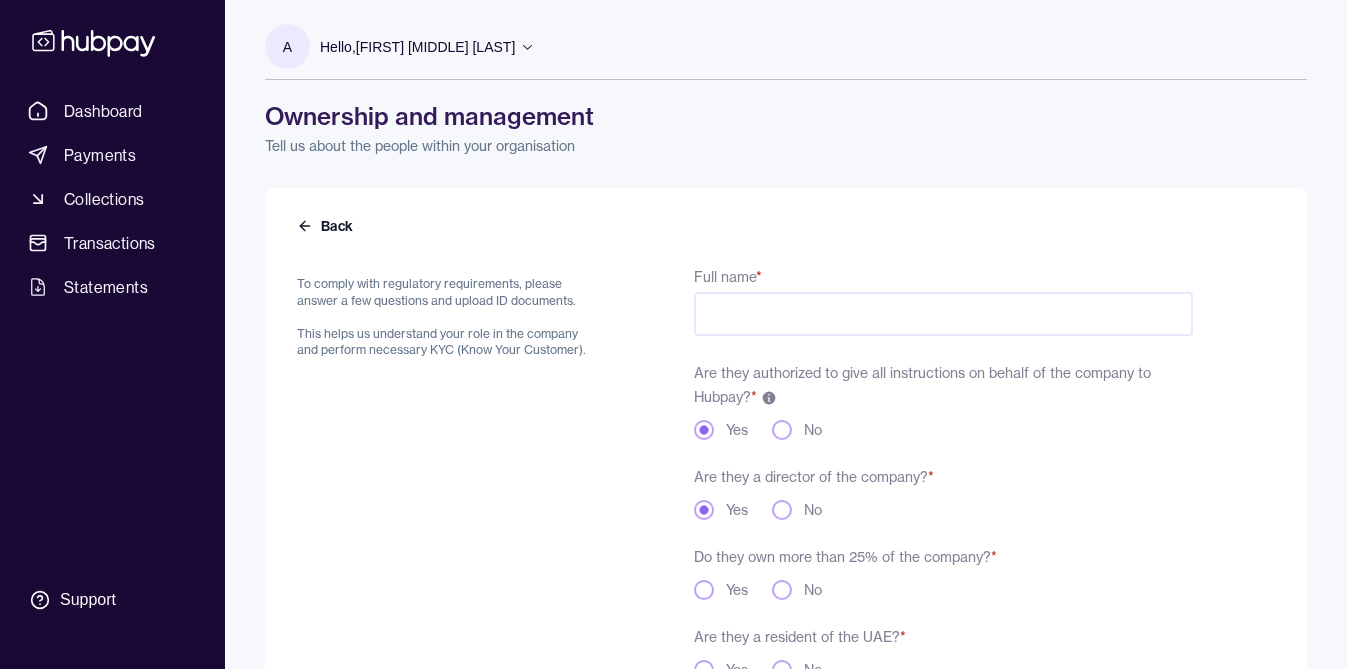 drag, startPoint x: 779, startPoint y: 590, endPoint x: 915, endPoint y: 590, distance: 136 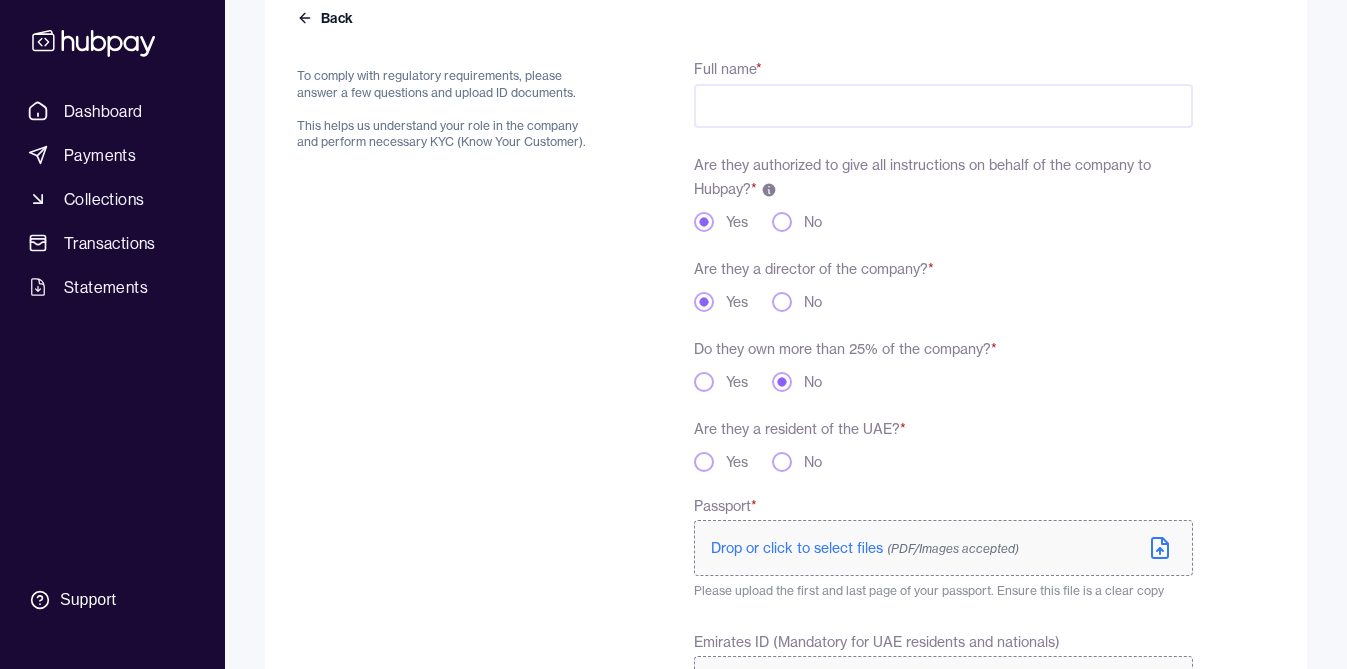 scroll, scrollTop: 221, scrollLeft: 0, axis: vertical 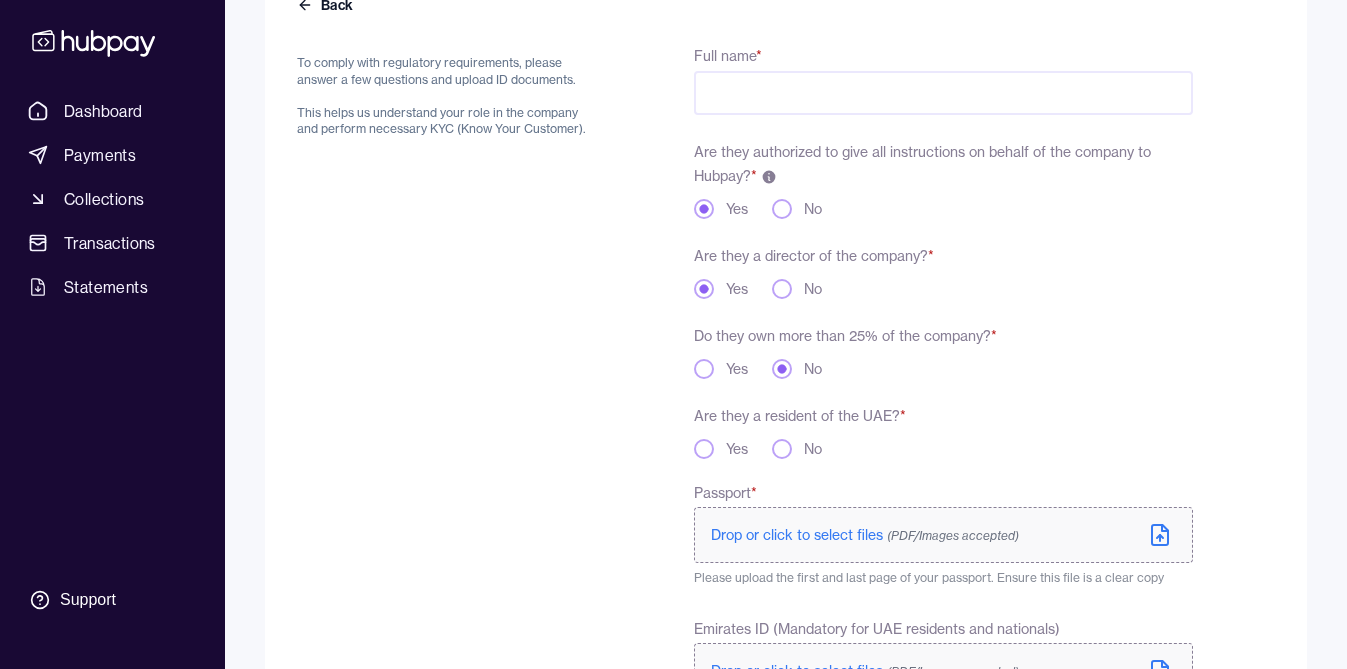 click on "Yes" at bounding box center [704, 449] 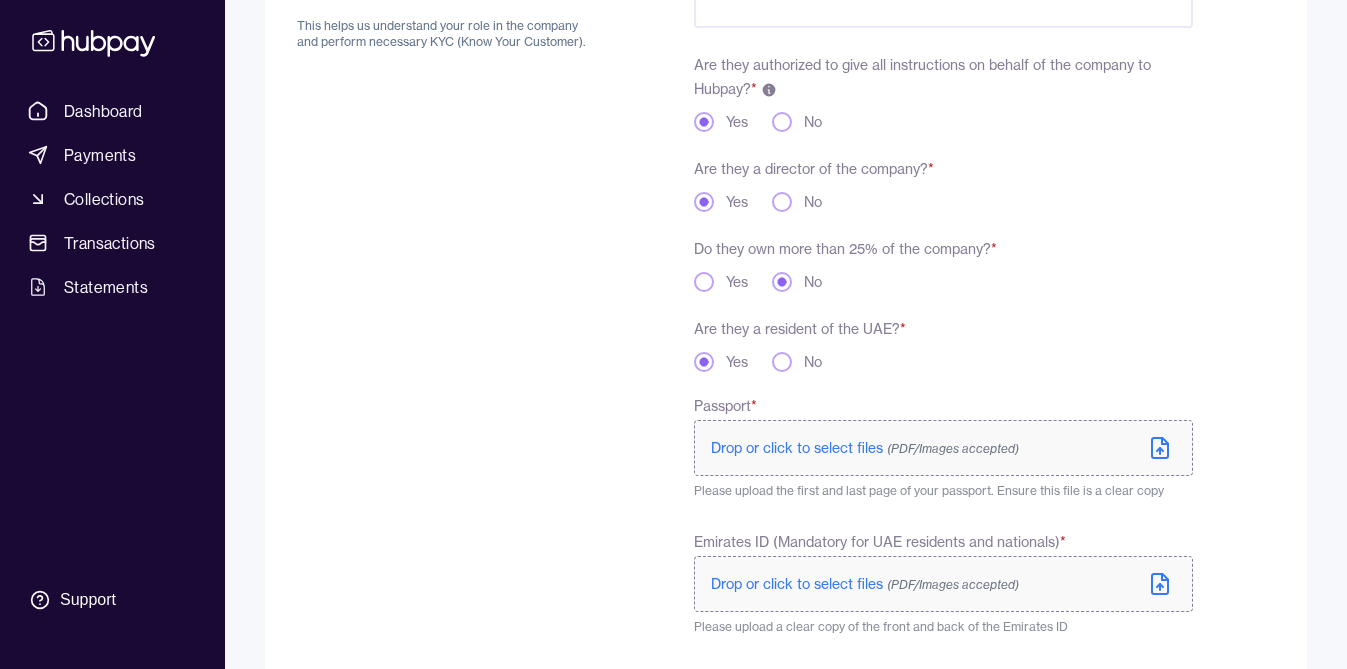 scroll, scrollTop: 313, scrollLeft: 0, axis: vertical 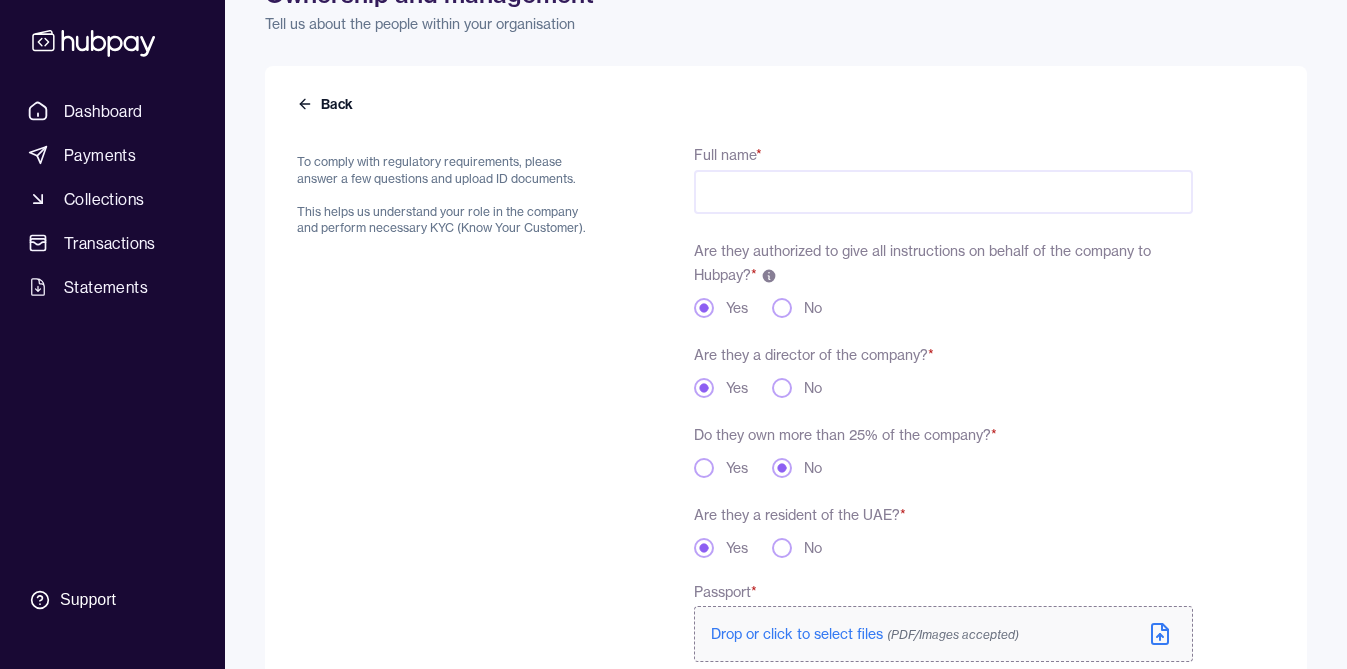 click on "Full name  *" at bounding box center [943, 192] 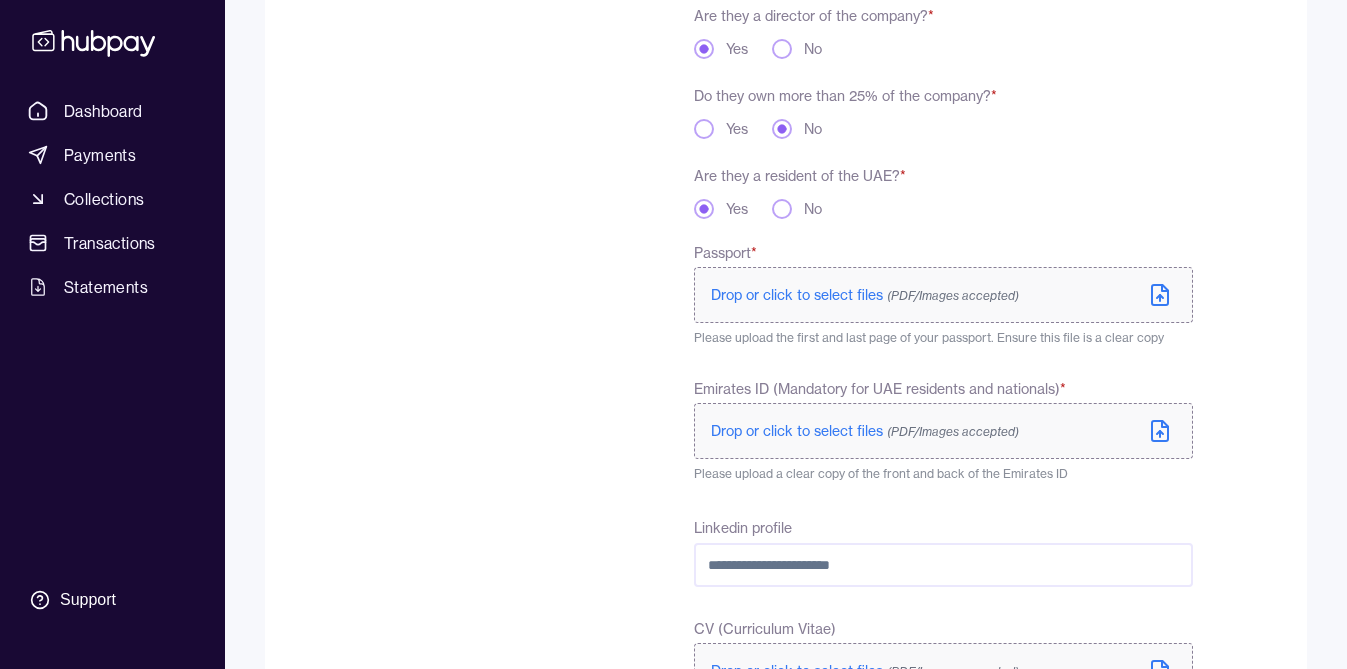scroll, scrollTop: 470, scrollLeft: 0, axis: vertical 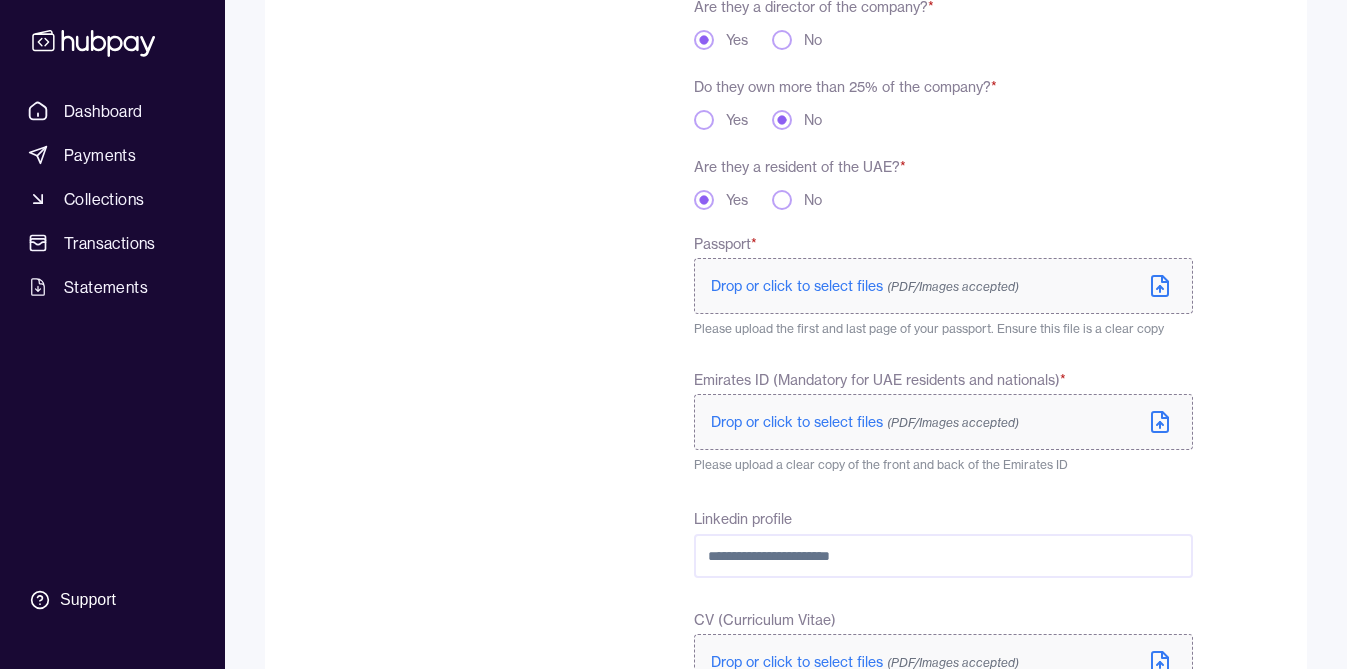 type on "**********" 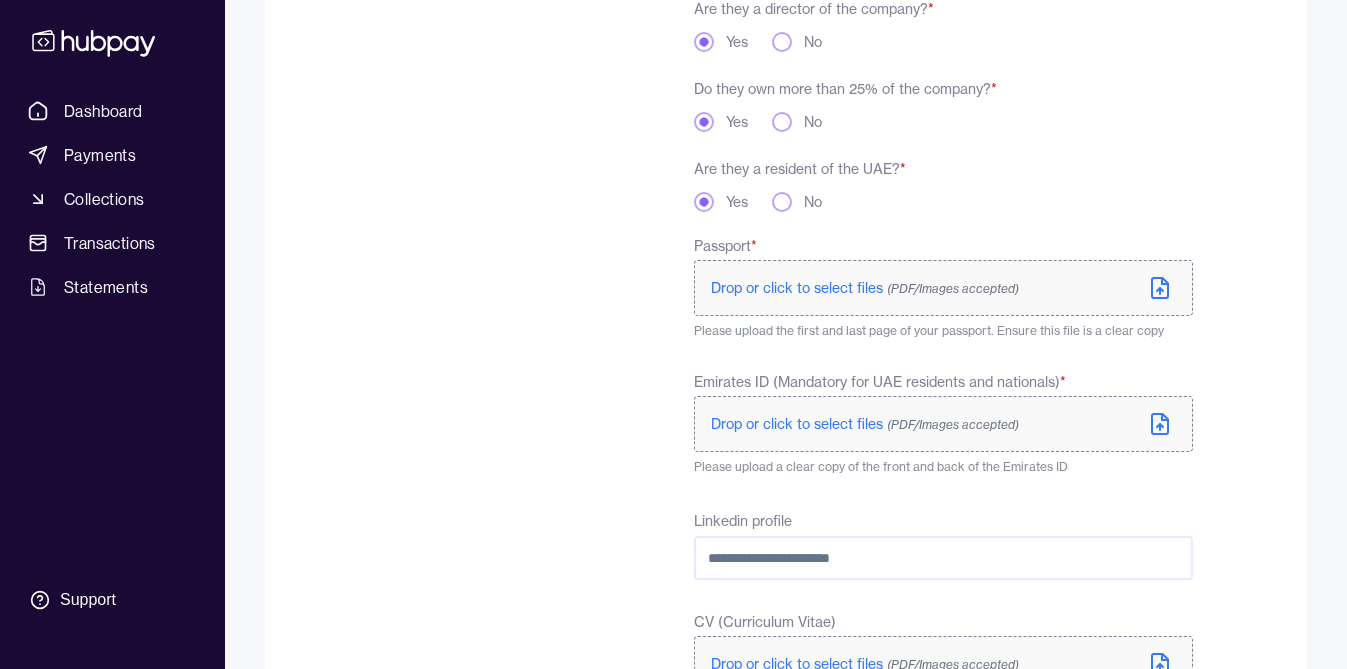scroll, scrollTop: 472, scrollLeft: 0, axis: vertical 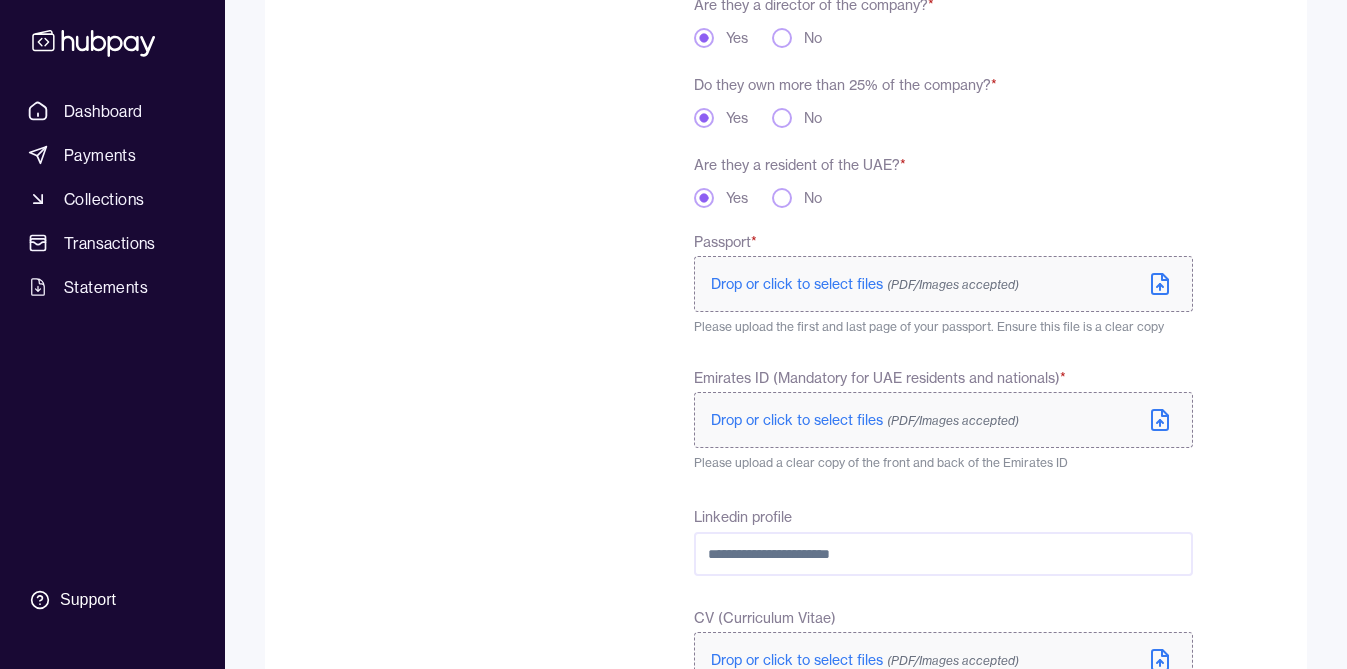 click on "Drop or click to select files   (PDF/Images accepted)" at bounding box center [865, 284] 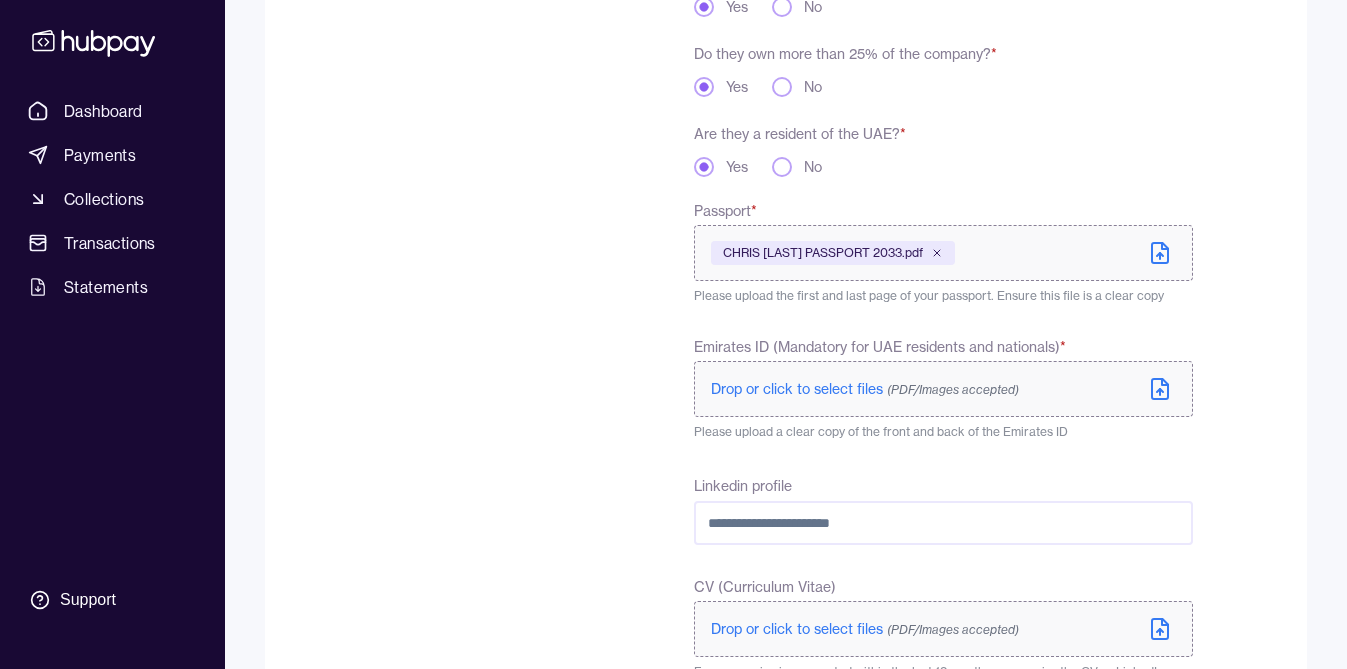 scroll, scrollTop: 479, scrollLeft: 0, axis: vertical 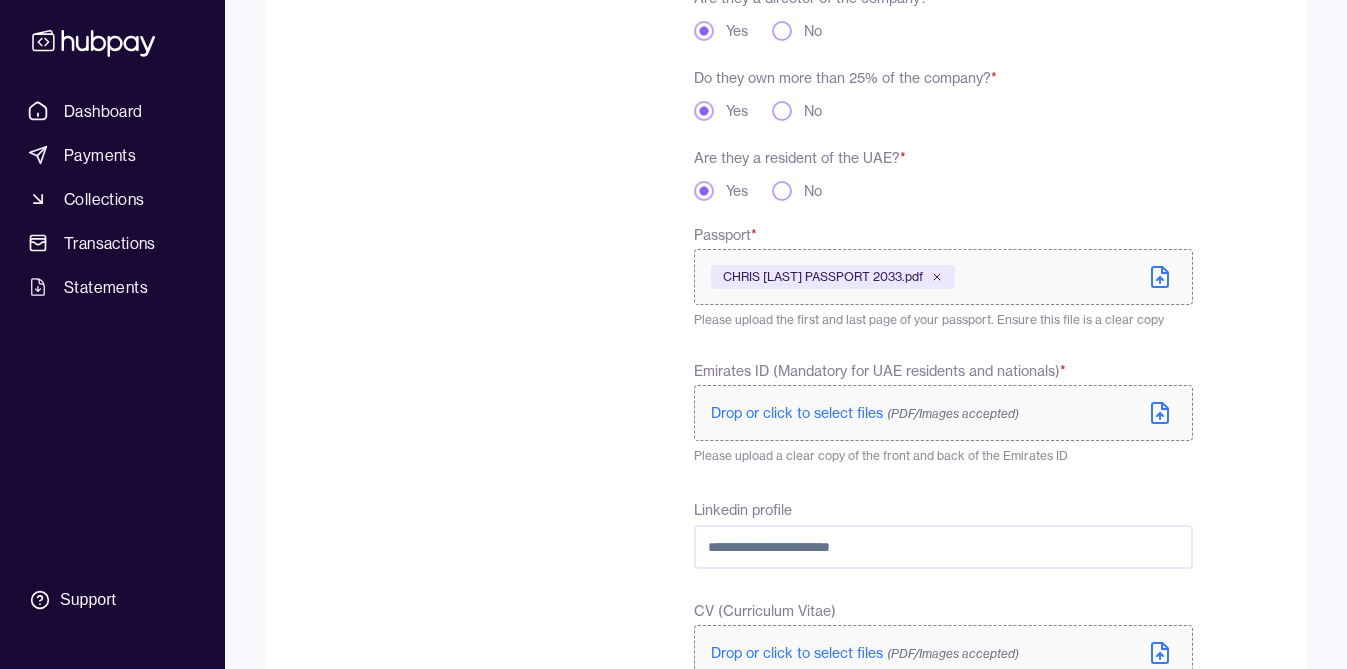 click on "Drop or click to select files   (PDF/Images accepted)" at bounding box center [865, 413] 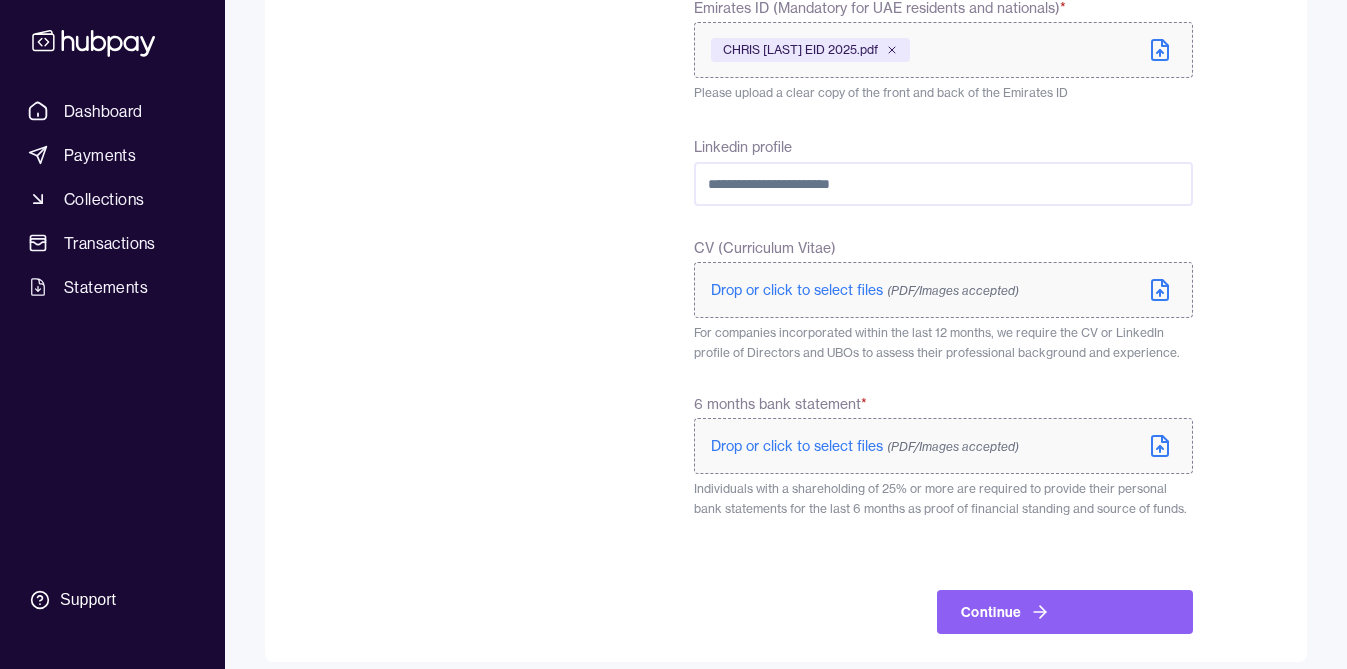 scroll, scrollTop: 859, scrollLeft: 0, axis: vertical 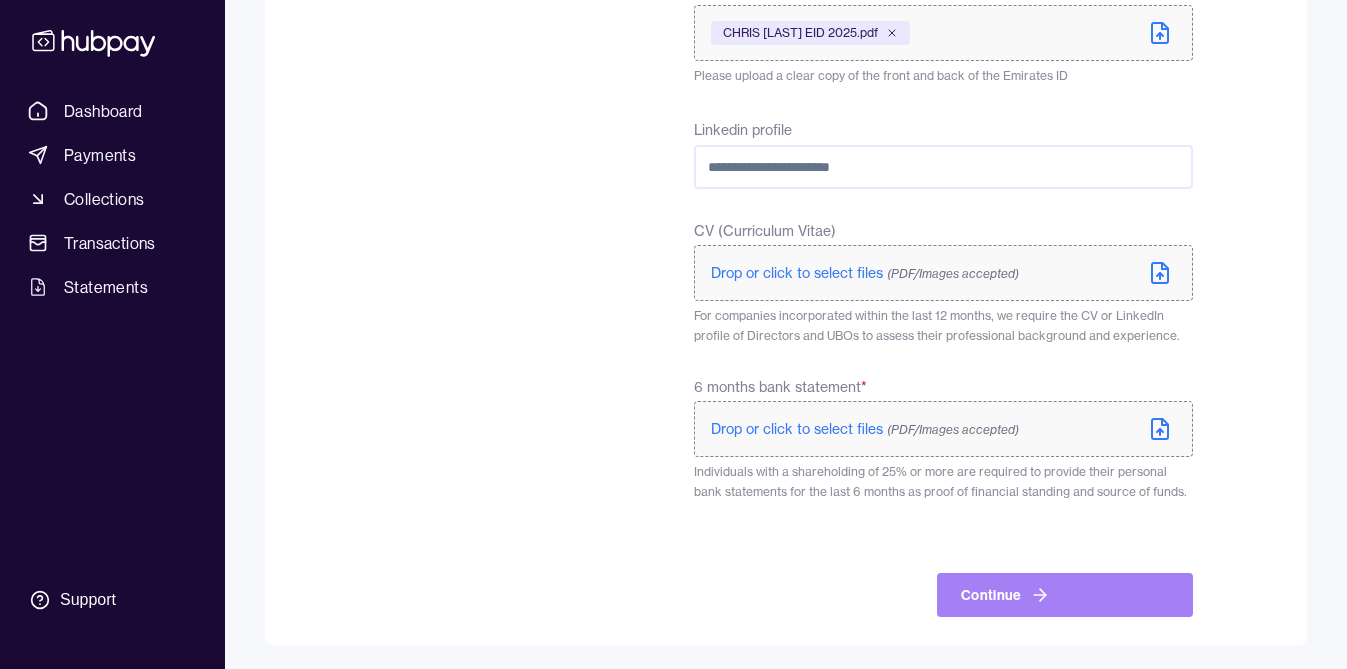 click on "Continue" at bounding box center (1065, 595) 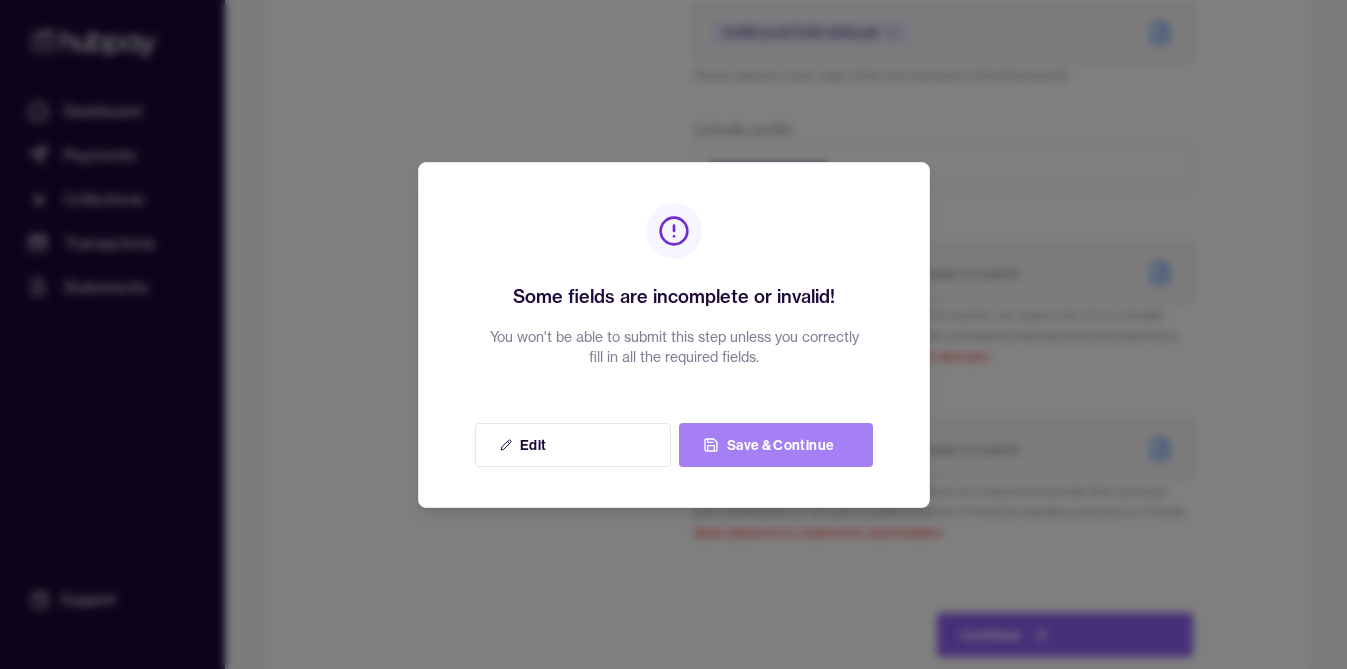 click on "Save & Continue" at bounding box center [776, 445] 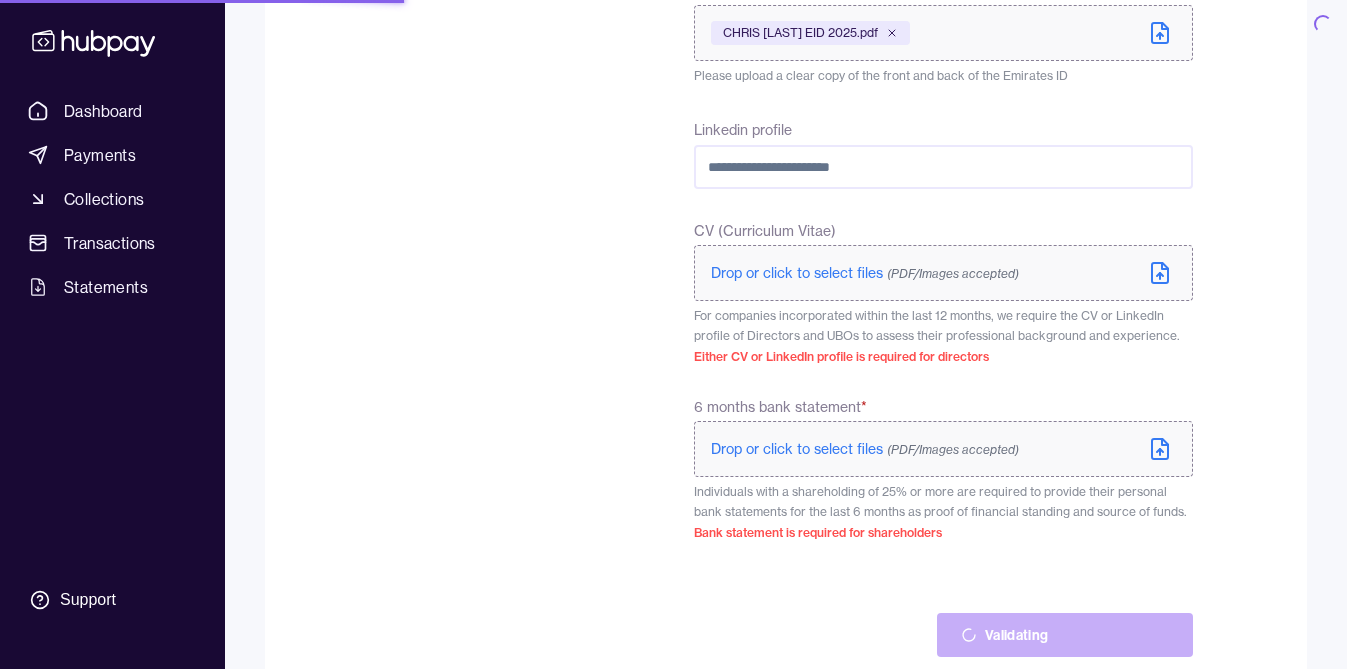 scroll, scrollTop: 0, scrollLeft: 0, axis: both 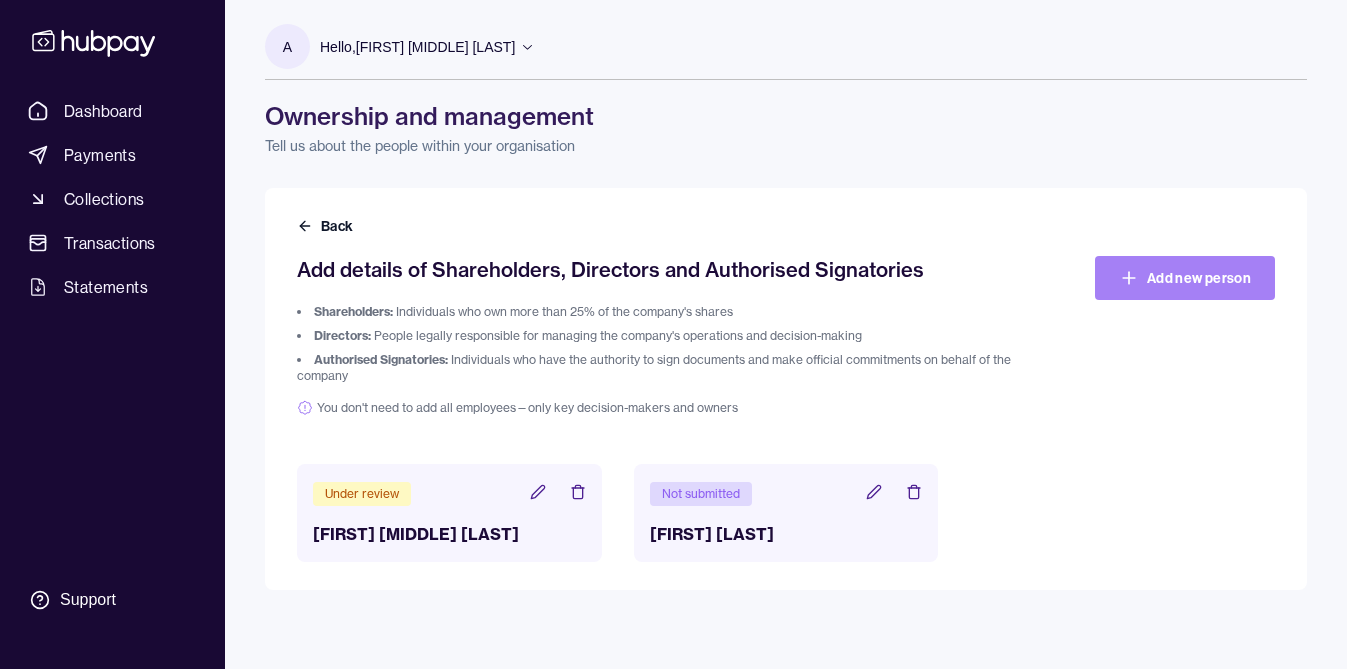 click on "Add new person" at bounding box center [1185, 278] 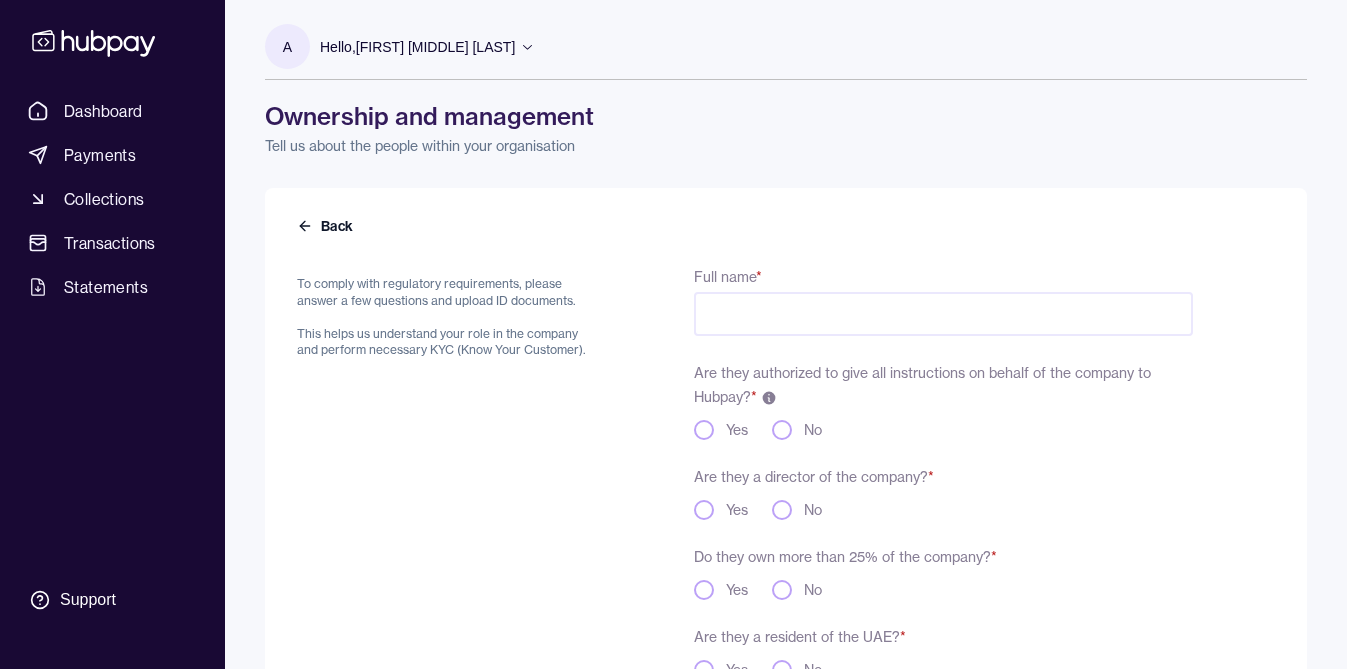 click on "Full name  *" at bounding box center (943, 314) 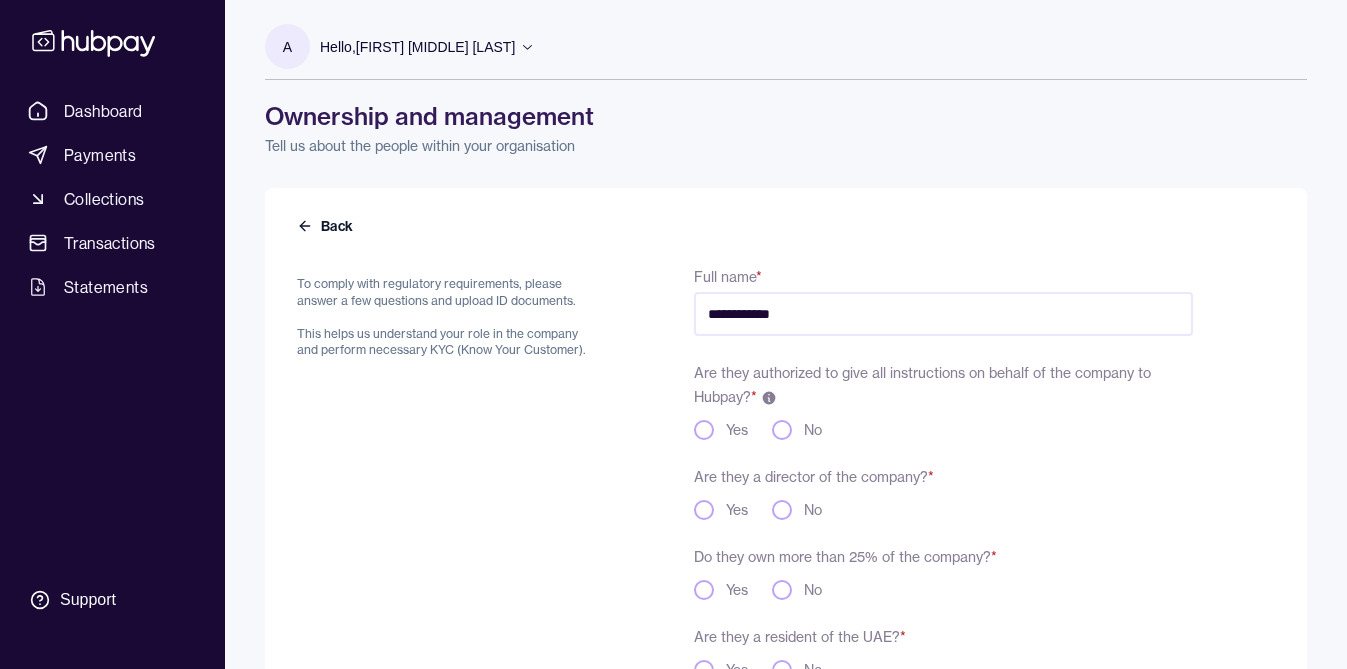 type on "**********" 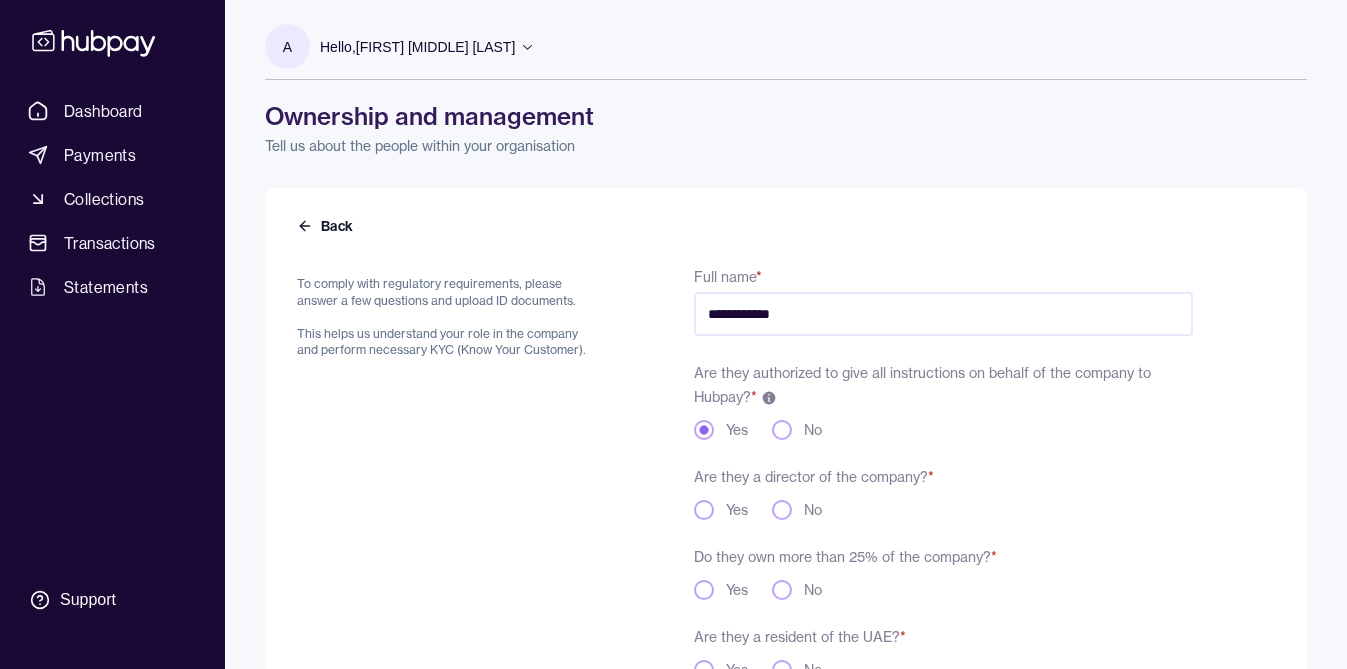 click on "Yes" at bounding box center (704, 510) 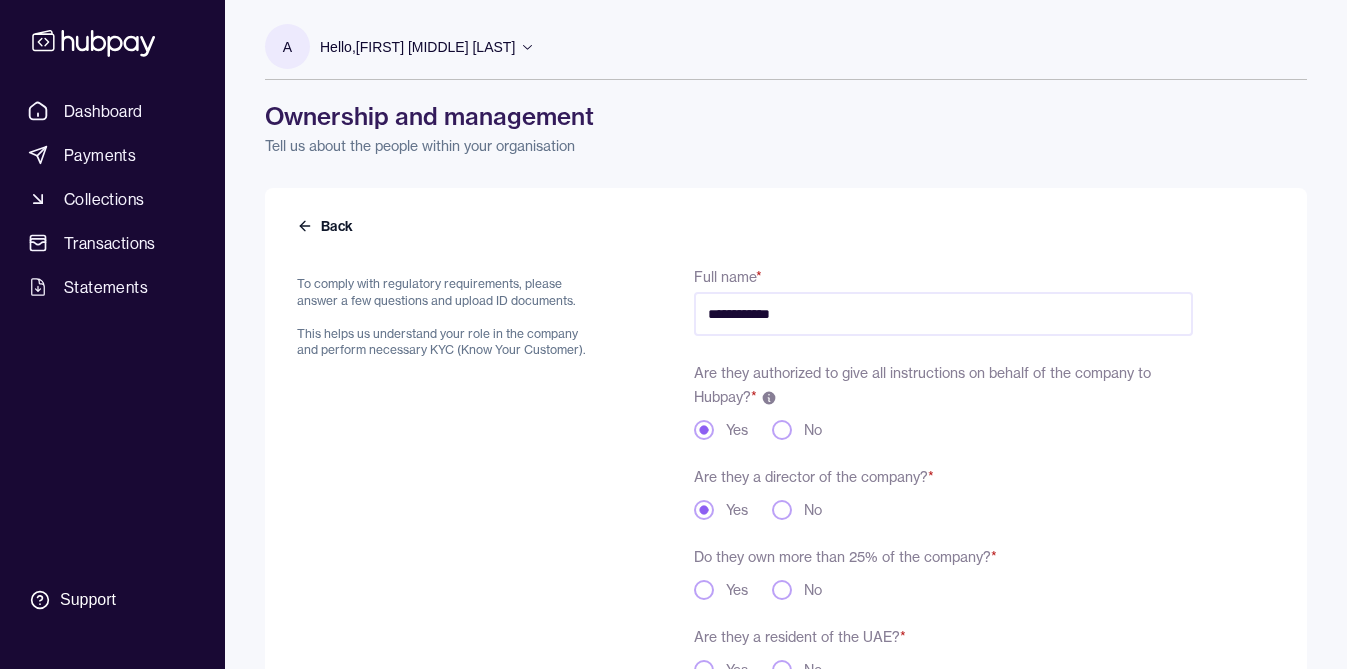 click on "Yes" at bounding box center (721, 590) 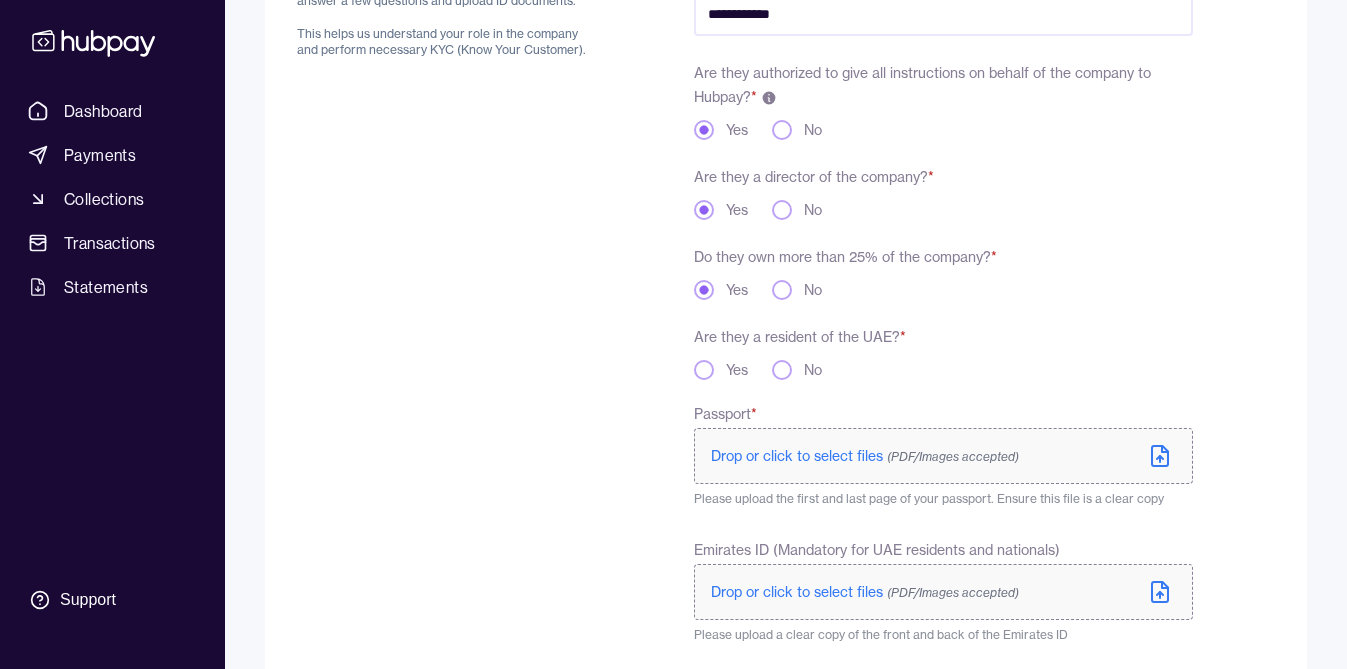 scroll, scrollTop: 344, scrollLeft: 0, axis: vertical 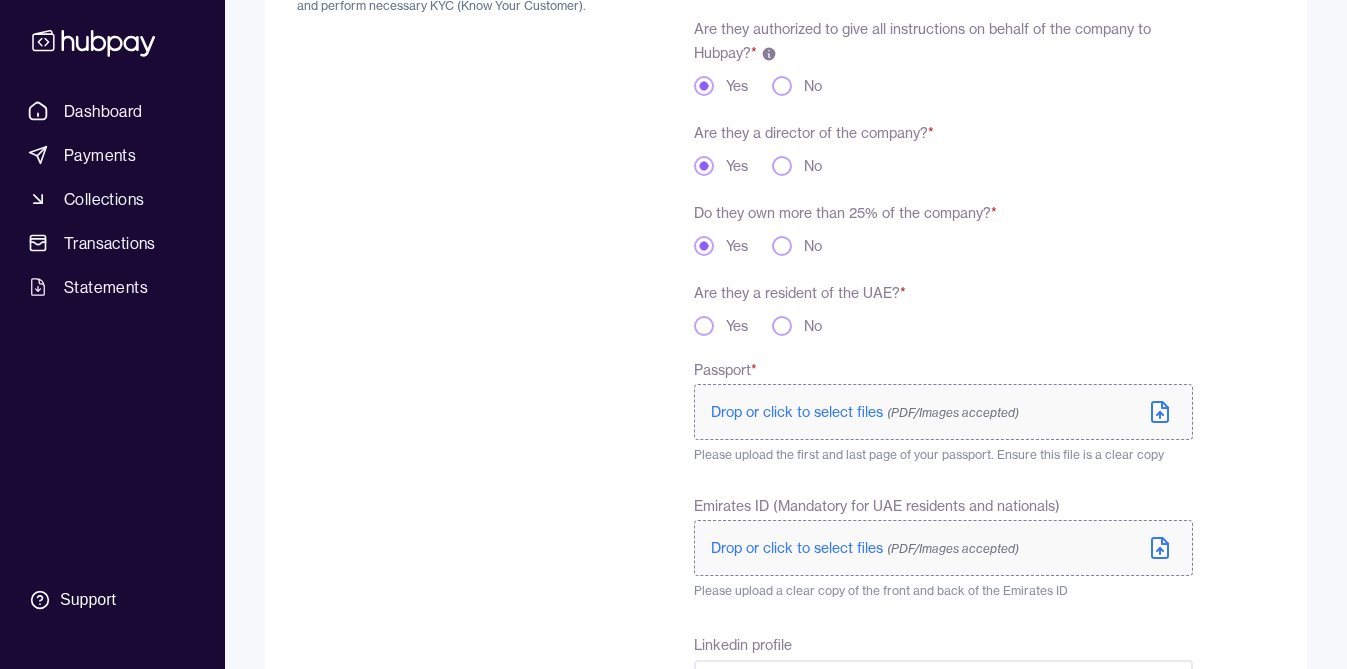 click on "Yes" at bounding box center [704, 326] 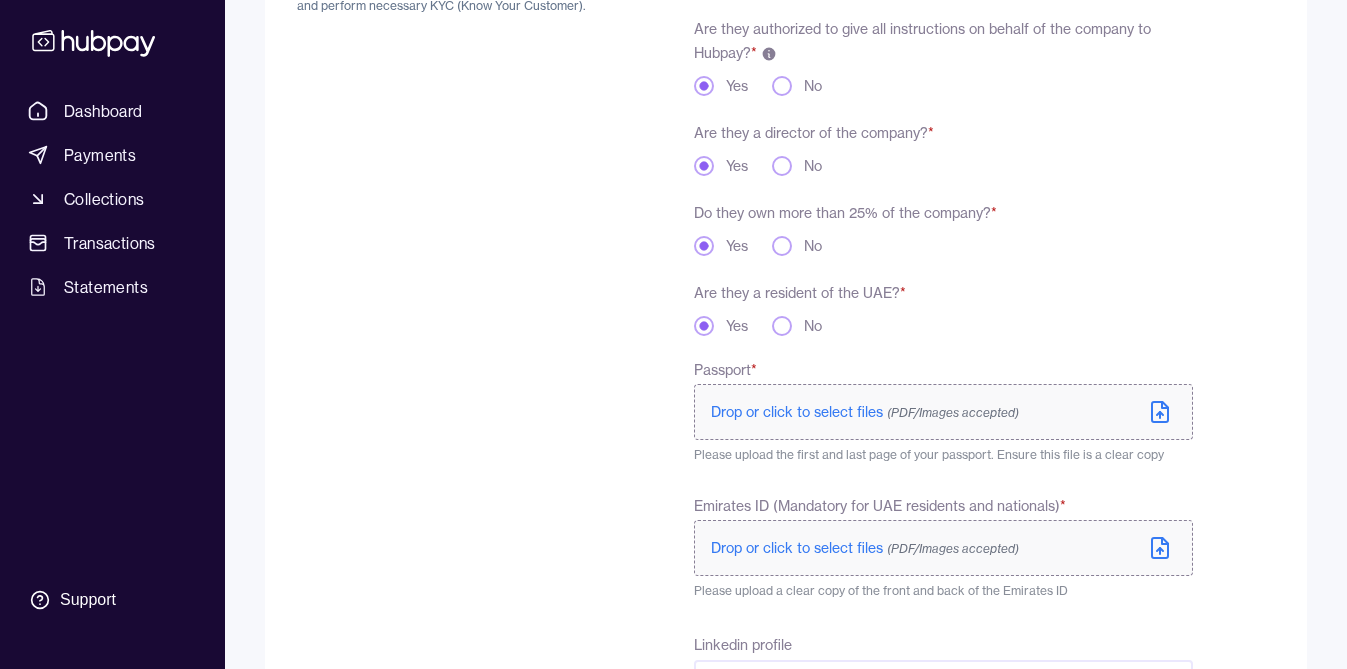 click on "Drop or click to select files   (PDF/Images accepted)" at bounding box center [865, 412] 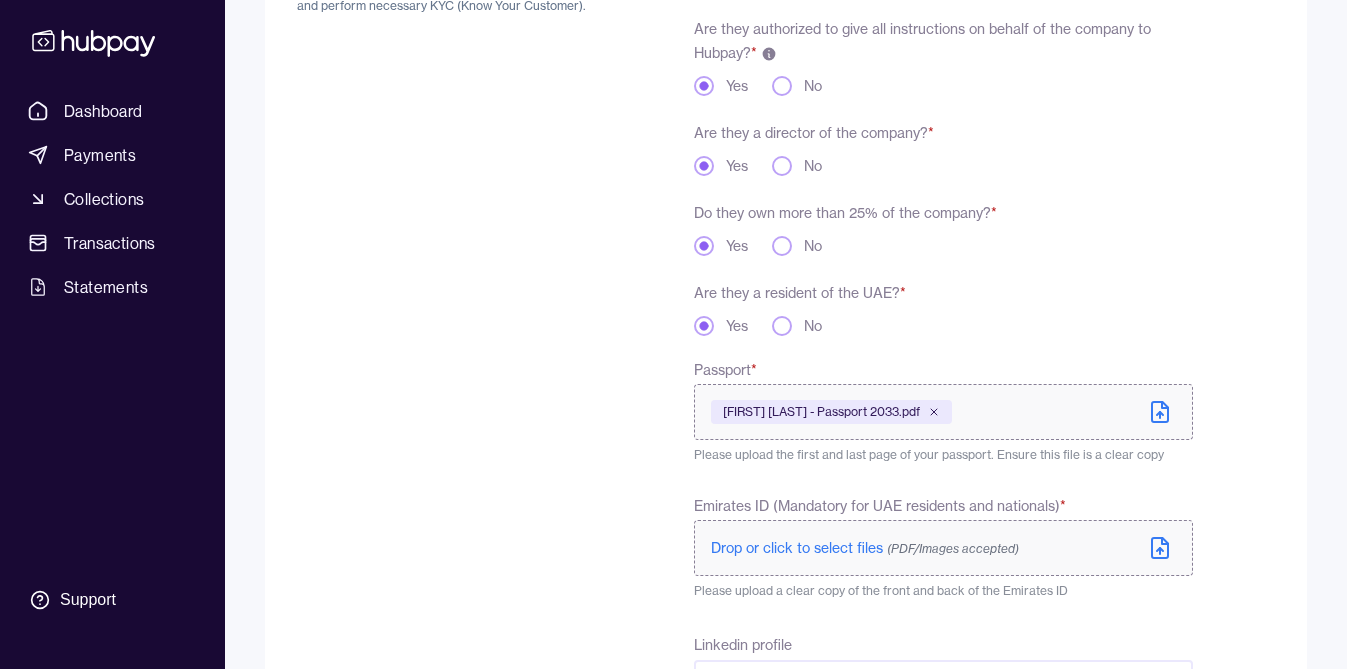 click on "Drop or click to select files   (PDF/Images accepted)" at bounding box center [865, 548] 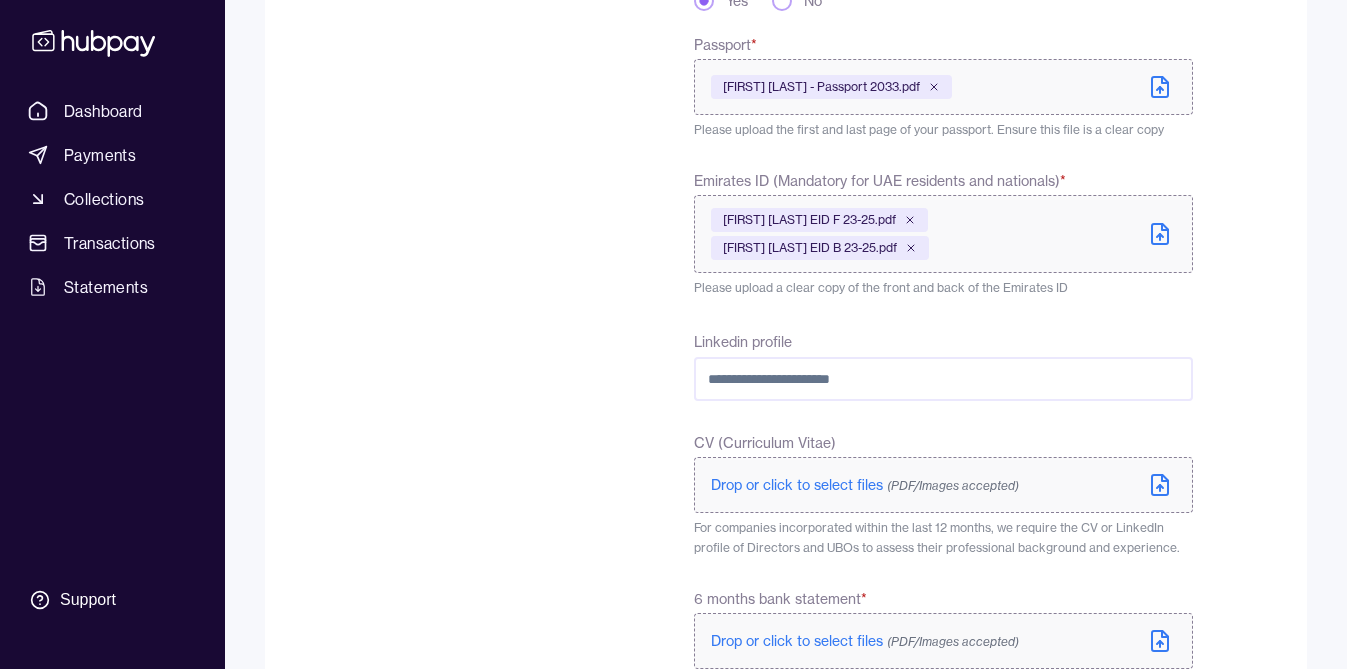 scroll, scrollTop: 881, scrollLeft: 0, axis: vertical 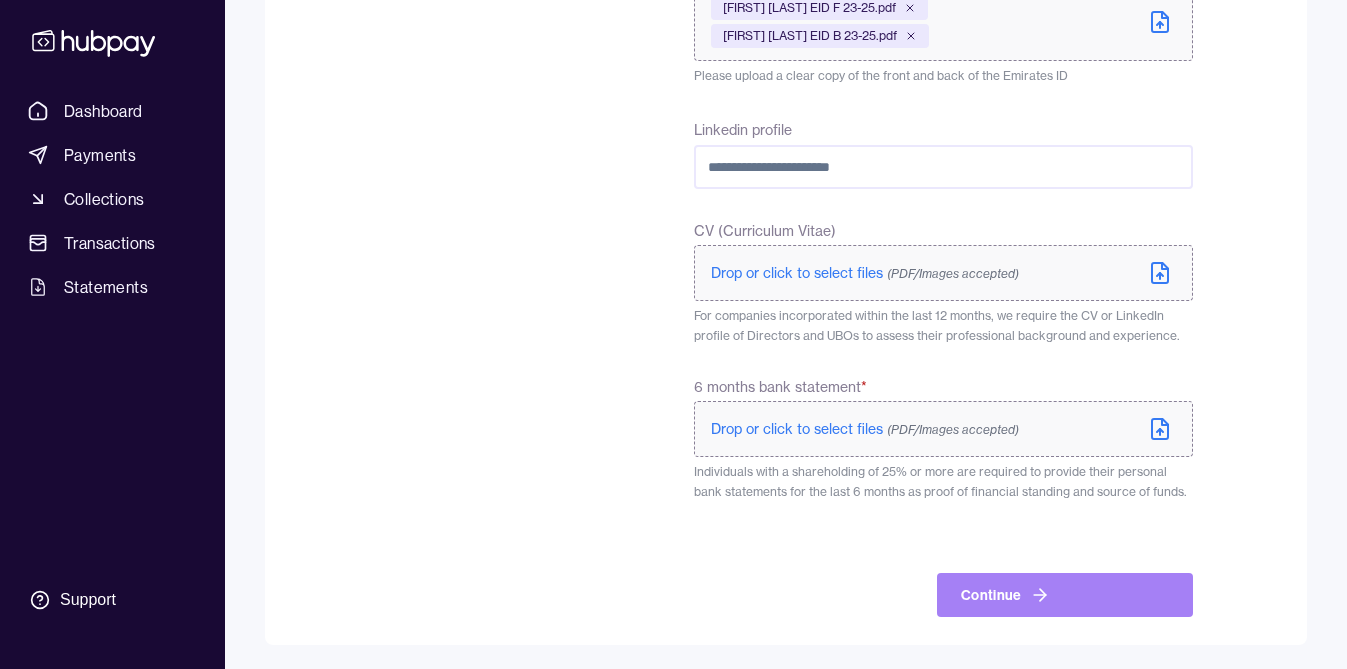 click on "Continue" at bounding box center [1065, 595] 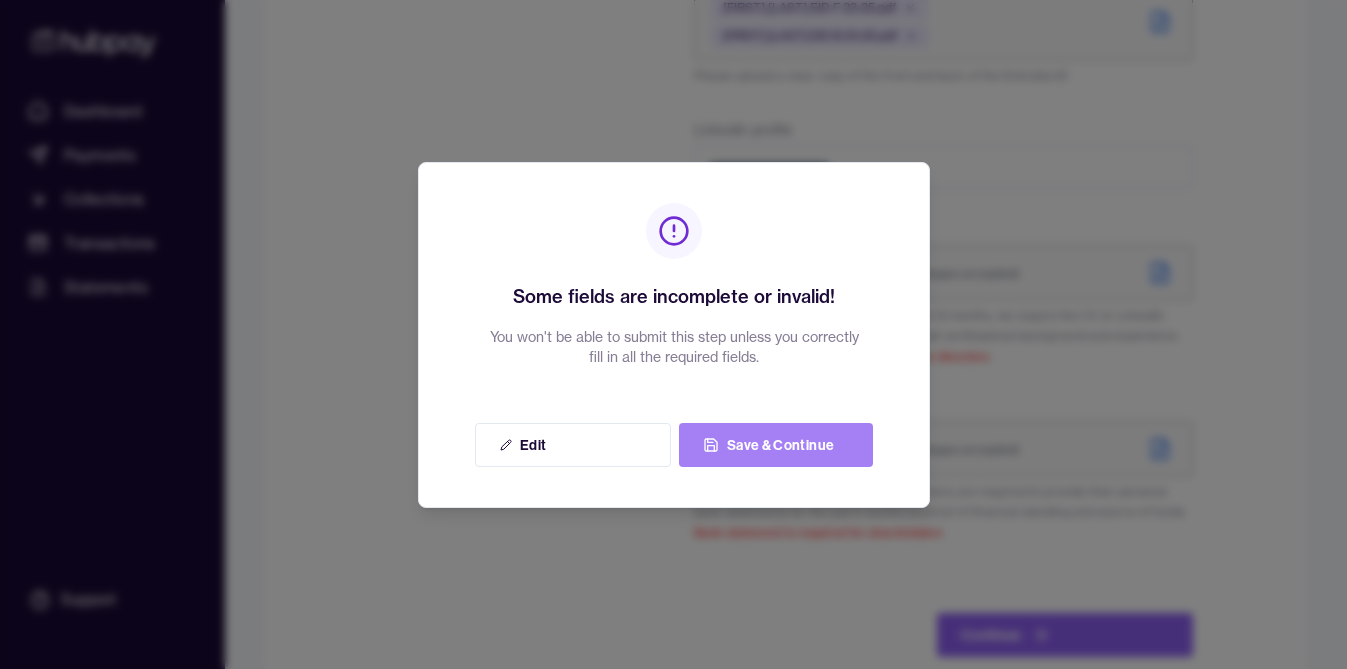 click on "Save & Continue" at bounding box center (776, 445) 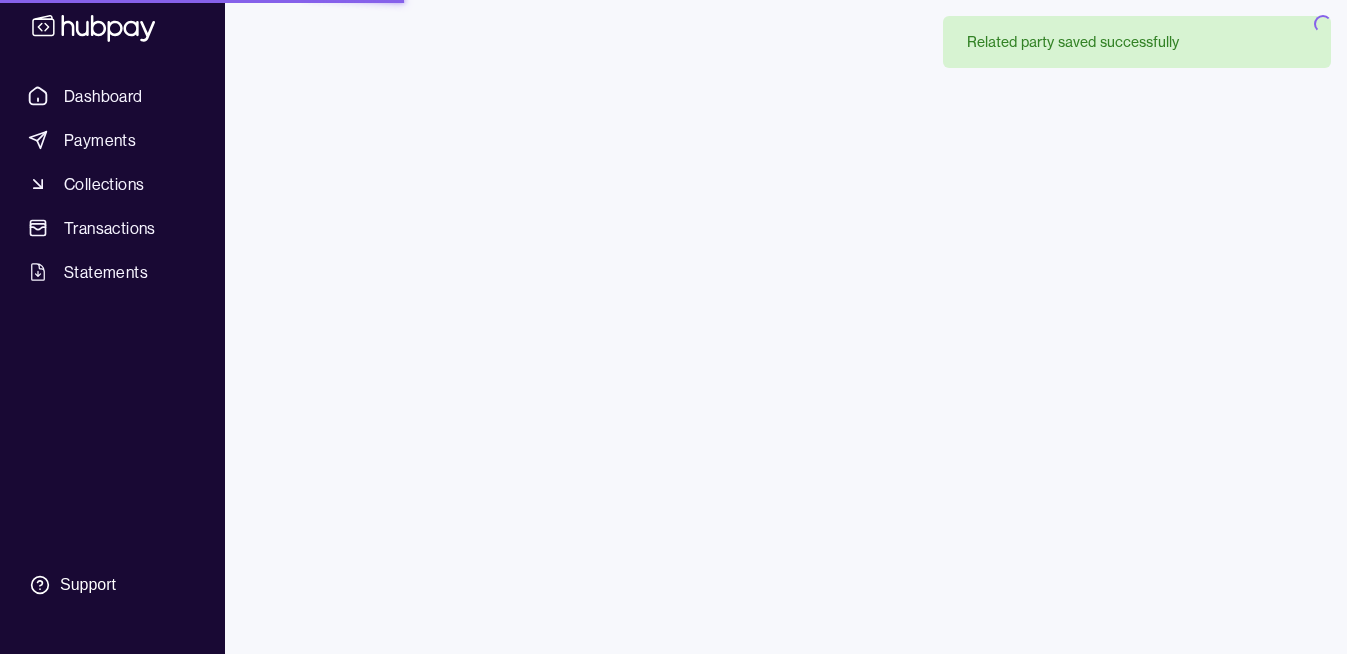 scroll, scrollTop: 0, scrollLeft: 0, axis: both 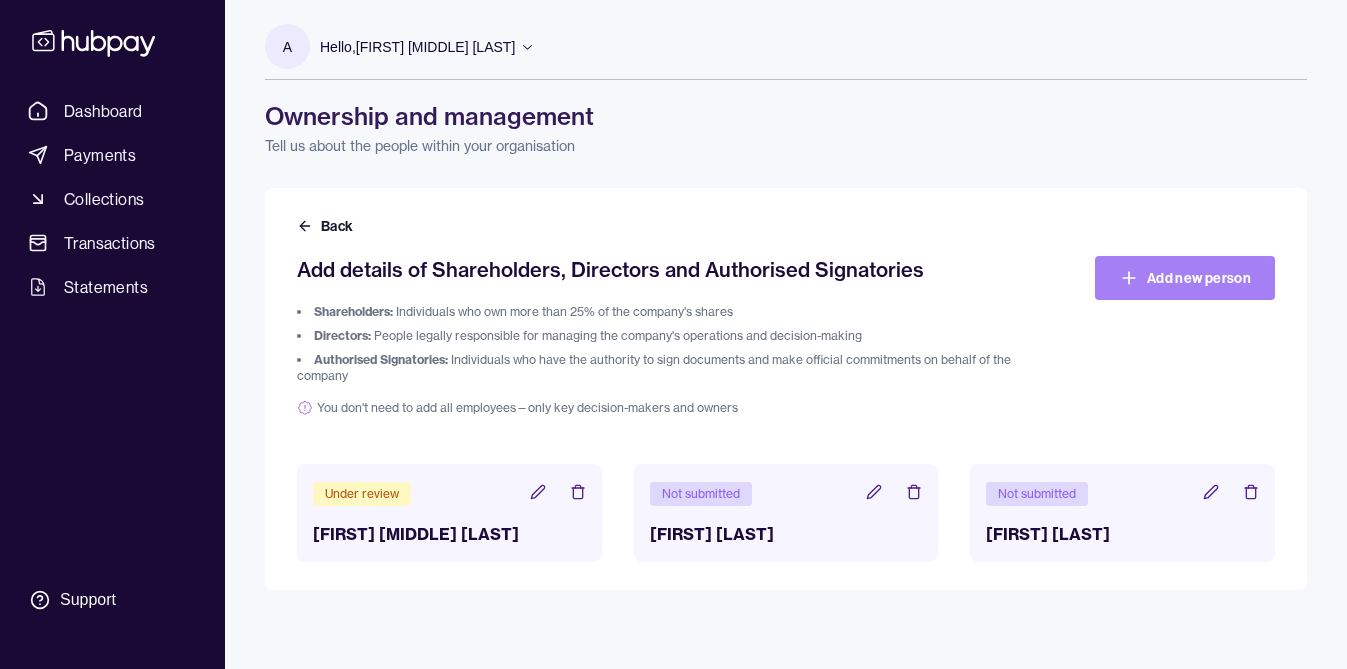 click on "Add new person" at bounding box center (1185, 278) 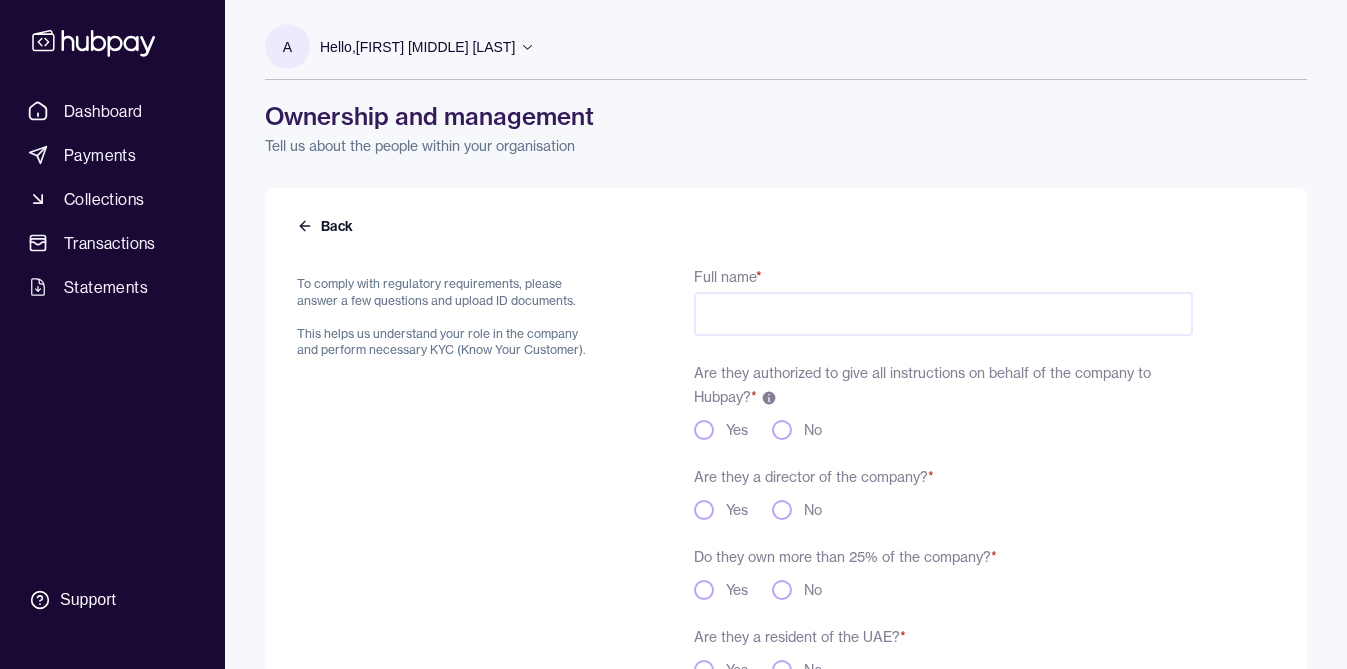 click on "Full name  *" at bounding box center [943, 314] 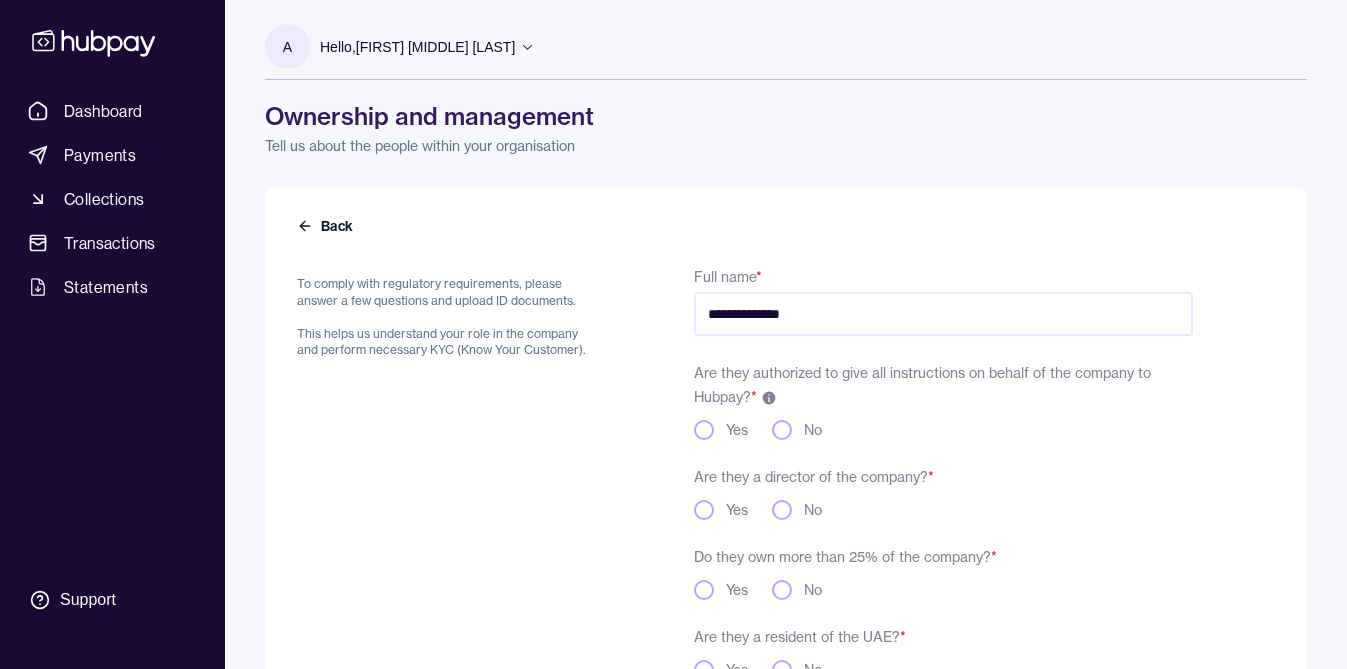type on "**********" 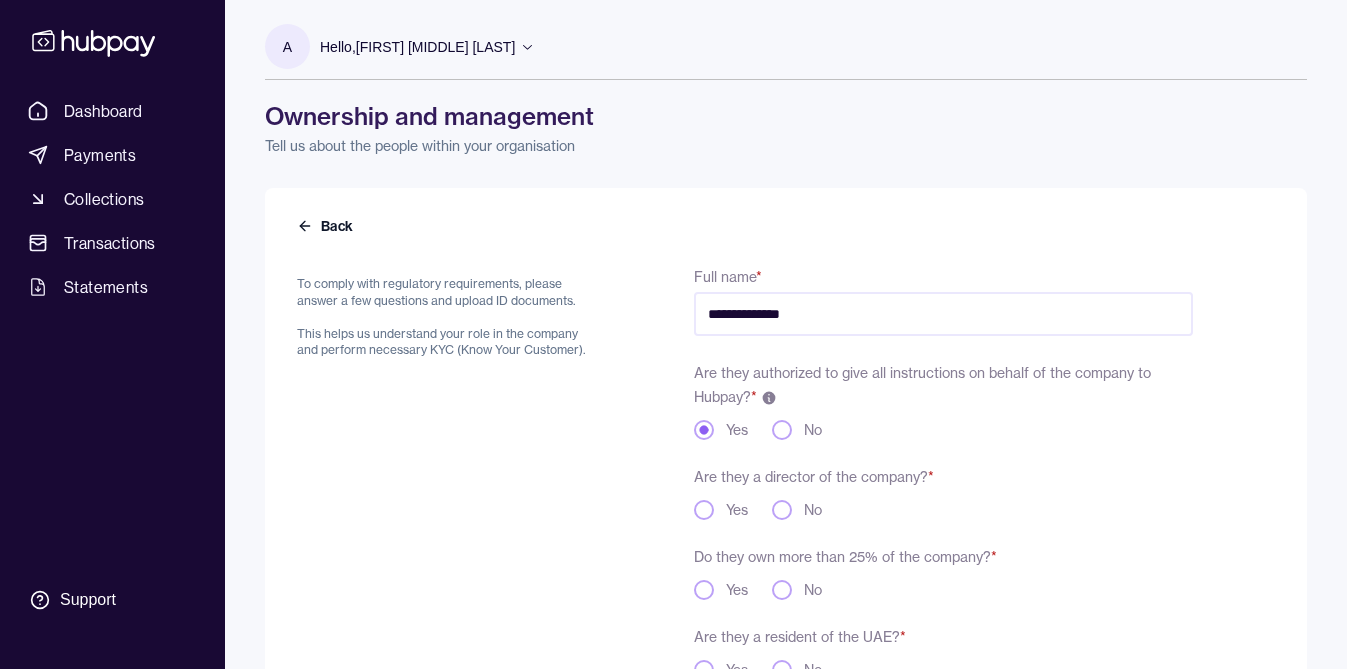 click on "Yes" at bounding box center (704, 510) 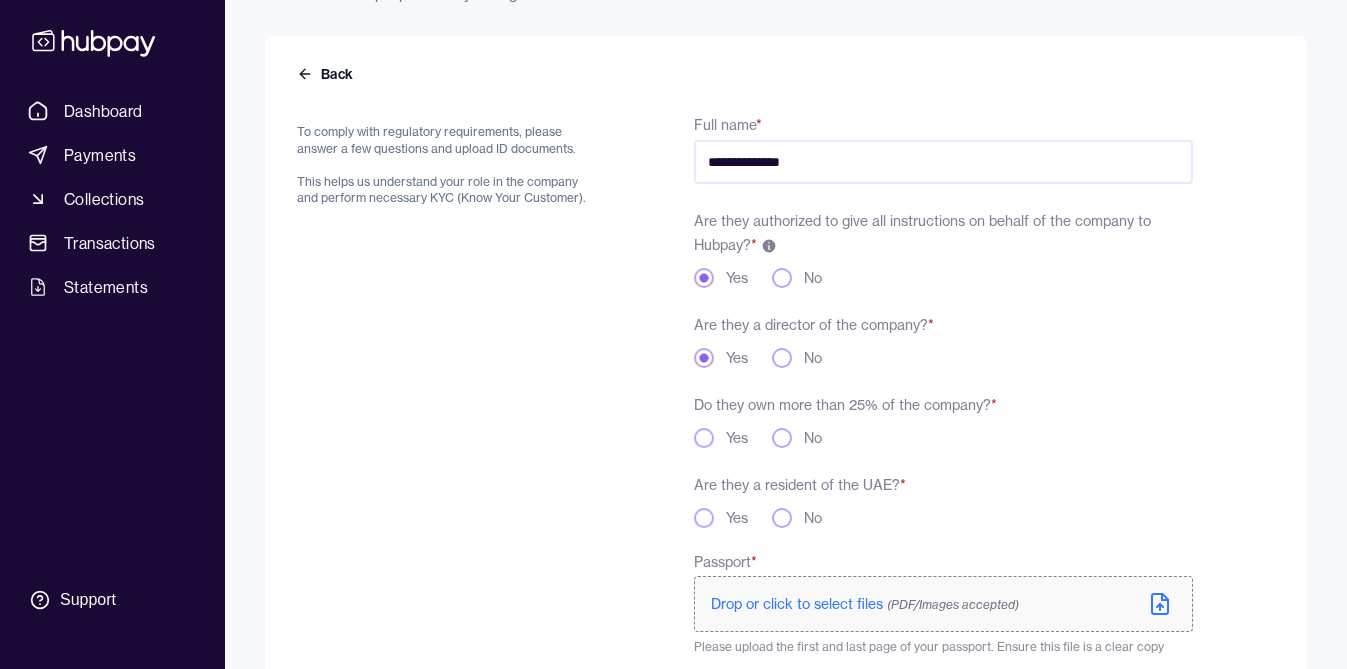 scroll, scrollTop: 160, scrollLeft: 0, axis: vertical 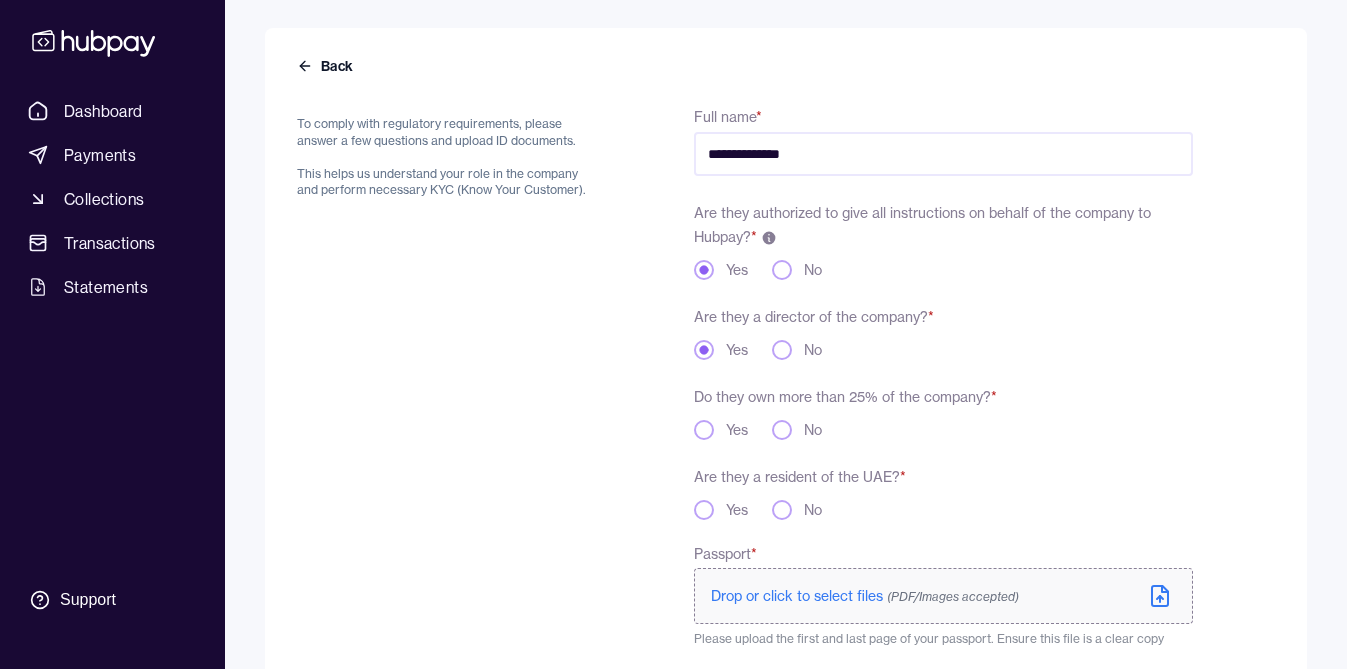 click on "Yes" at bounding box center (704, 430) 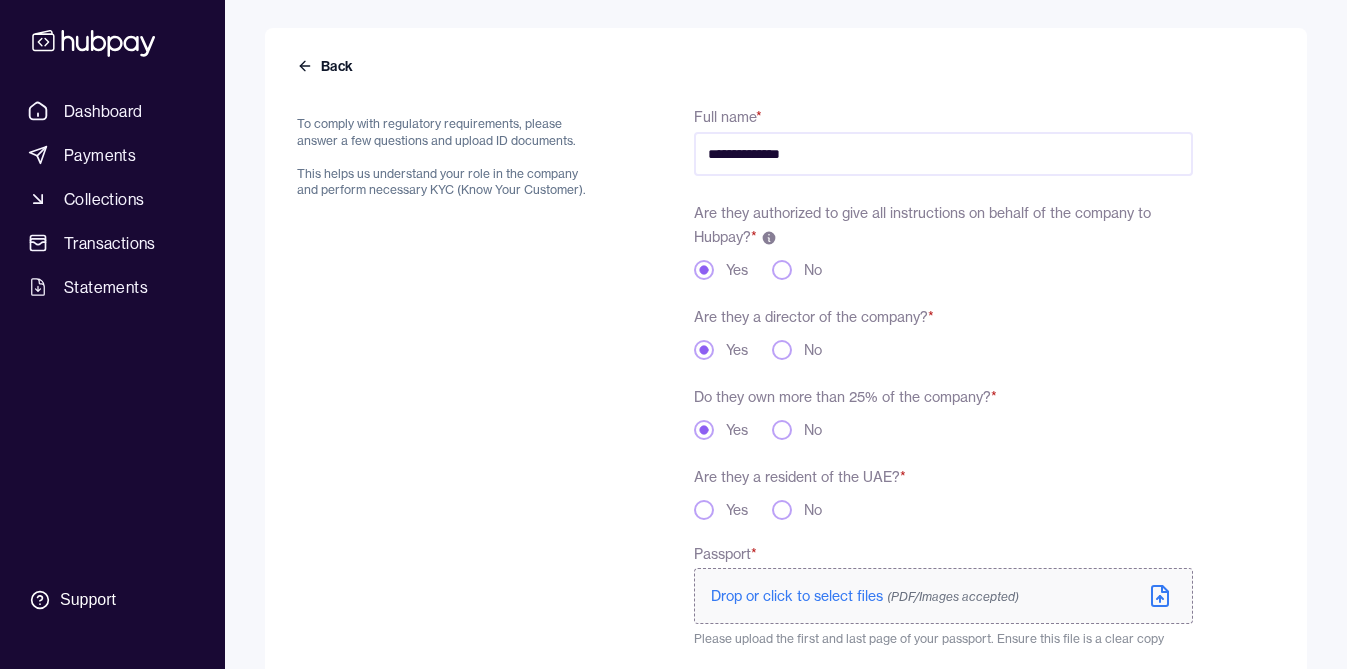 click on "**********" at bounding box center (943, 710) 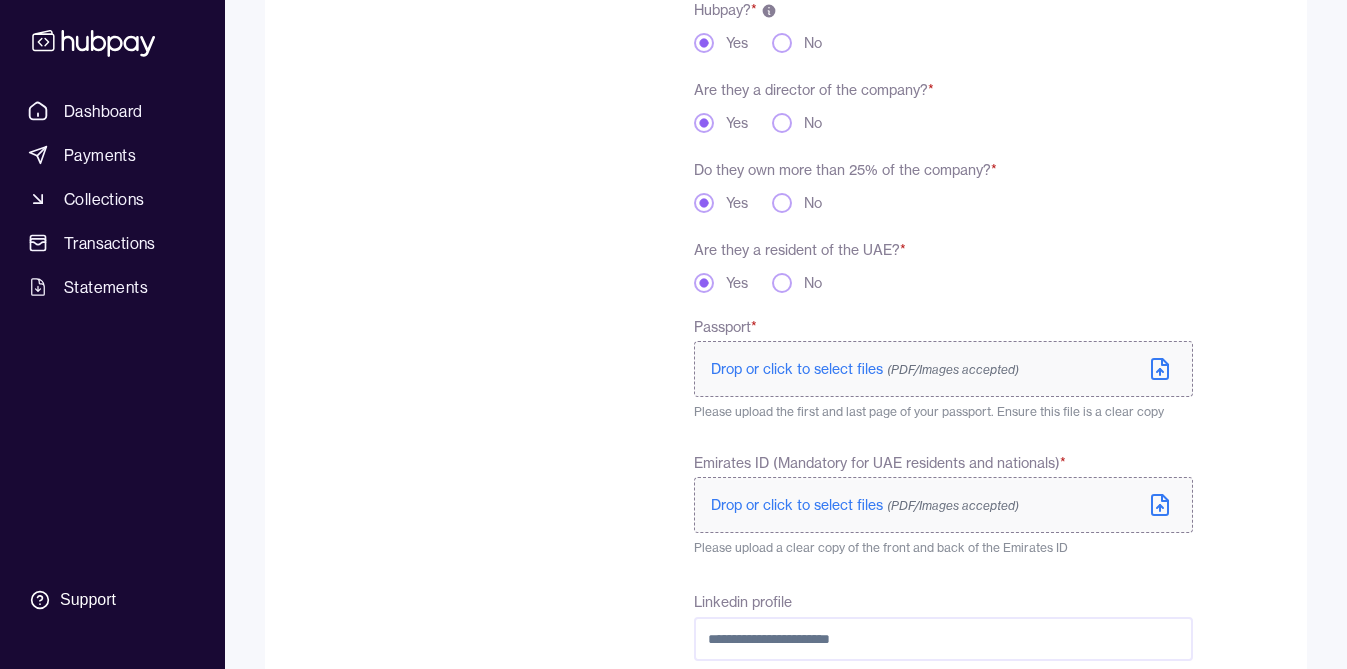scroll, scrollTop: 390, scrollLeft: 0, axis: vertical 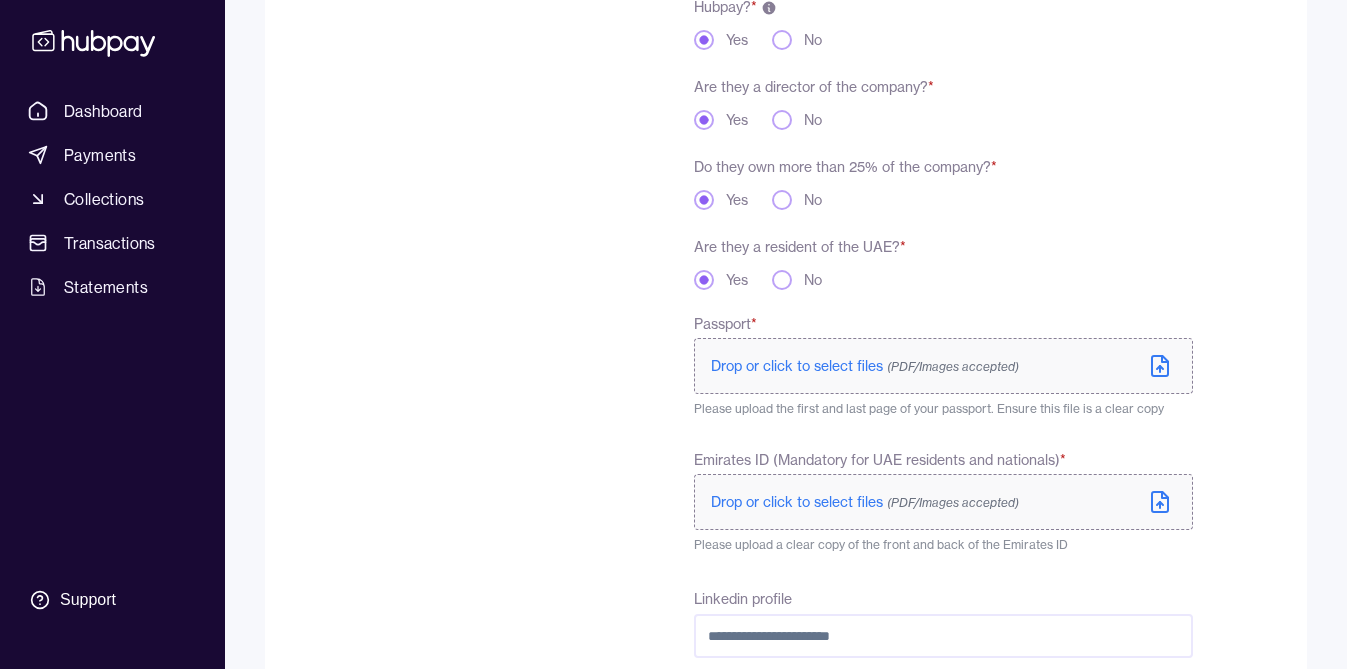 click on "Drop or click to select files   (PDF/Images accepted)" at bounding box center (865, 366) 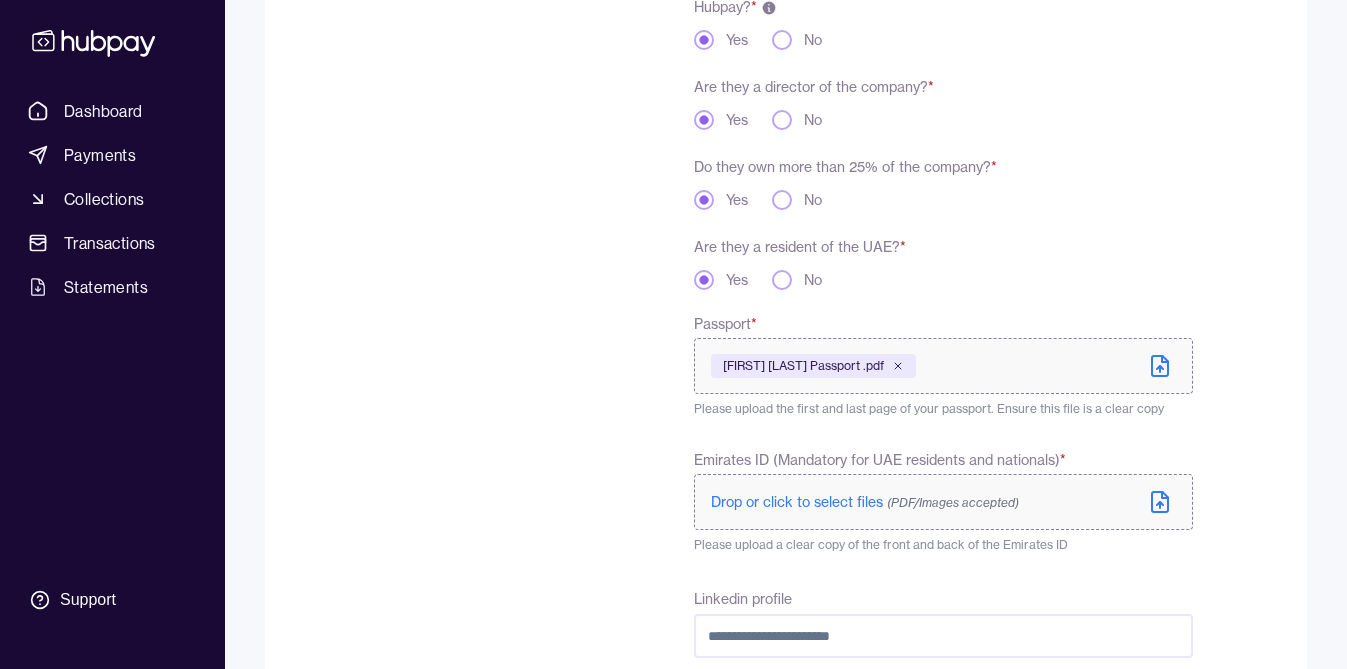 click on "Drop or click to select files   (PDF/Images accepted)" at bounding box center [865, 502] 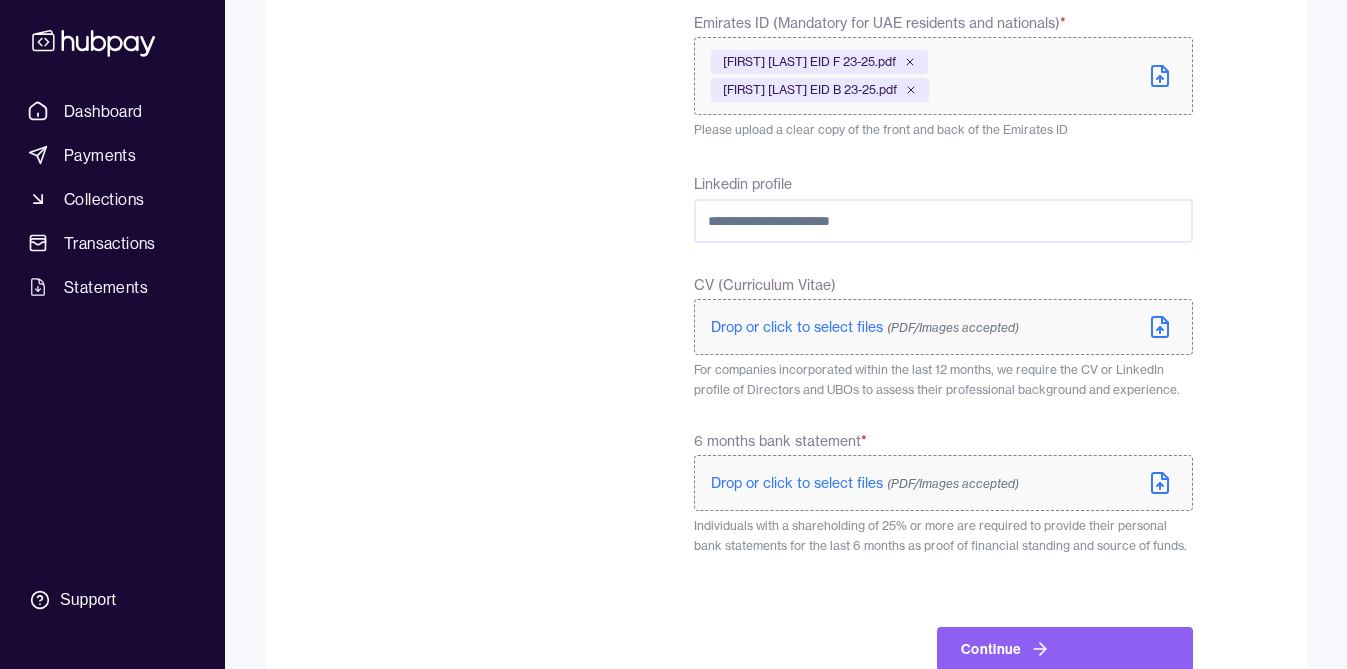 scroll, scrollTop: 881, scrollLeft: 0, axis: vertical 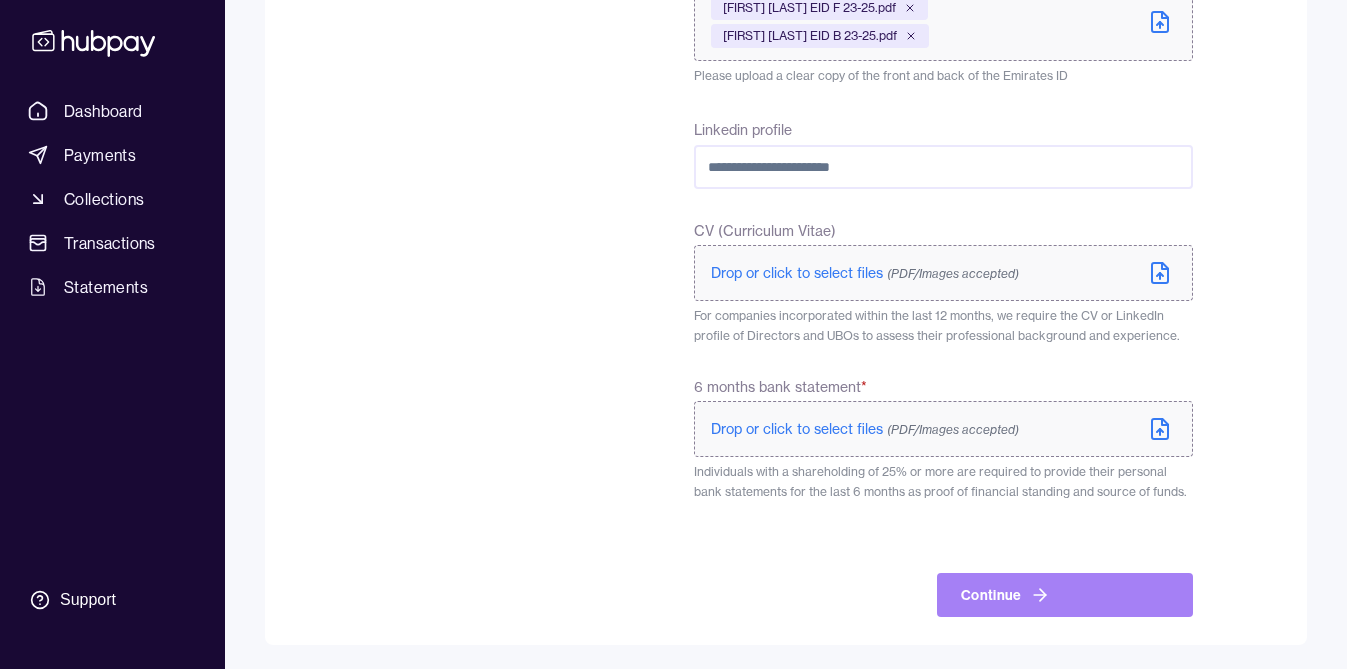 click 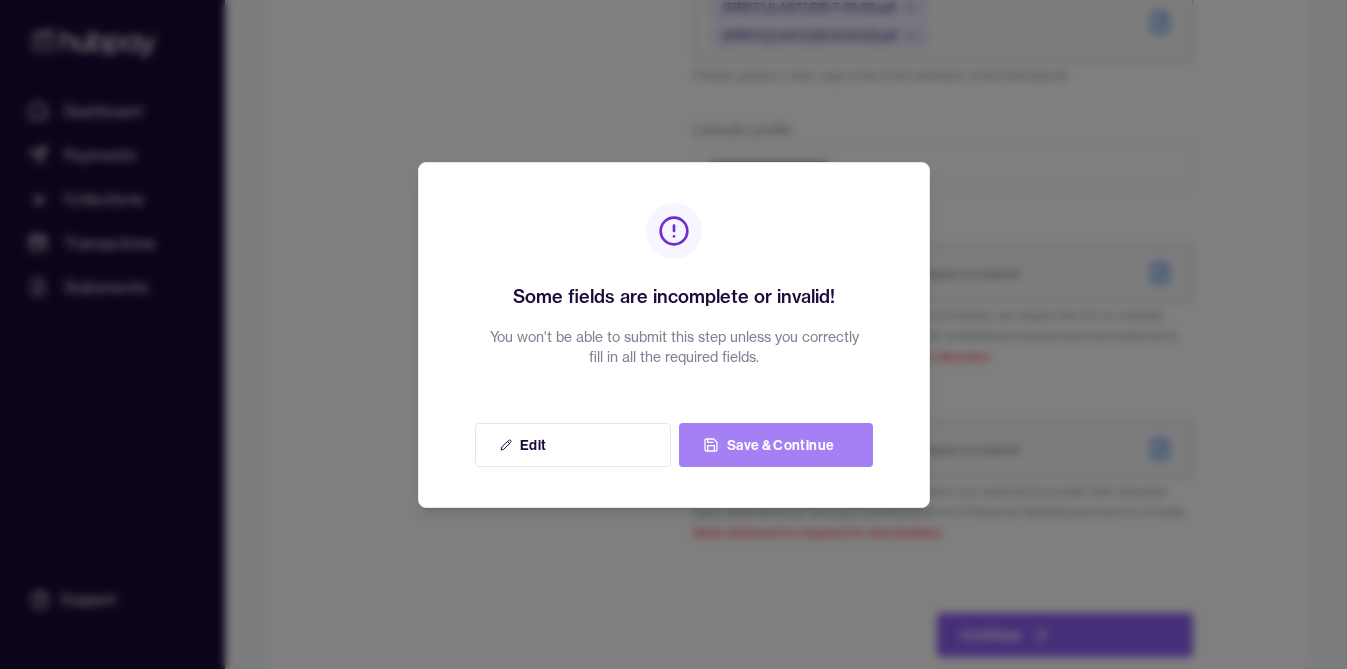 click on "Save & Continue" at bounding box center (776, 445) 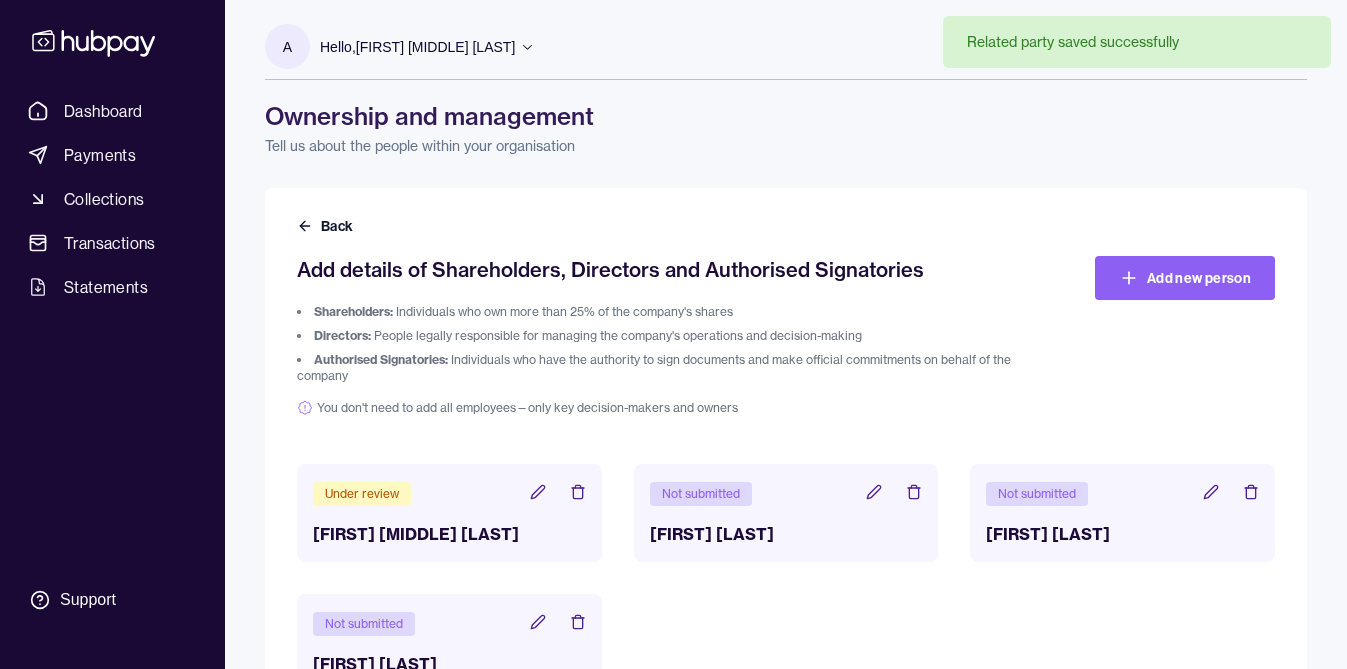scroll, scrollTop: 76, scrollLeft: 0, axis: vertical 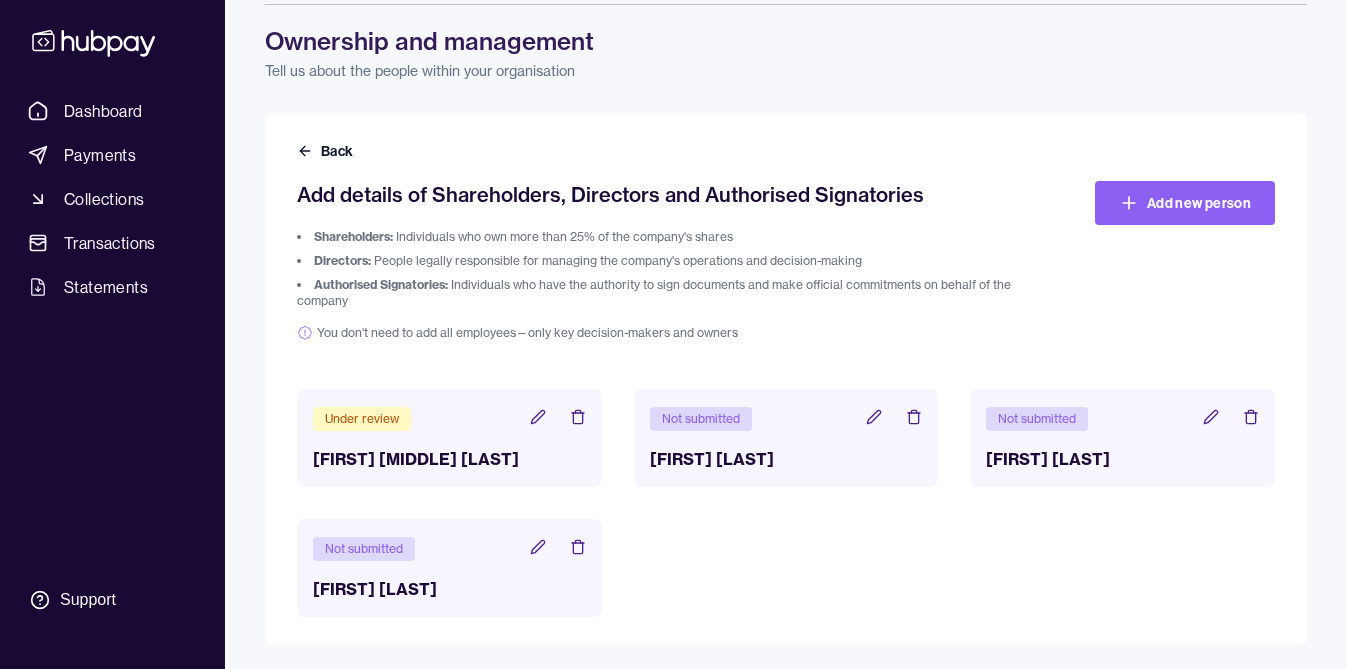 click 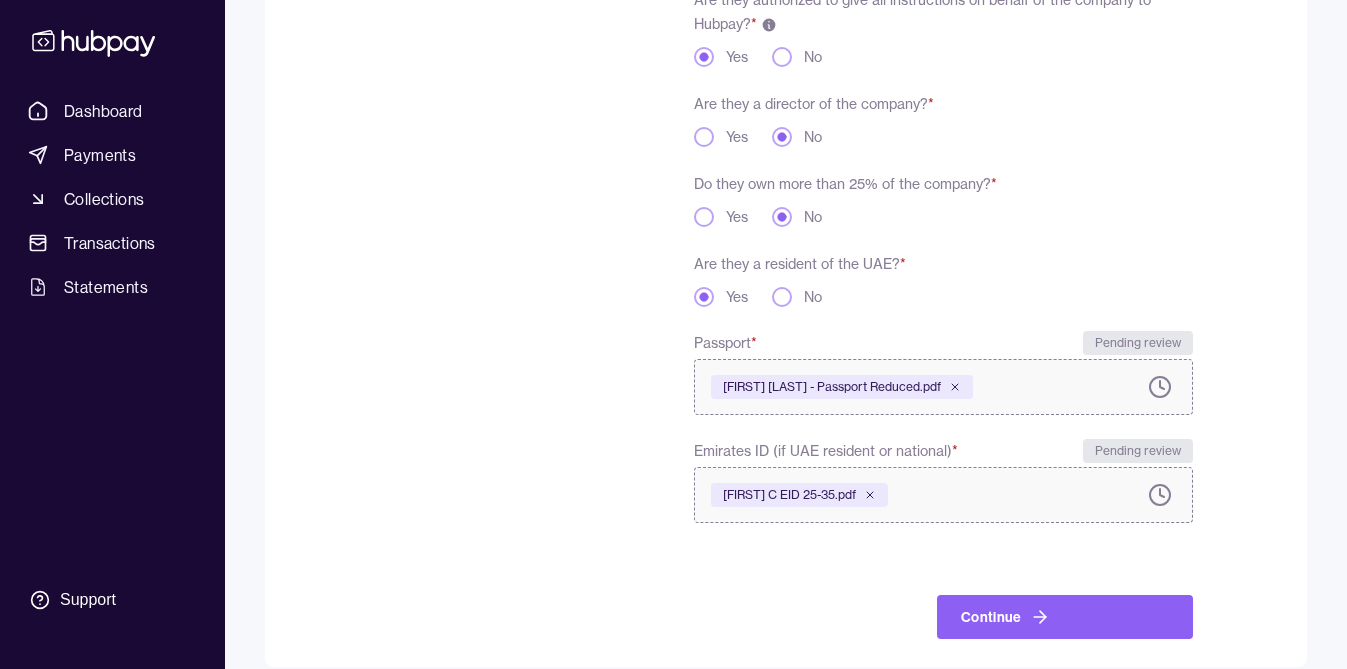 scroll, scrollTop: 395, scrollLeft: 0, axis: vertical 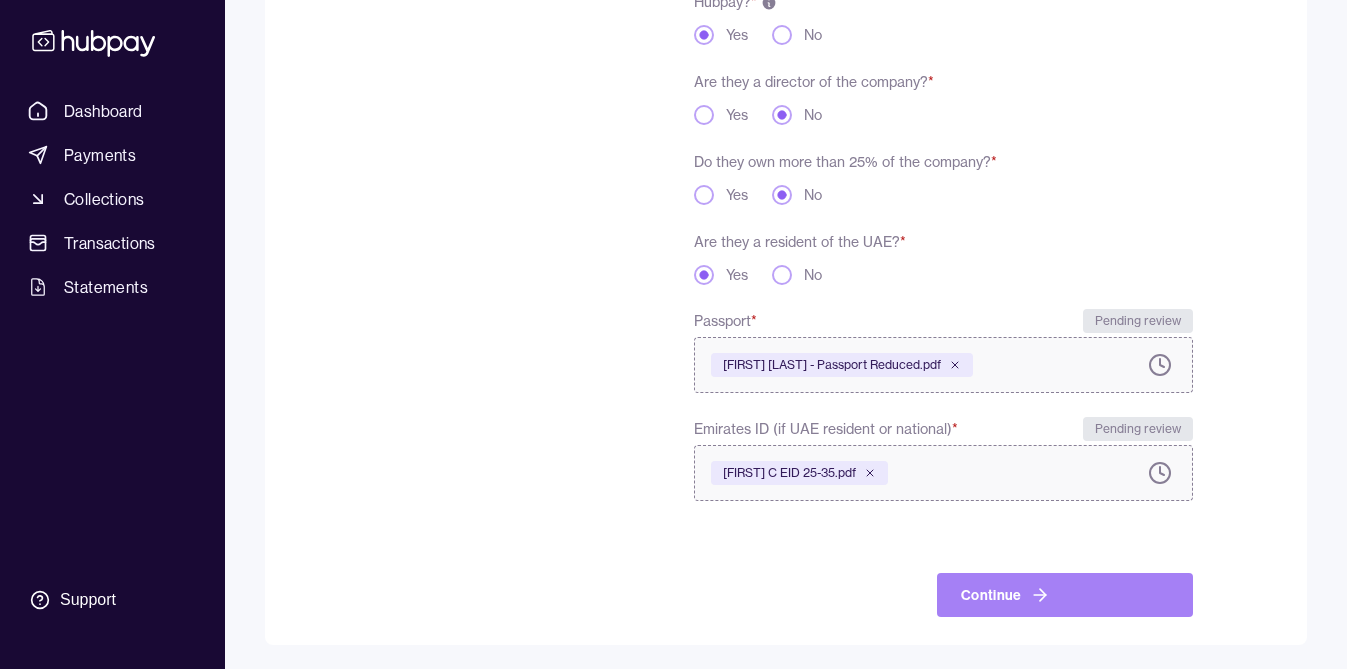 click on "Continue" at bounding box center (1065, 595) 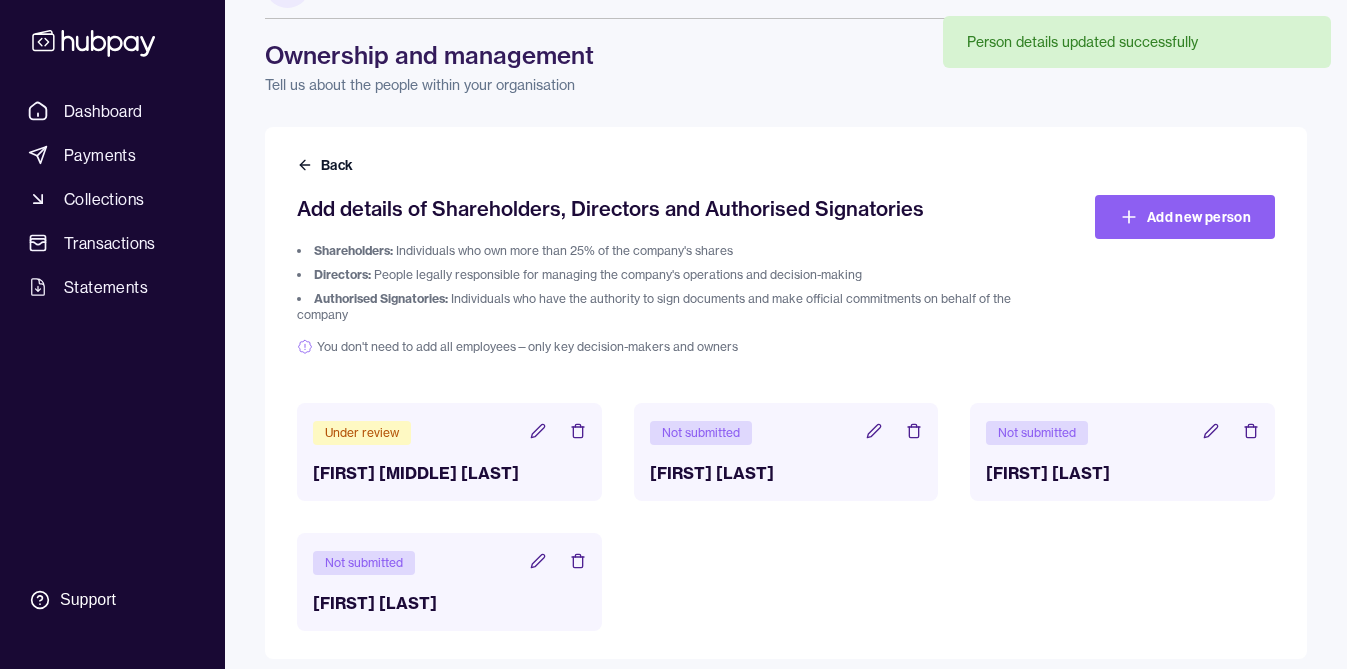 scroll, scrollTop: 76, scrollLeft: 0, axis: vertical 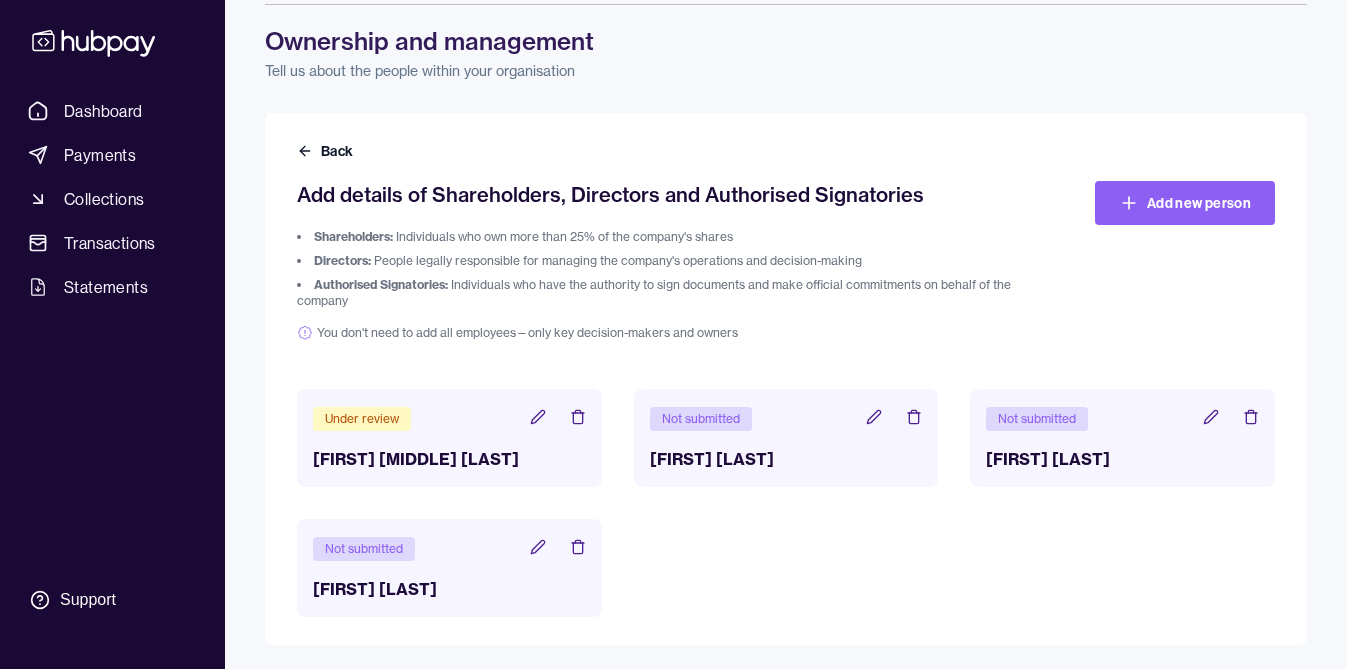 click on "Not submitted" at bounding box center [786, 418] 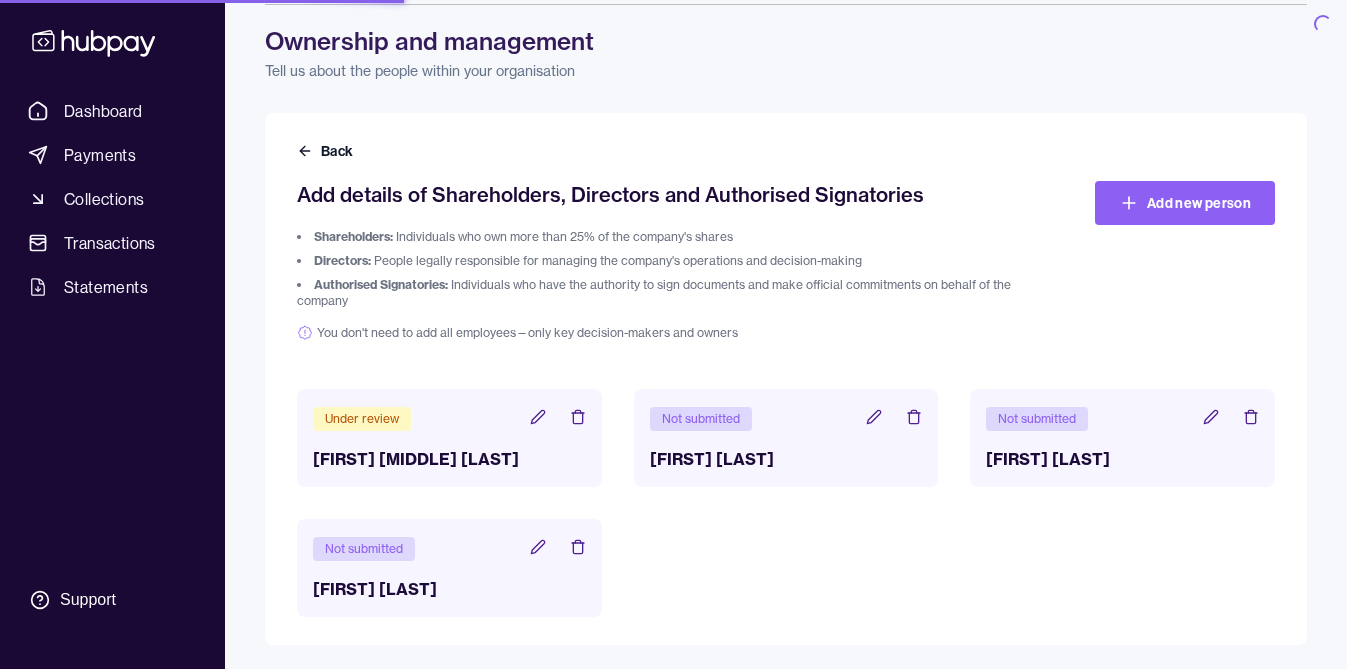 scroll, scrollTop: 0, scrollLeft: 0, axis: both 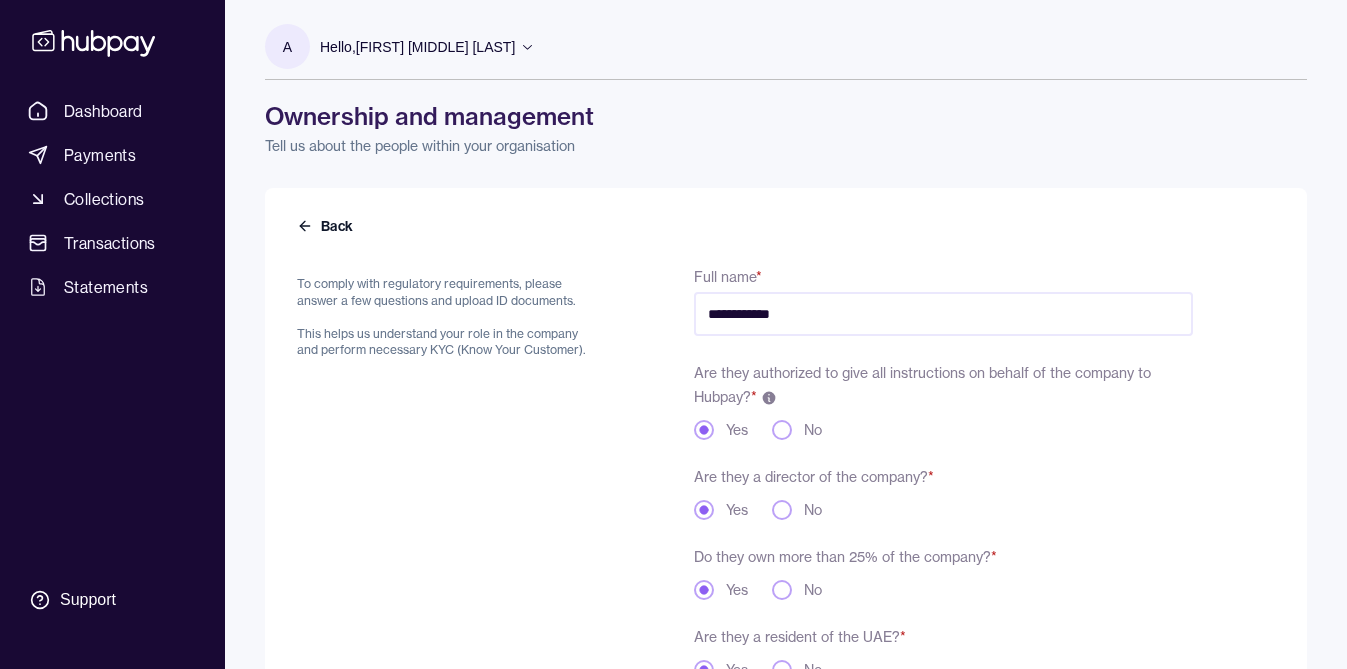 click on "**********" at bounding box center [943, 314] 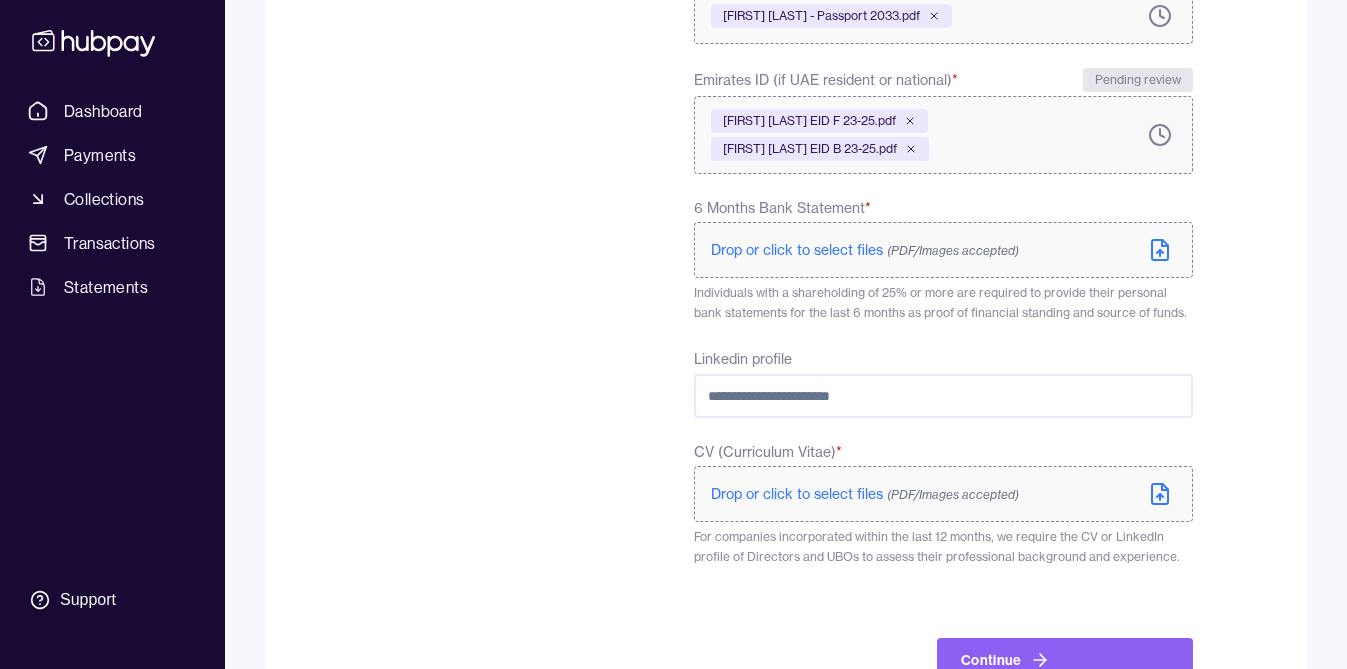scroll, scrollTop: 809, scrollLeft: 0, axis: vertical 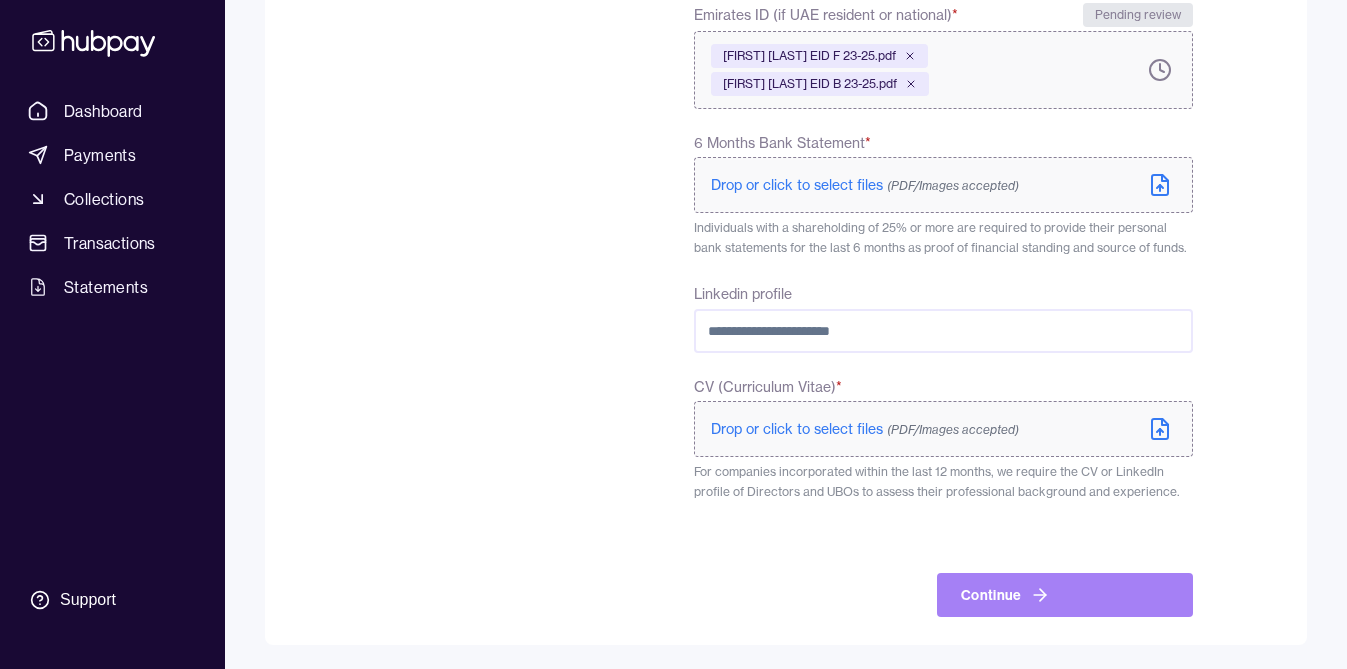 type on "**********" 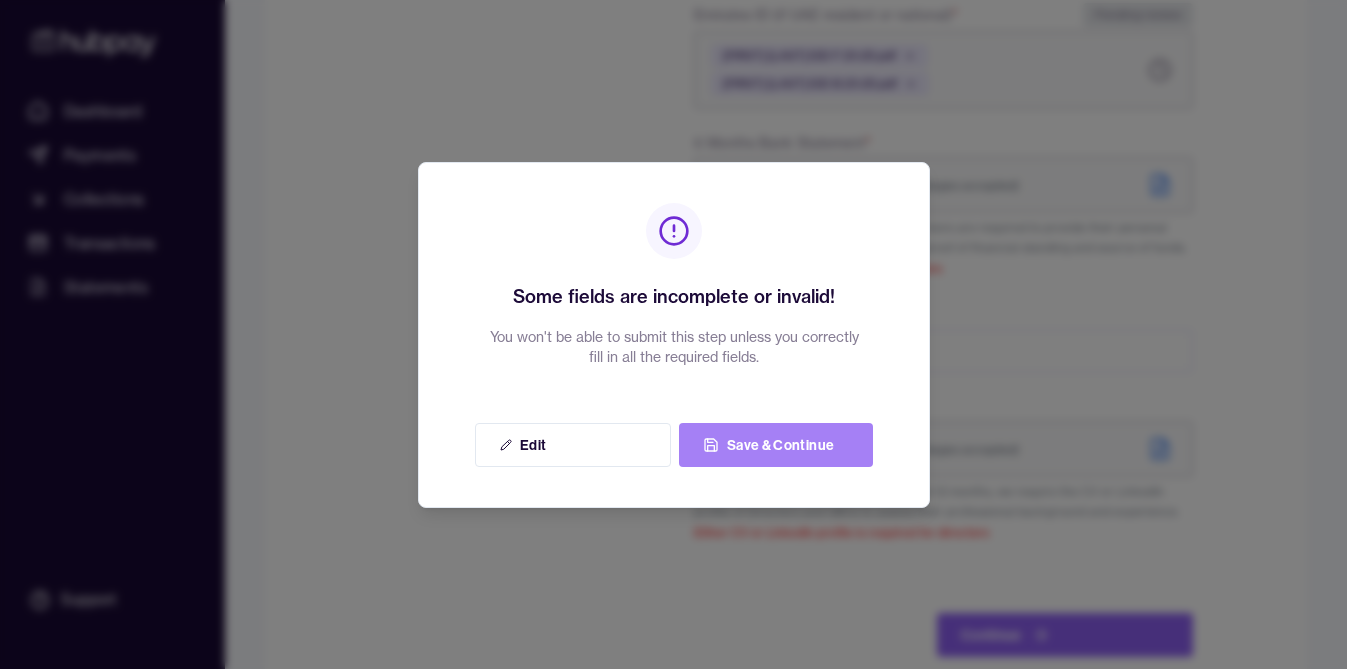 click on "Save & Continue" at bounding box center [776, 445] 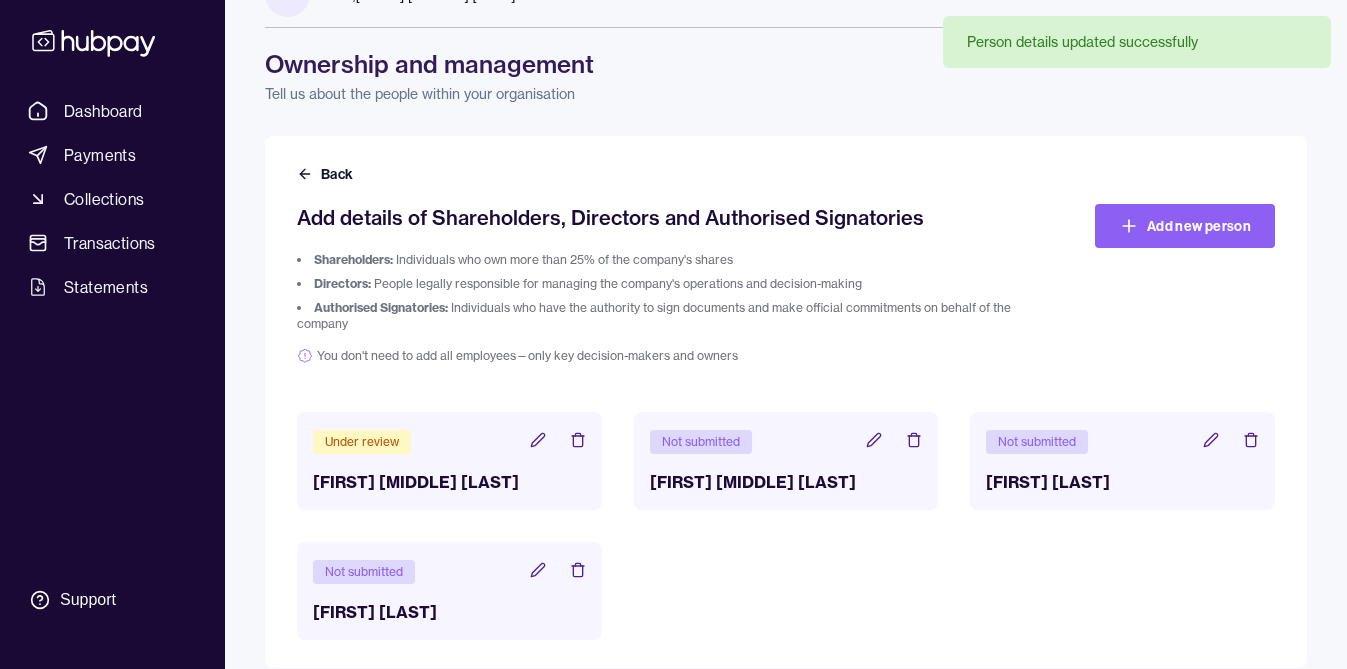 scroll, scrollTop: 76, scrollLeft: 0, axis: vertical 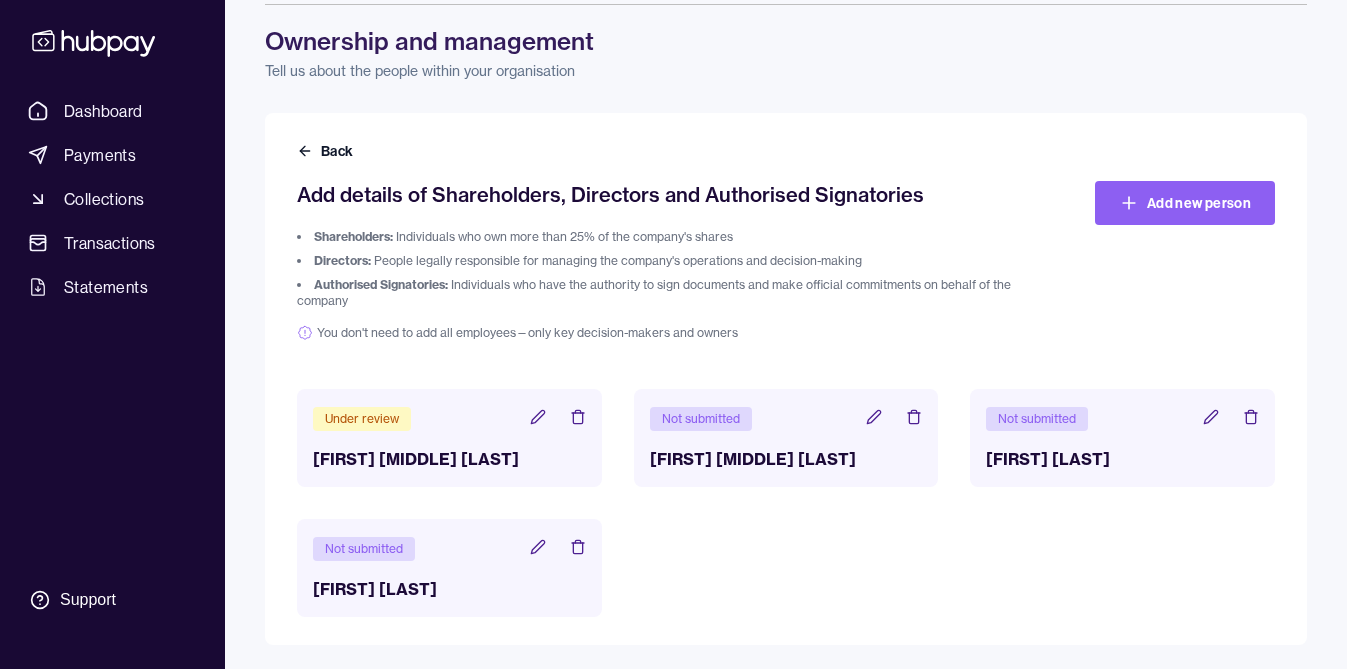 click 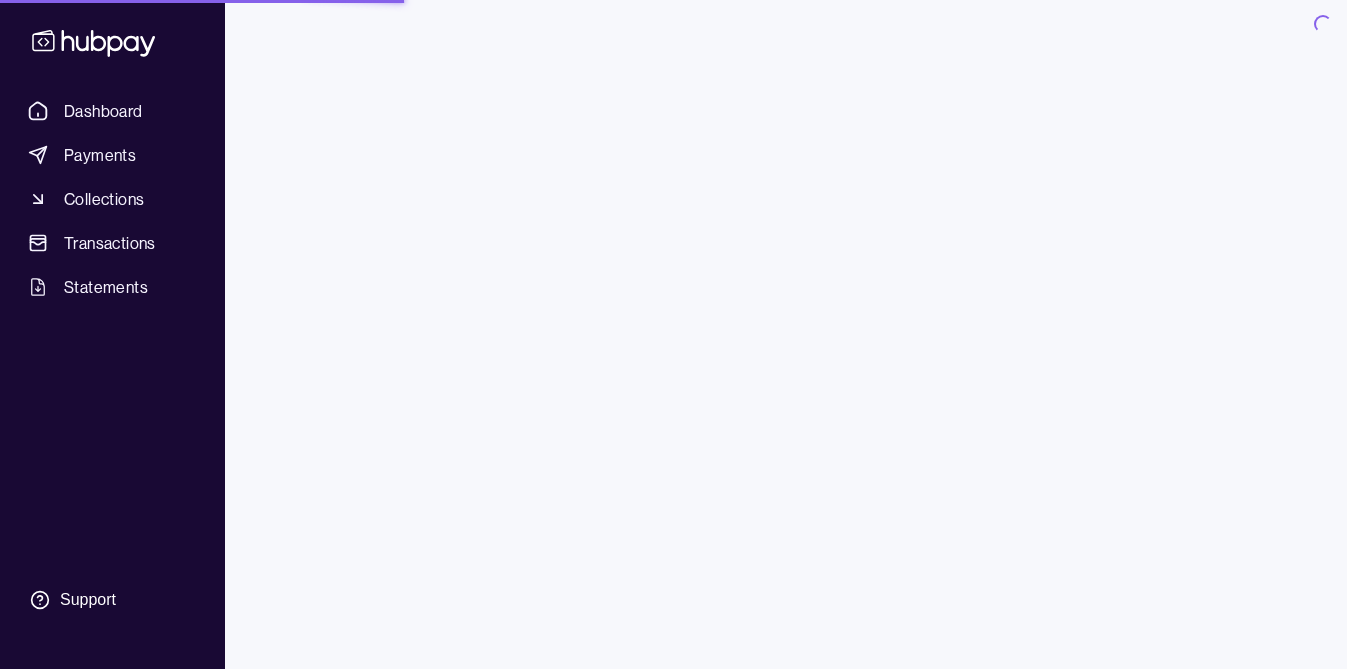 scroll, scrollTop: 0, scrollLeft: 0, axis: both 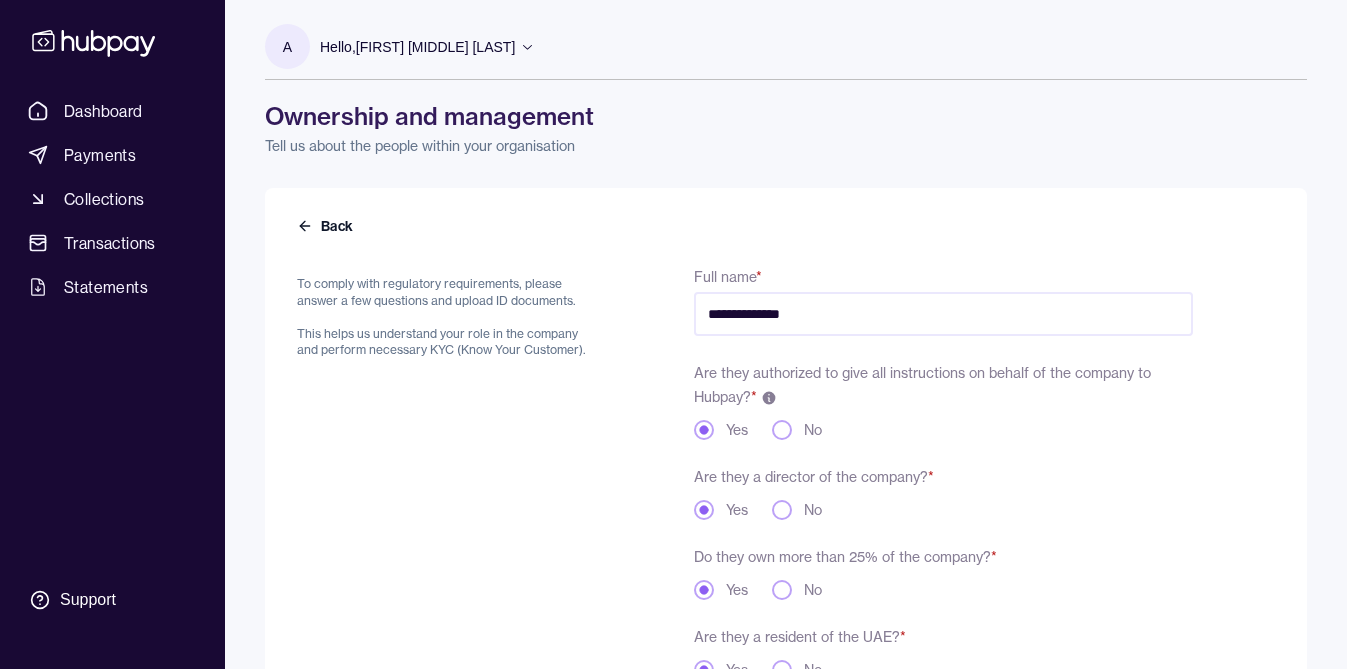 click on "**********" at bounding box center [943, 314] 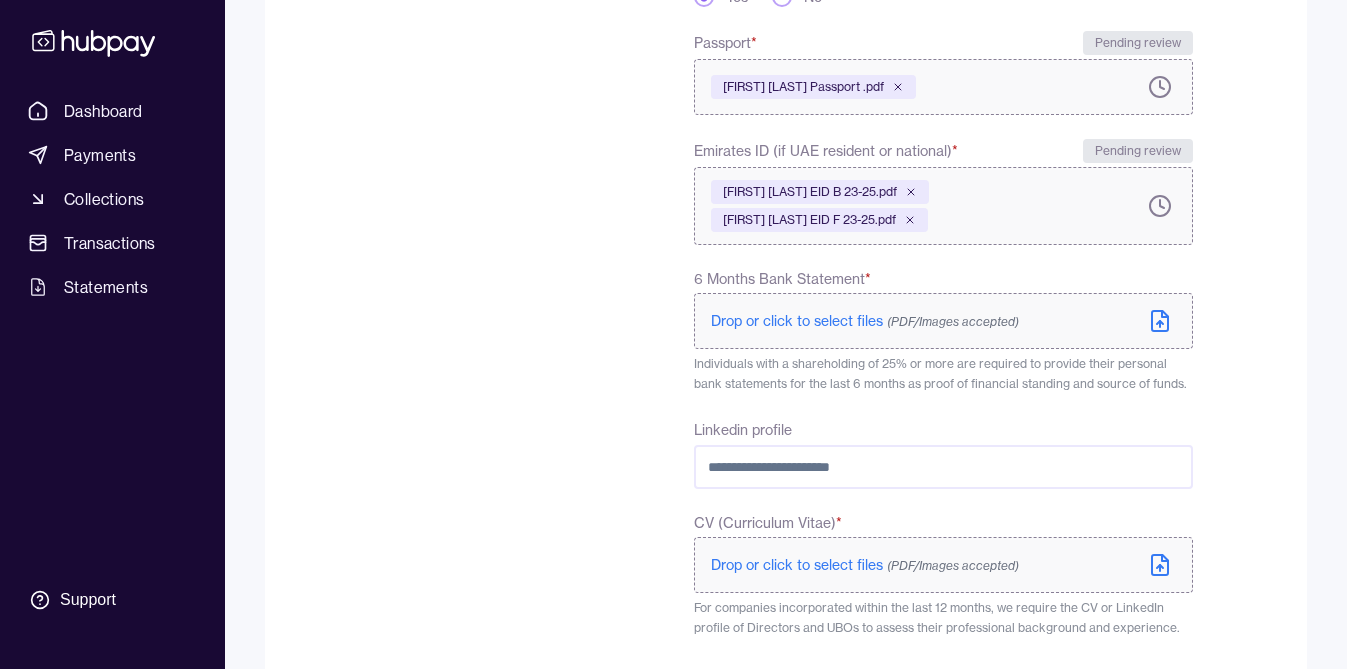 scroll, scrollTop: 809, scrollLeft: 0, axis: vertical 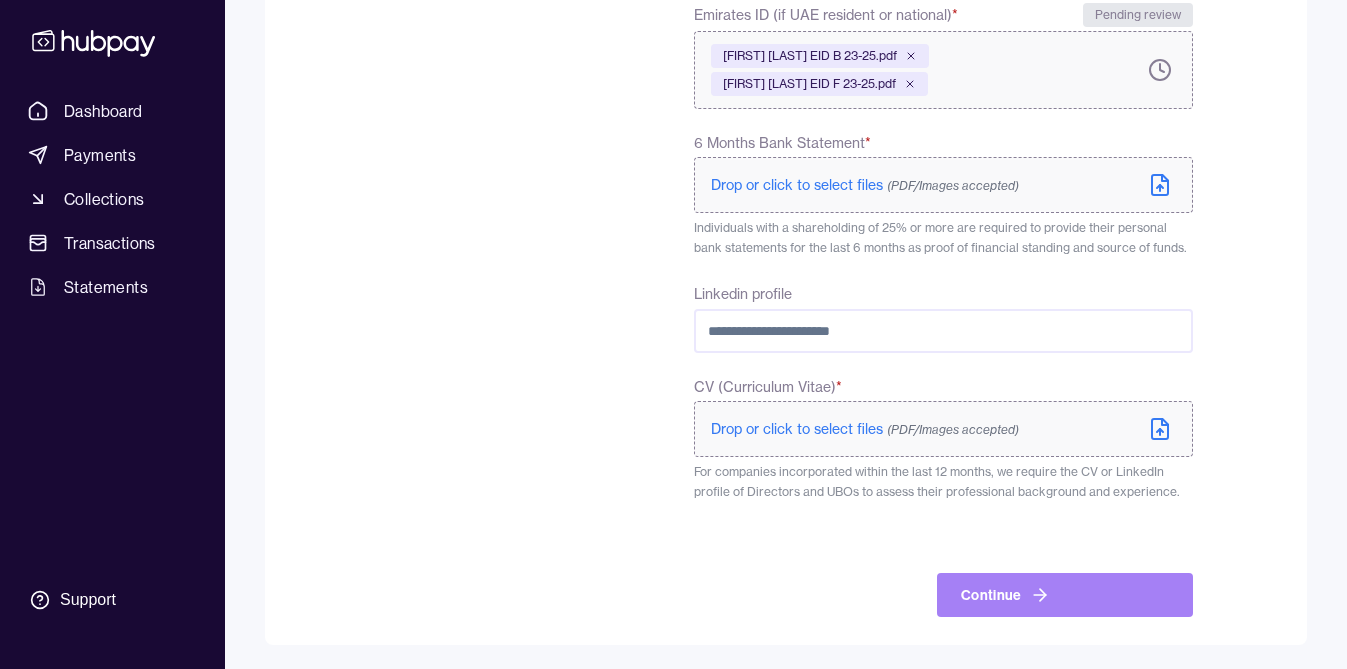 type on "**********" 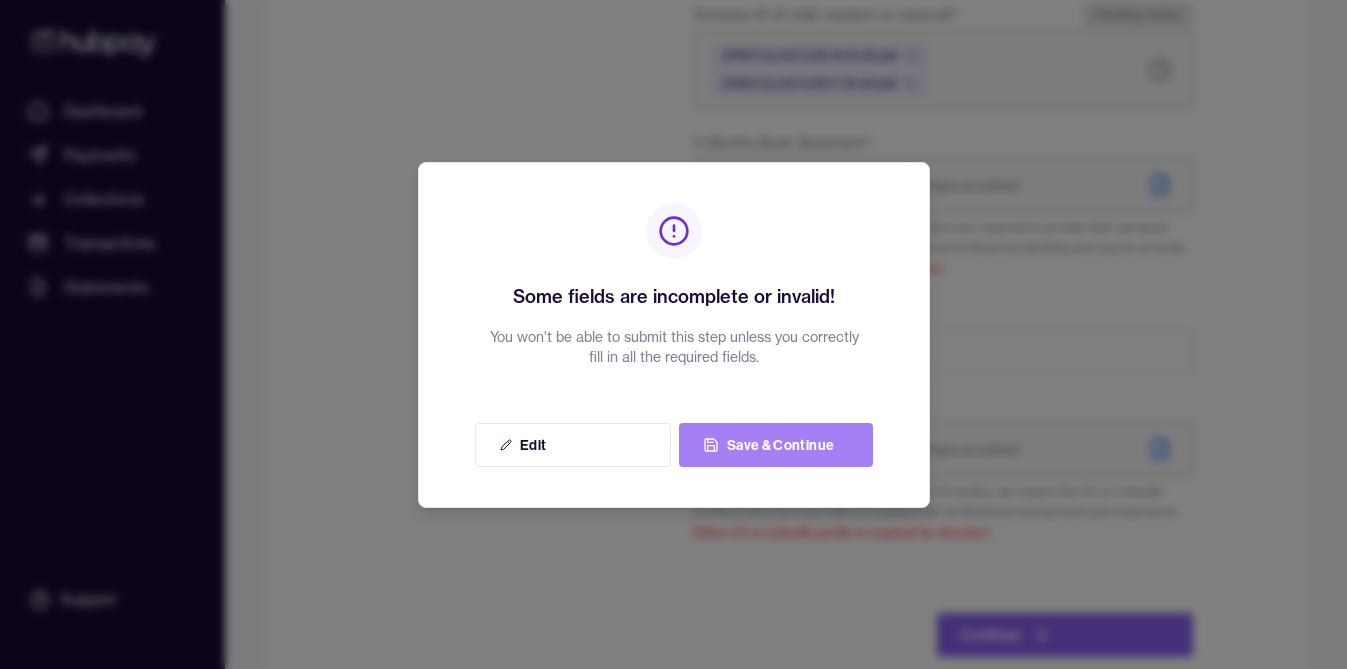 click on "Save & Continue" at bounding box center (776, 445) 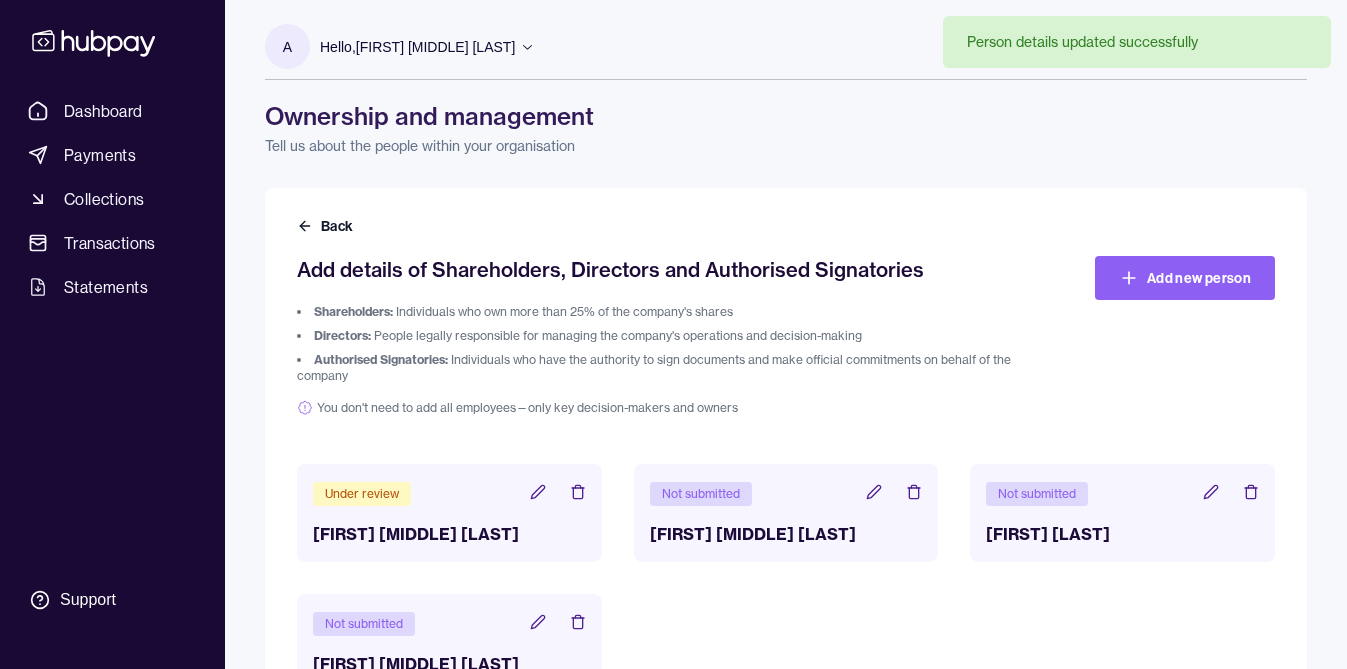 scroll, scrollTop: 76, scrollLeft: 0, axis: vertical 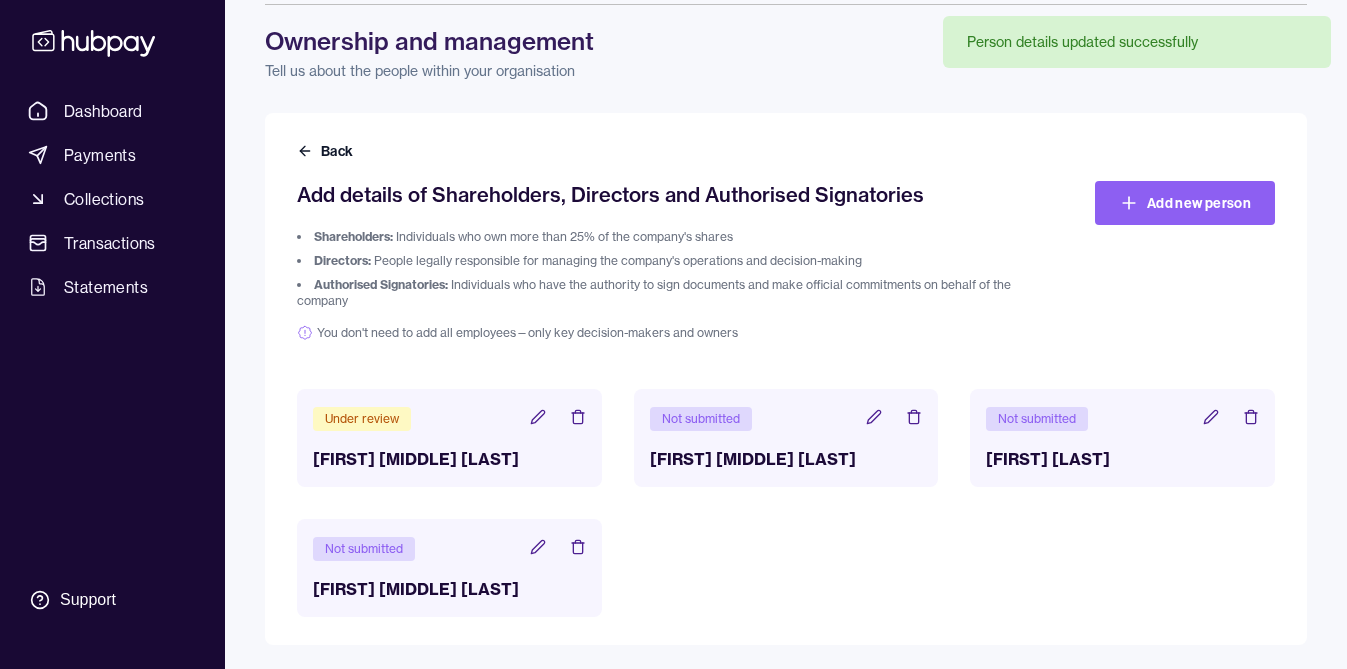 click 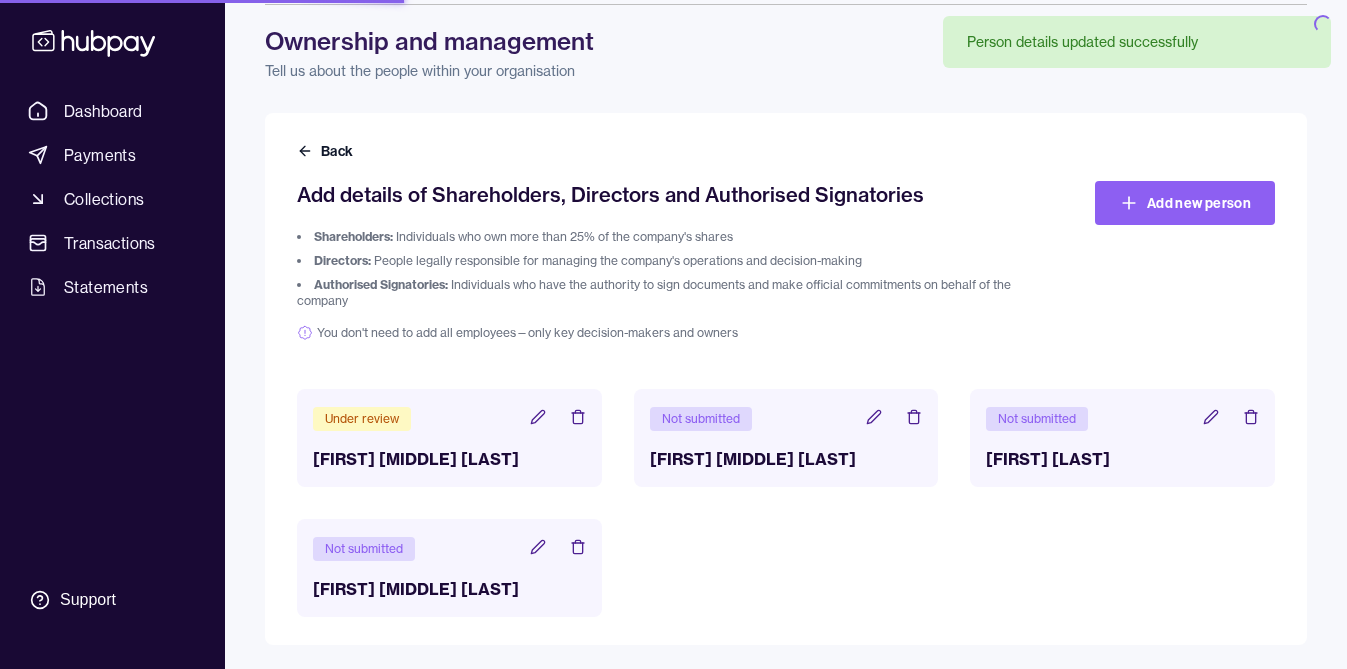 scroll, scrollTop: 0, scrollLeft: 0, axis: both 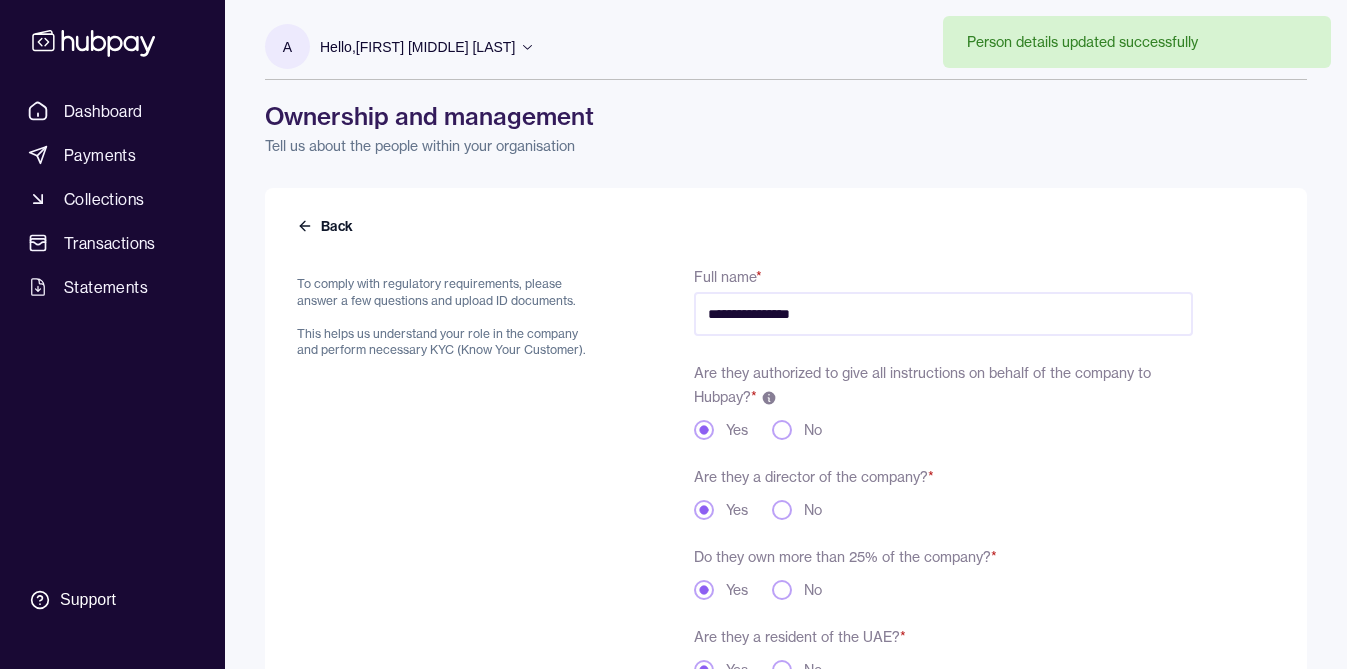 click on "**********" at bounding box center [943, 314] 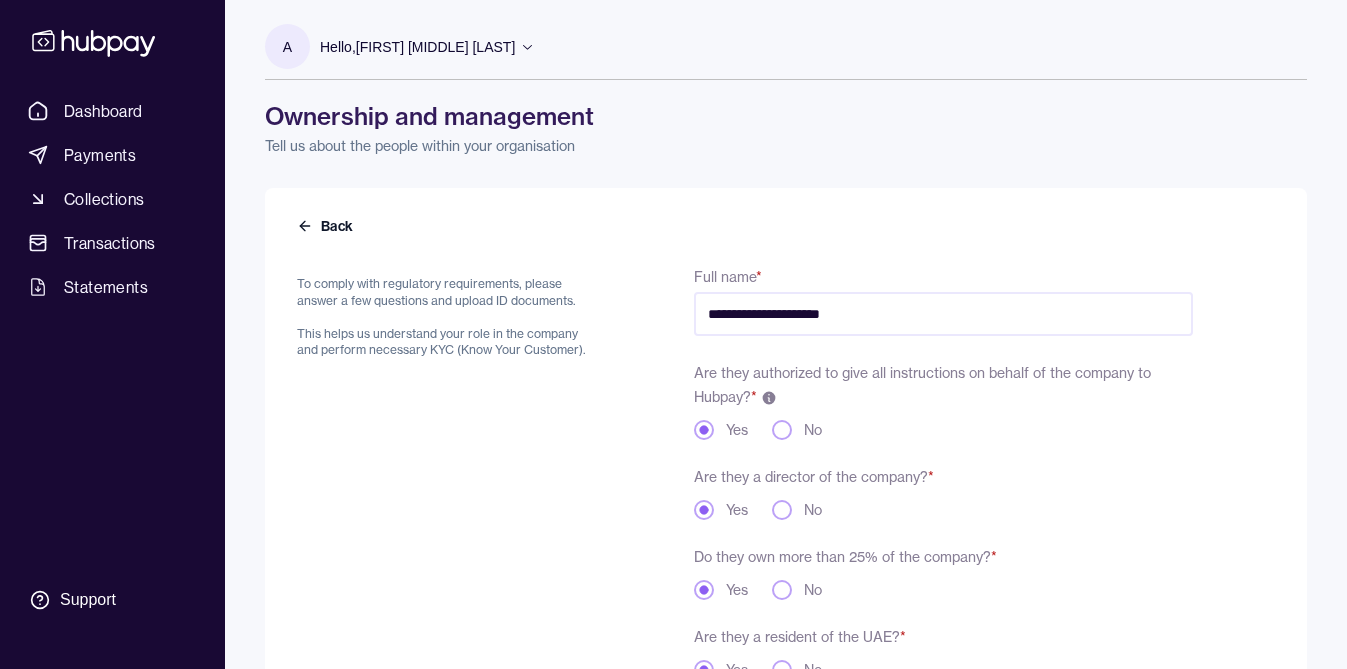 type on "**********" 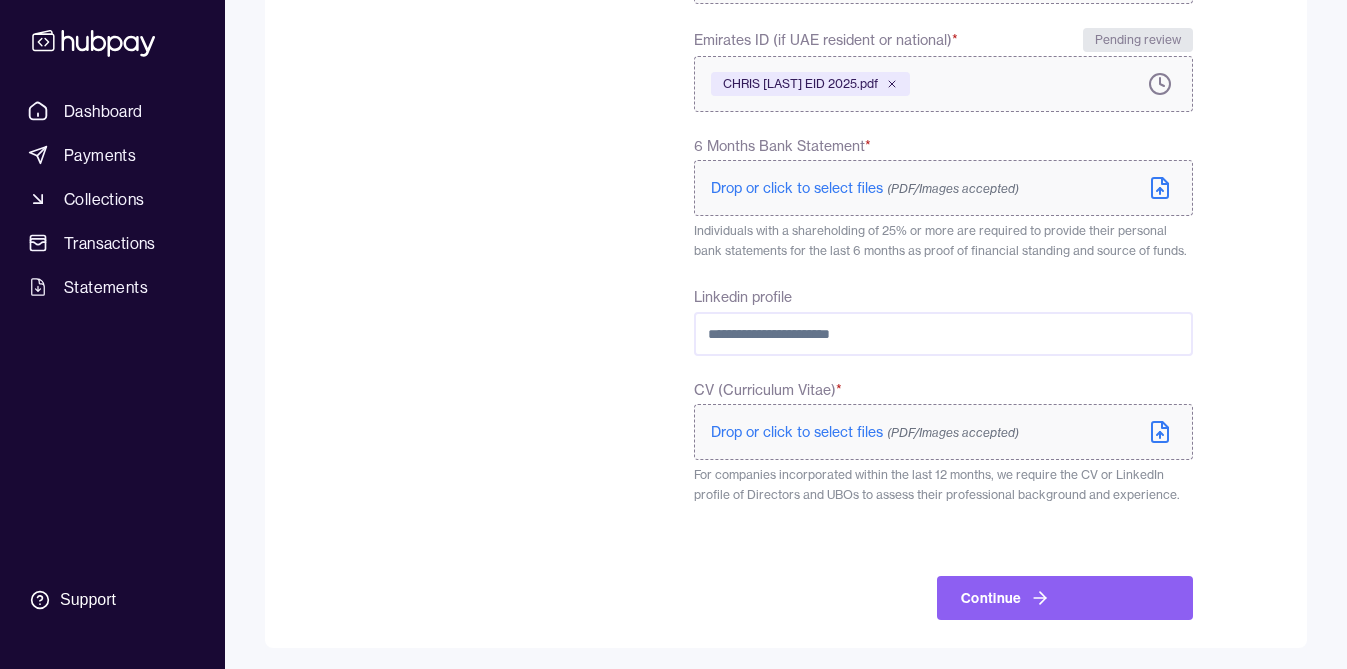 scroll, scrollTop: 787, scrollLeft: 0, axis: vertical 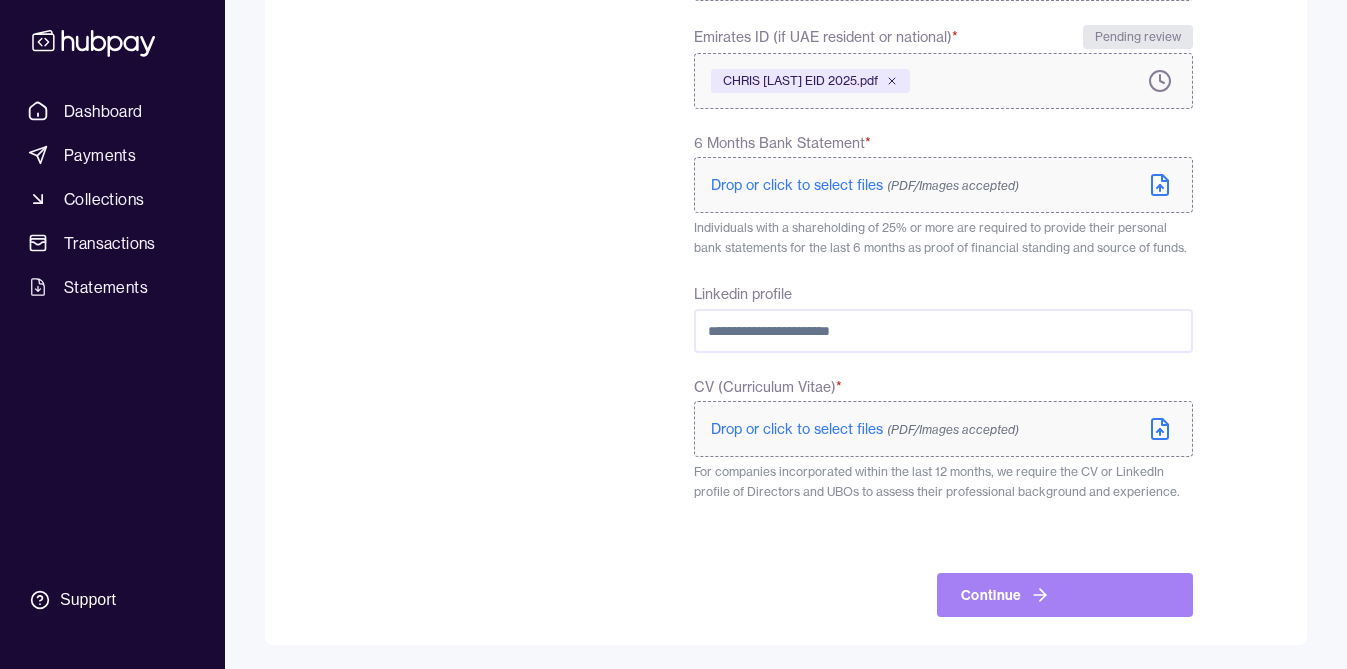 click on "Continue" at bounding box center (1065, 595) 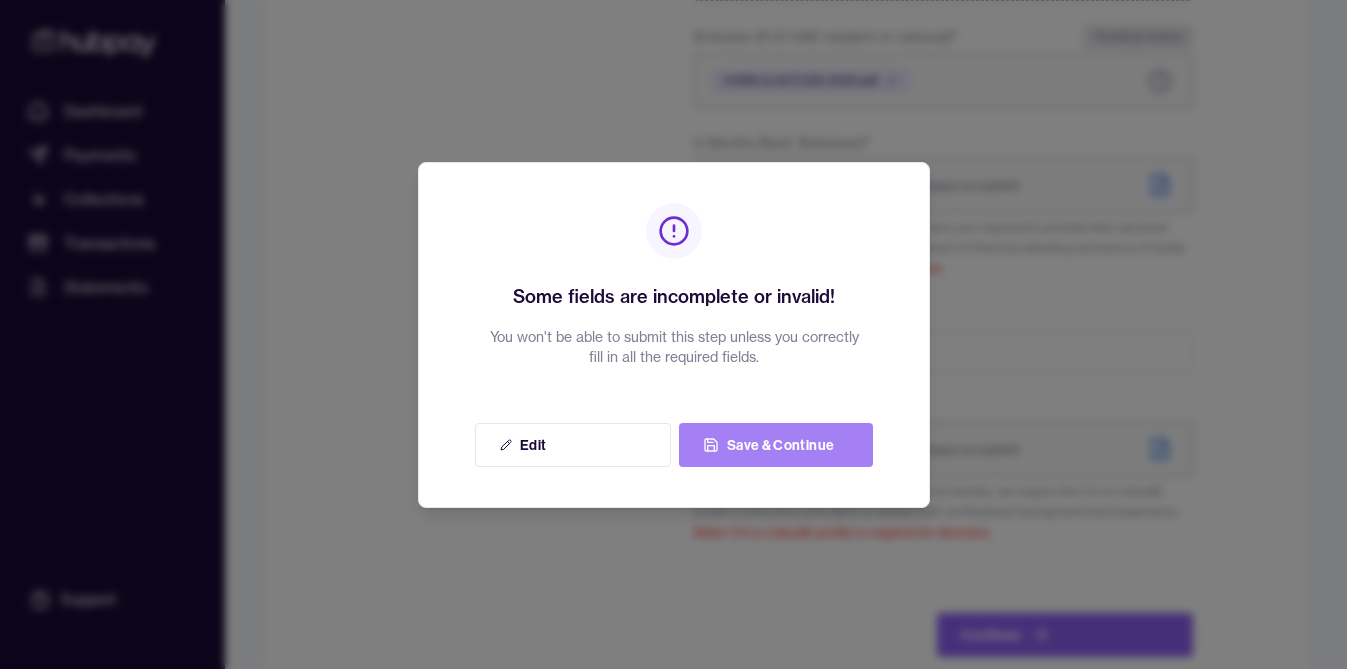 click on "Save & Continue" at bounding box center [776, 445] 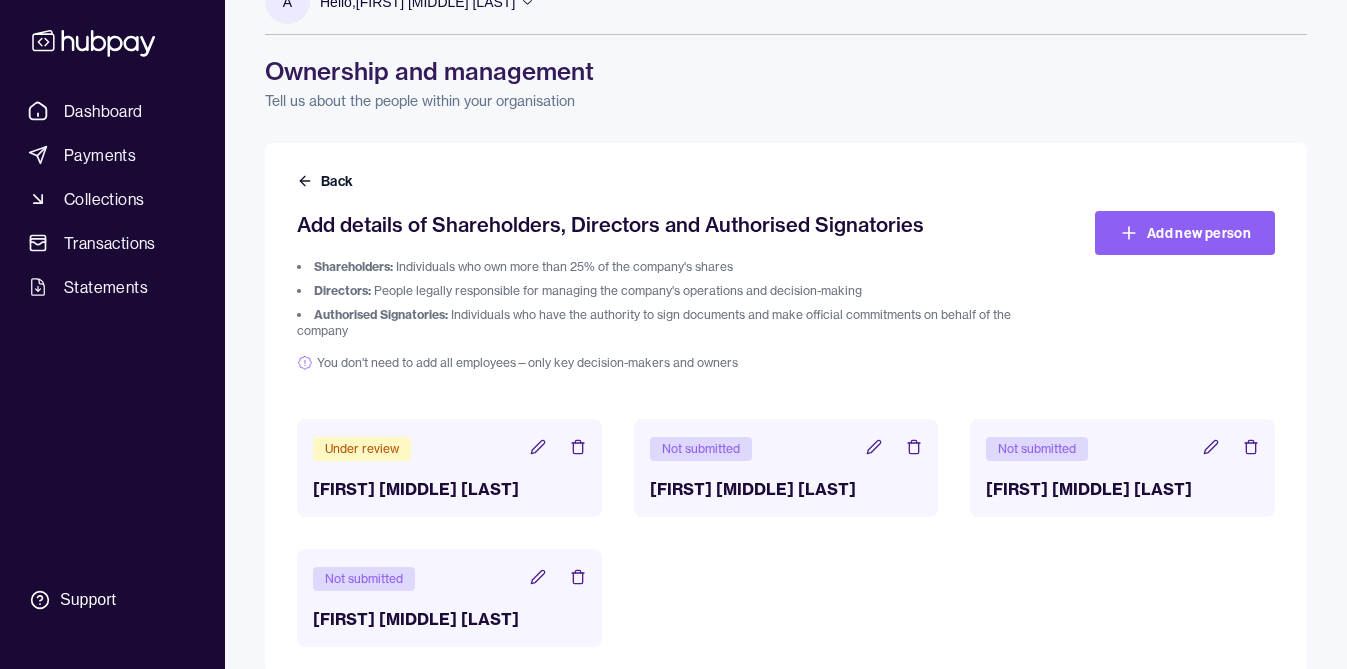 scroll, scrollTop: 76, scrollLeft: 0, axis: vertical 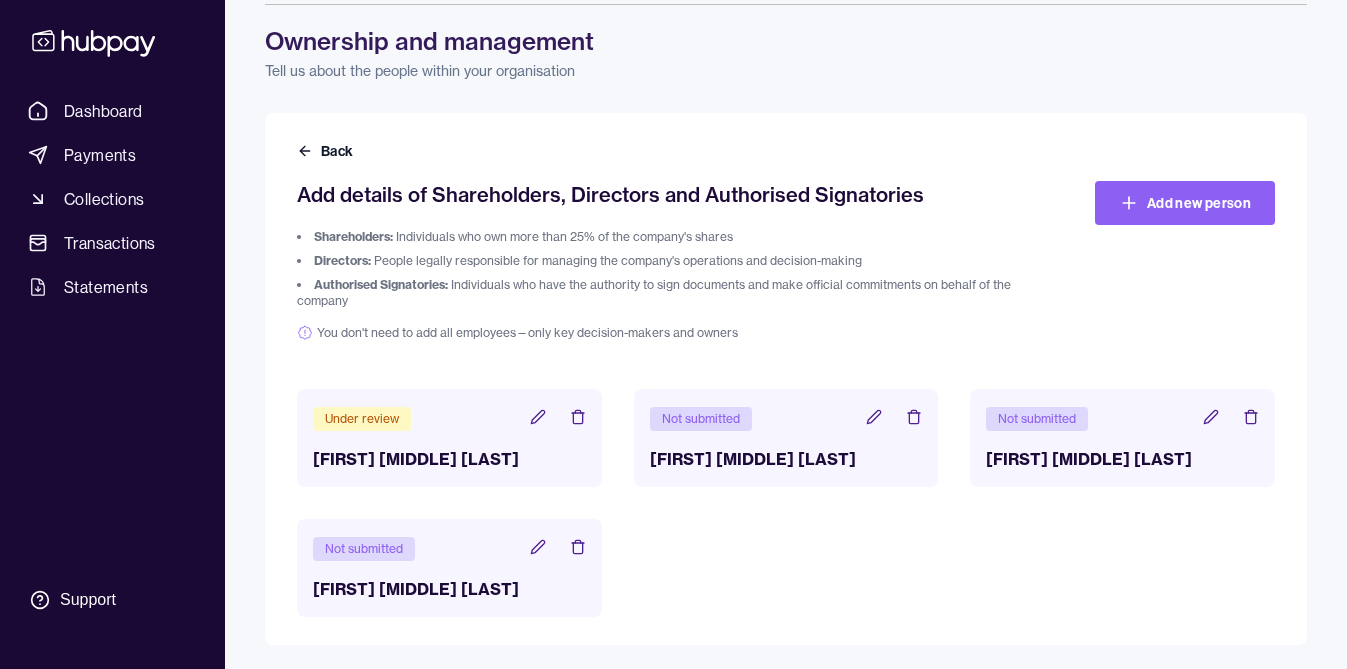 click 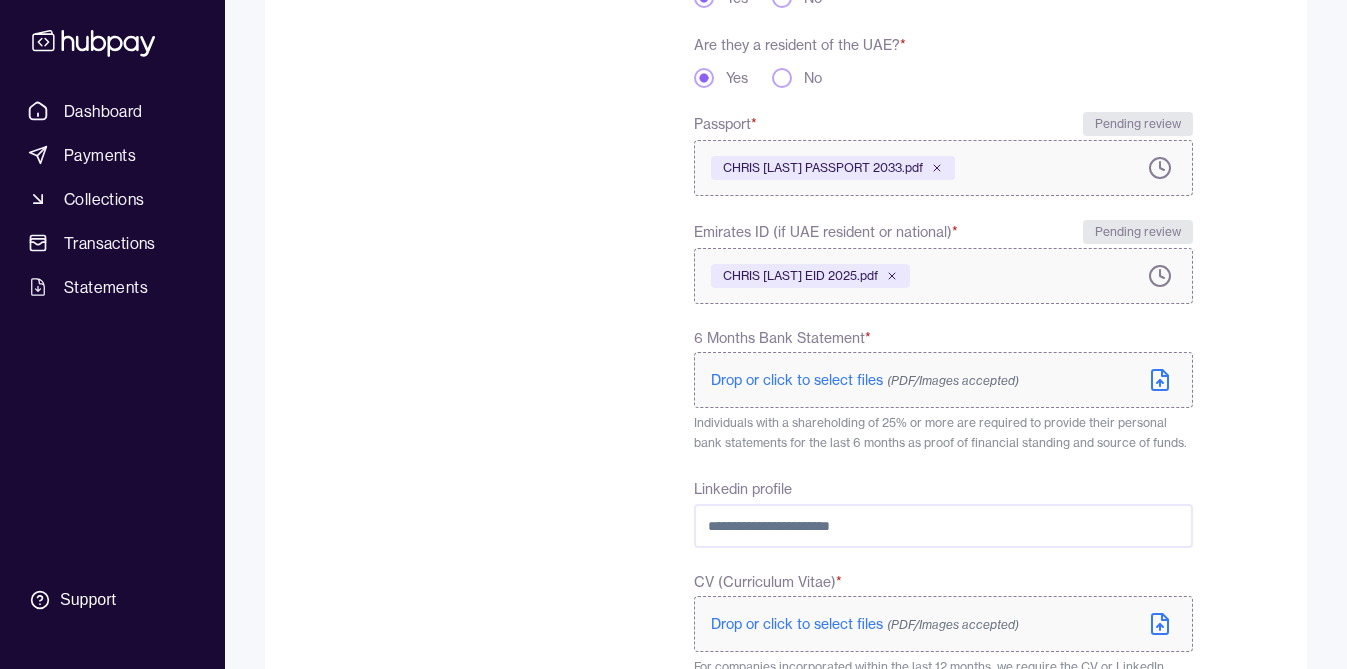 scroll, scrollTop: 640, scrollLeft: 0, axis: vertical 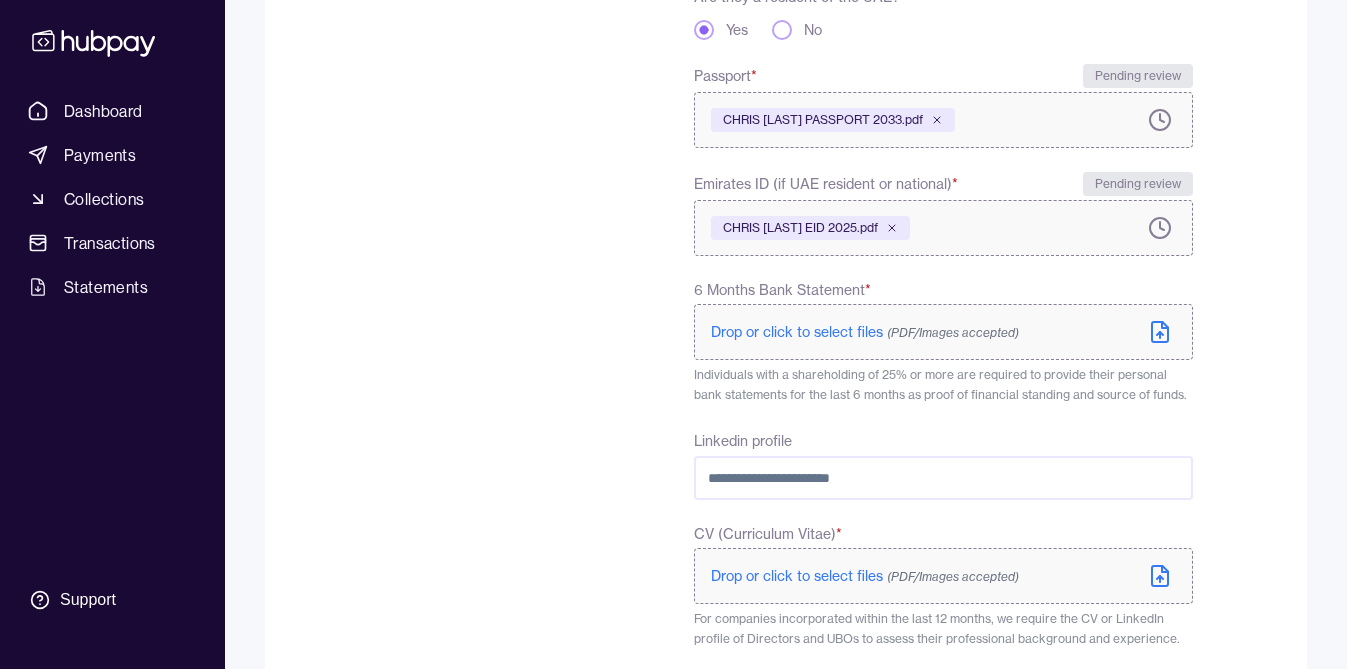 click on "Linkedin profile" at bounding box center [943, 478] 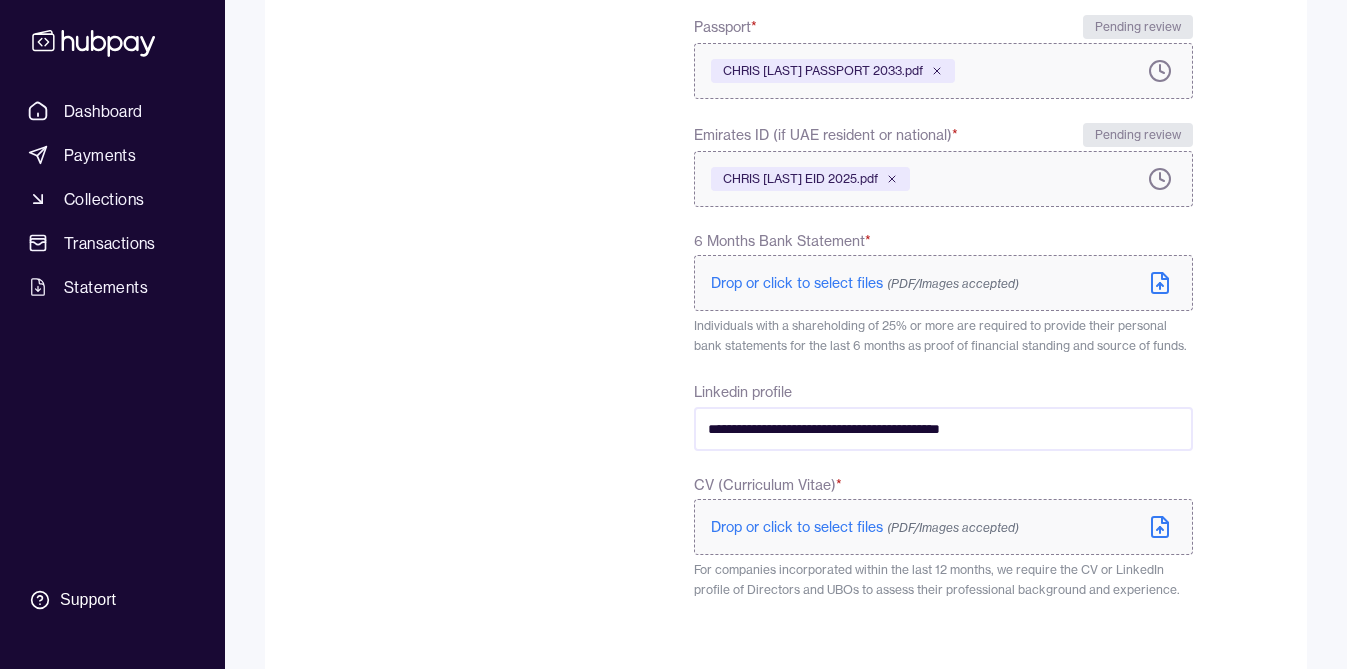 scroll, scrollTop: 787, scrollLeft: 0, axis: vertical 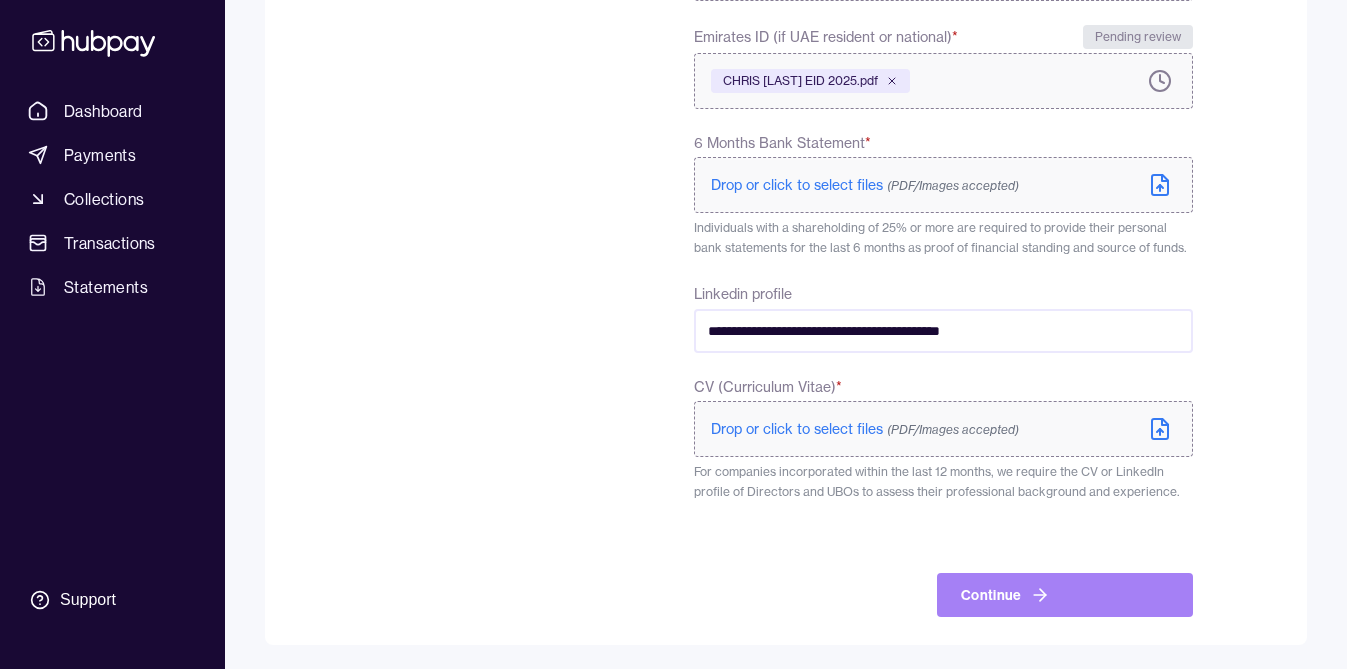 type on "**********" 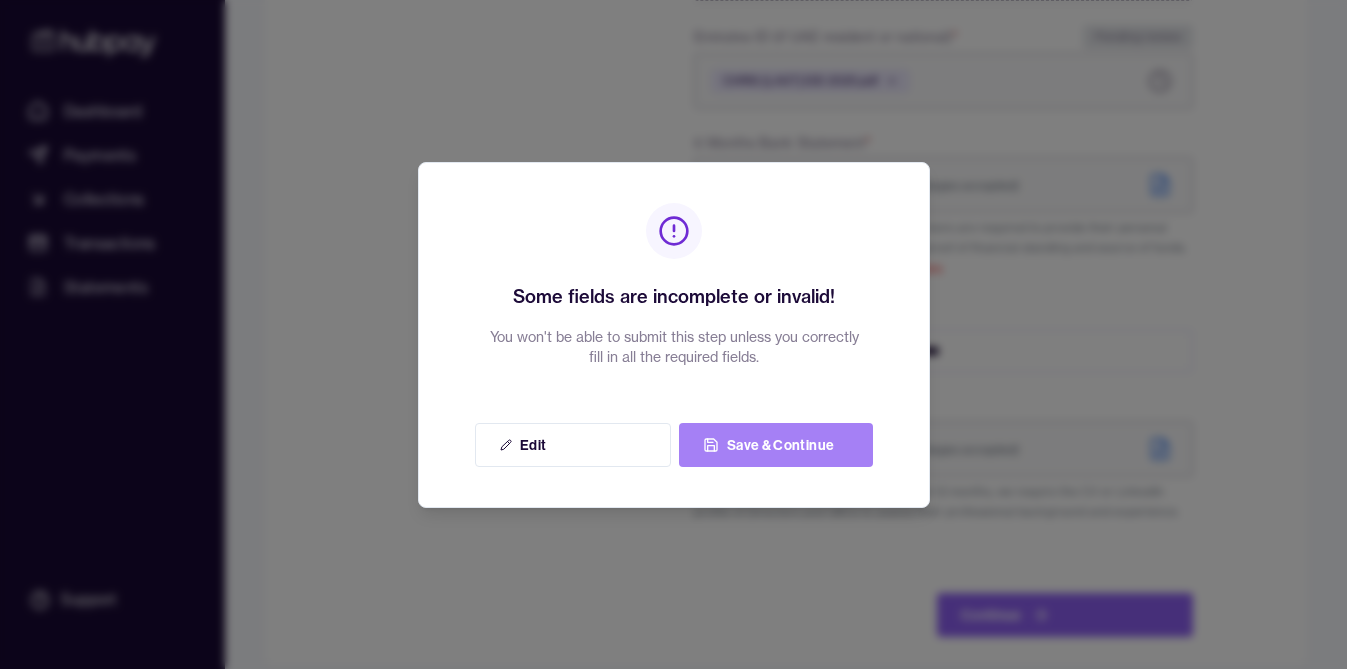 click on "Save & Continue" at bounding box center [776, 445] 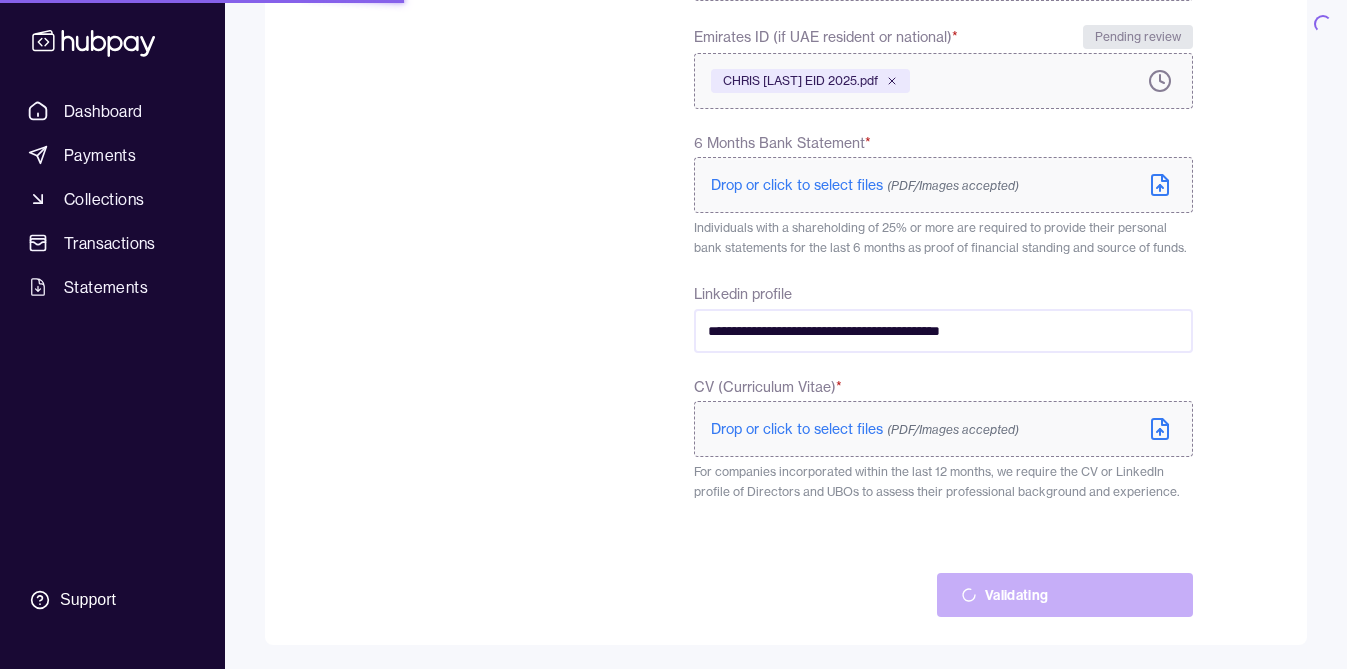 scroll, scrollTop: 0, scrollLeft: 0, axis: both 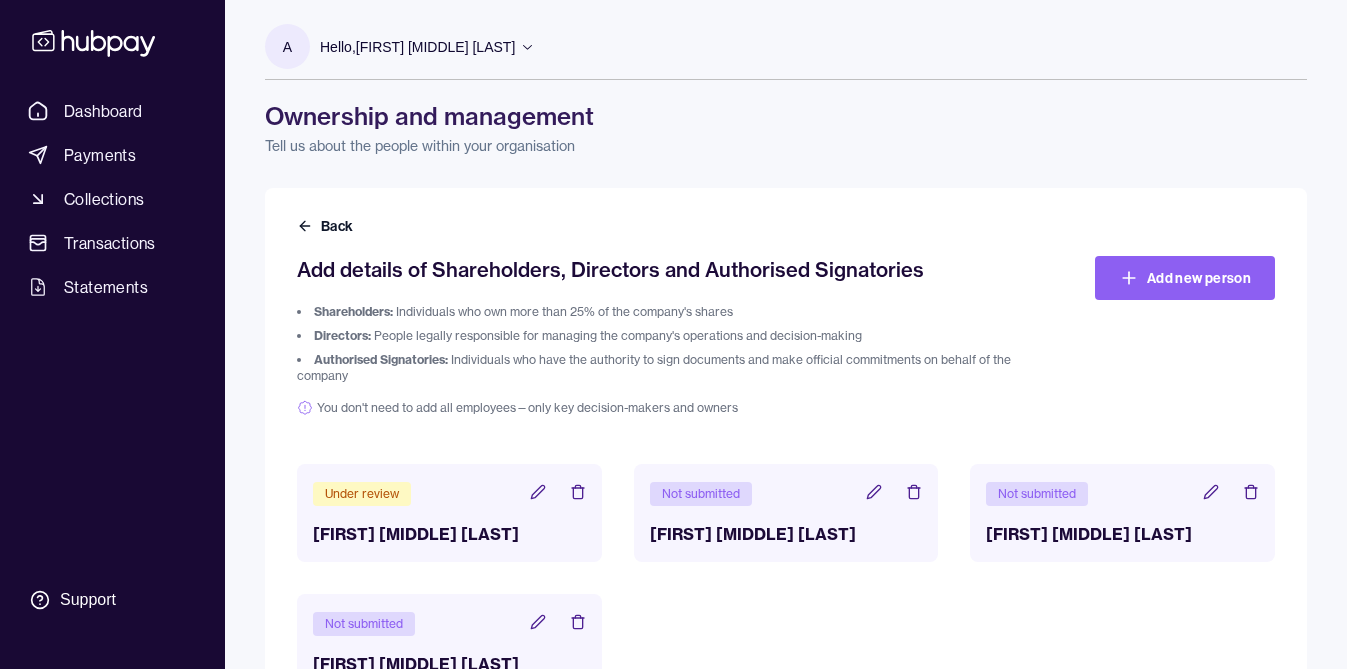click 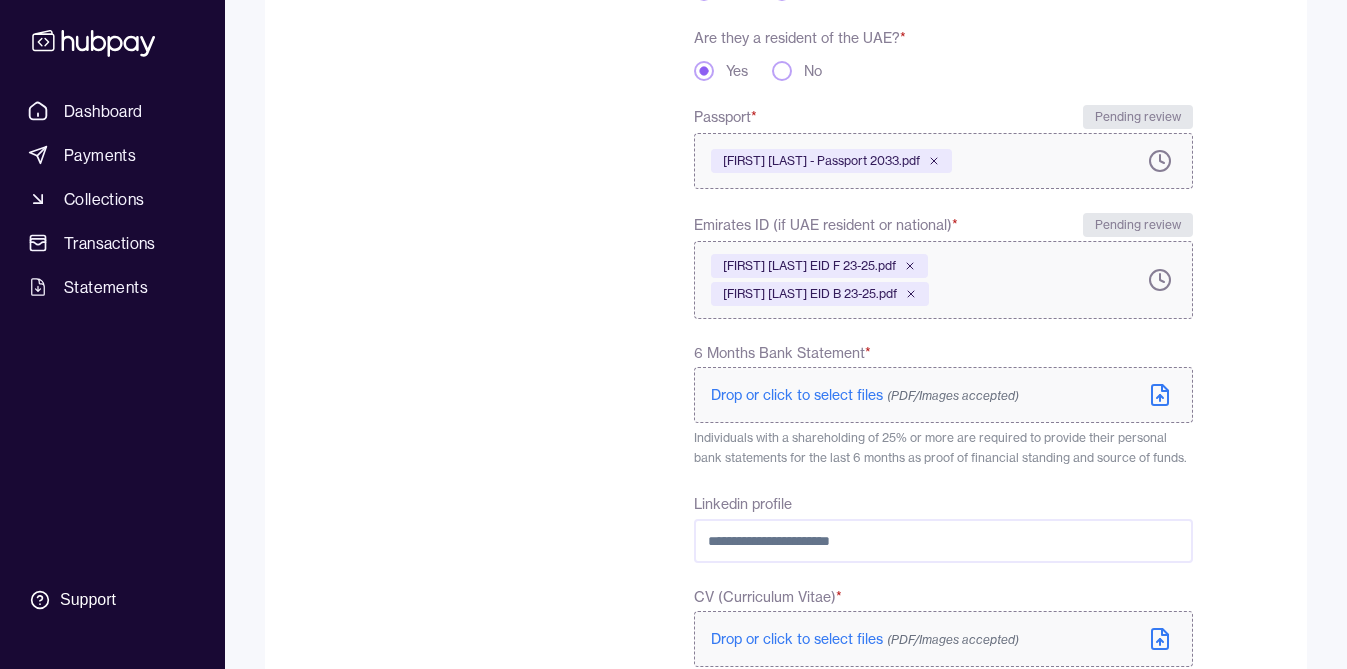 scroll, scrollTop: 600, scrollLeft: 0, axis: vertical 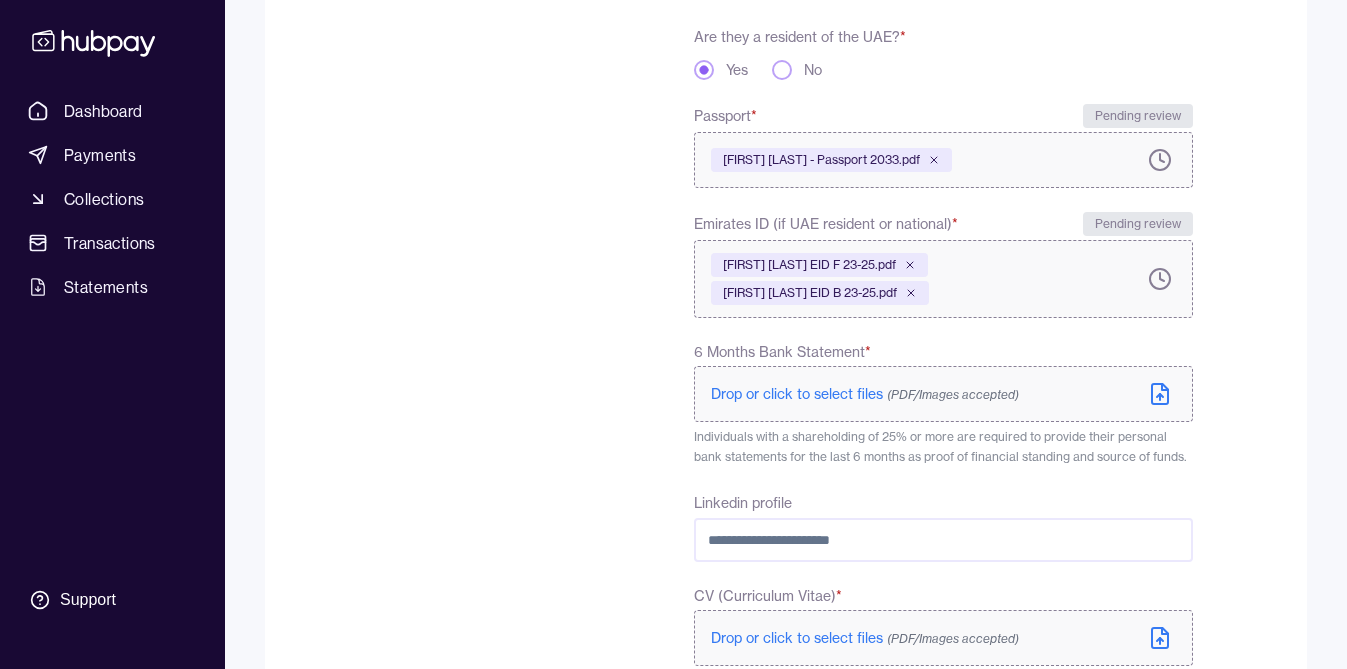 click on "Linkedin profile" at bounding box center (943, 540) 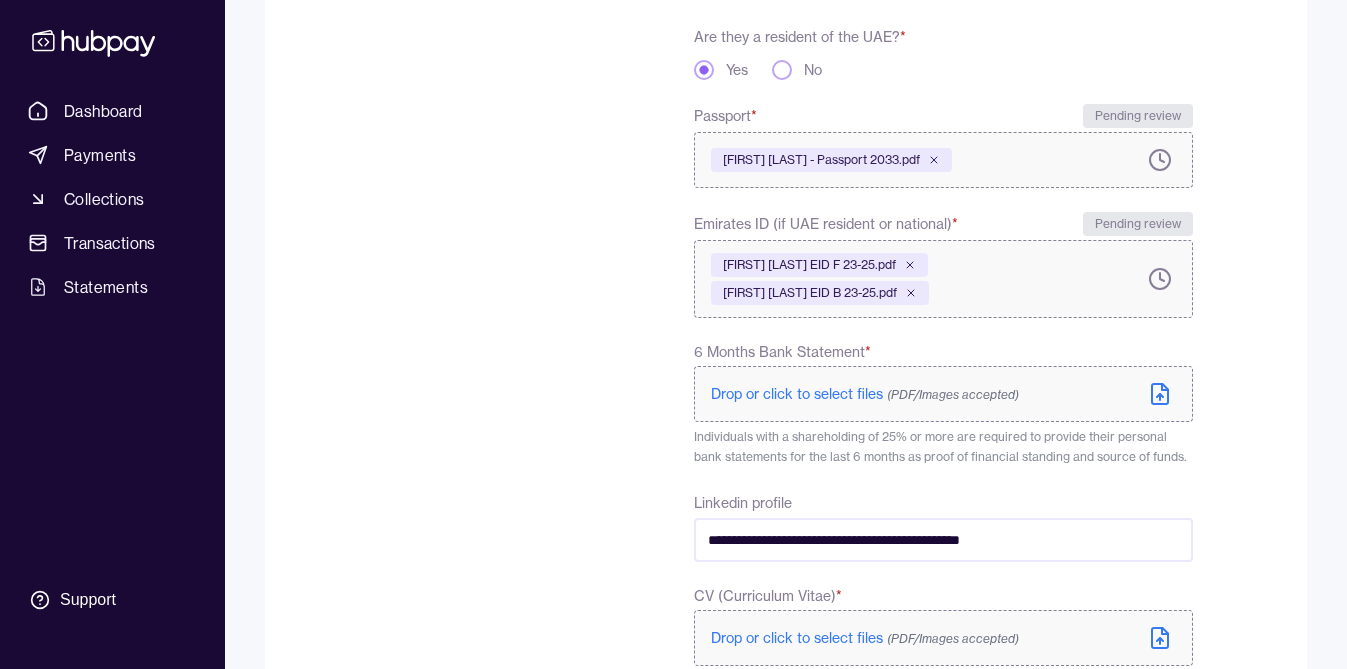 type on "**********" 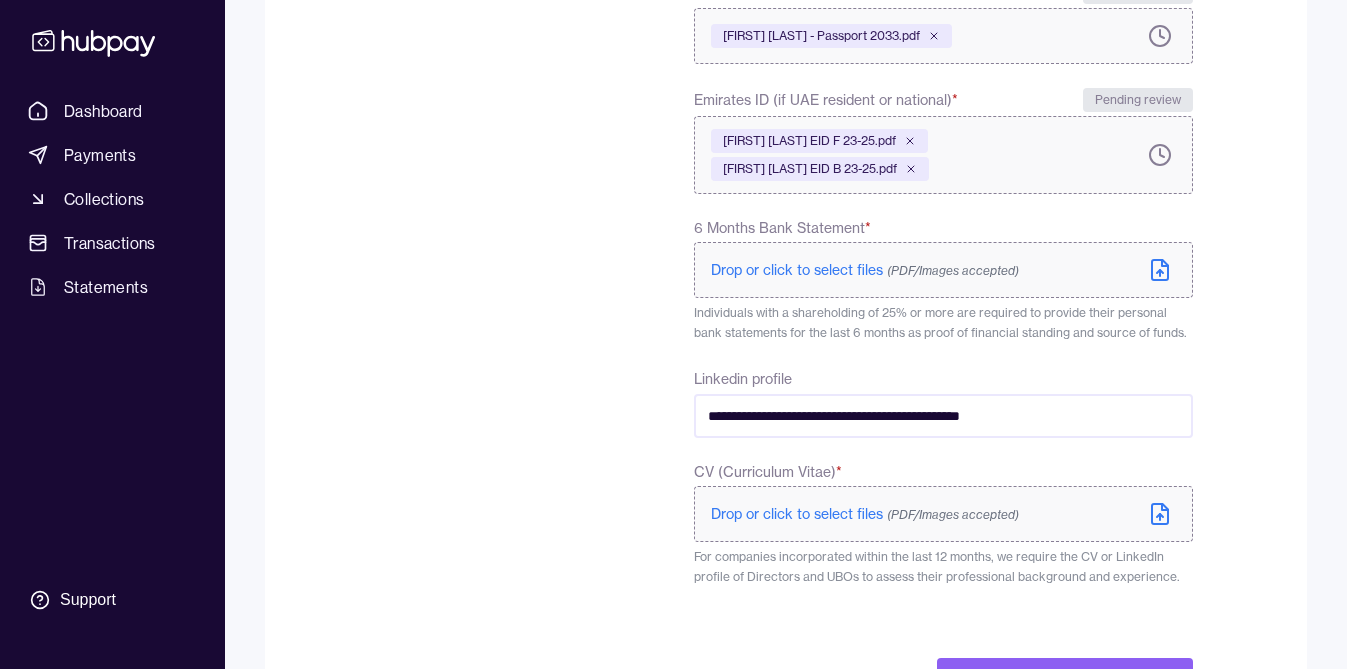 scroll, scrollTop: 809, scrollLeft: 0, axis: vertical 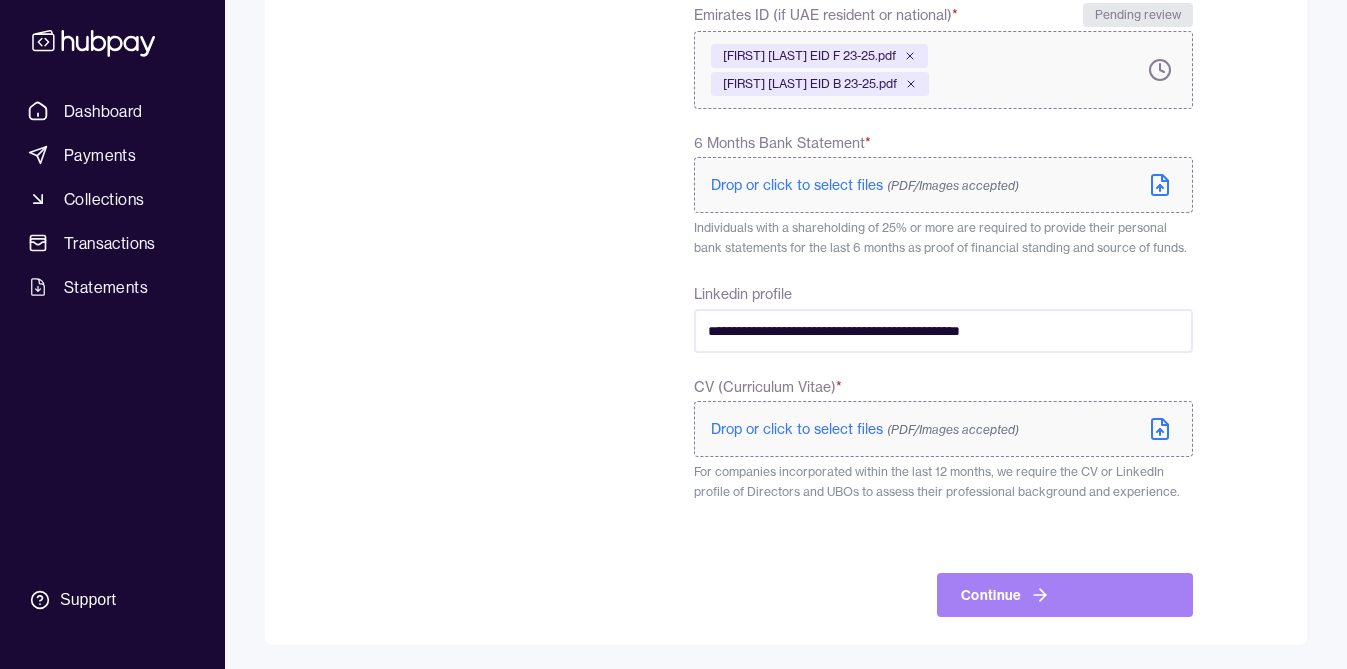 click on "Continue" at bounding box center [1065, 595] 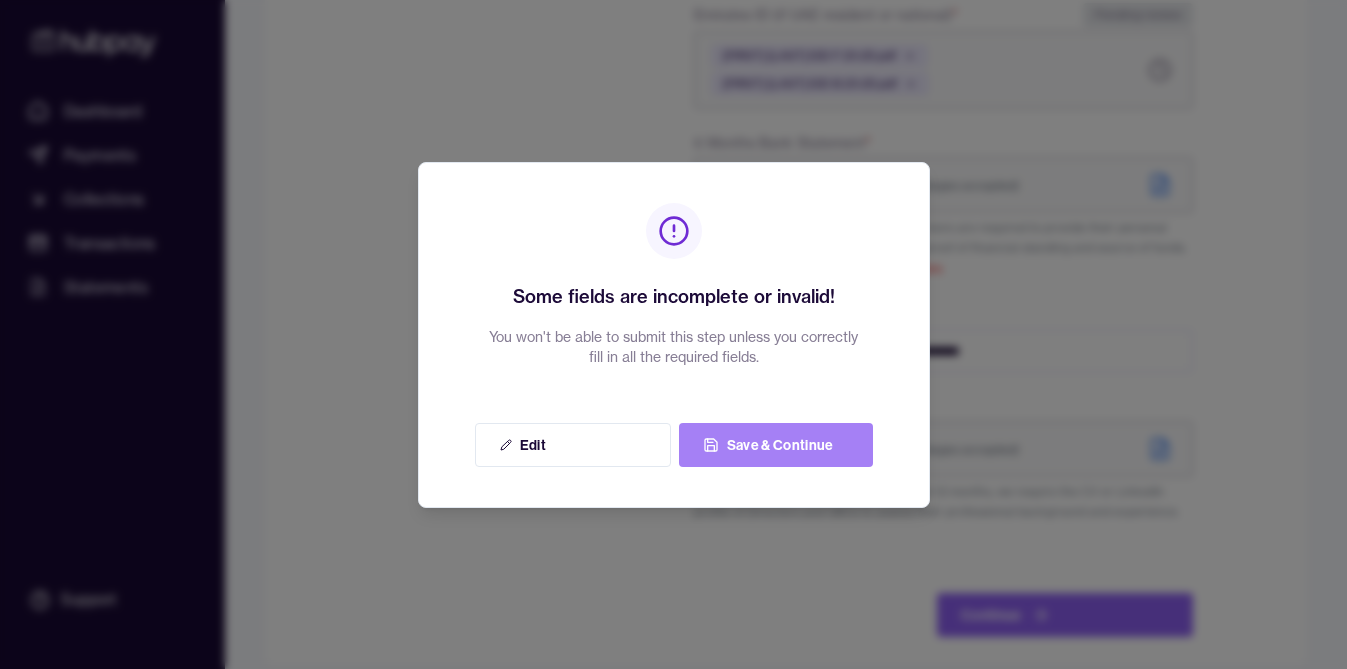 click on "Save & Continue" at bounding box center (776, 445) 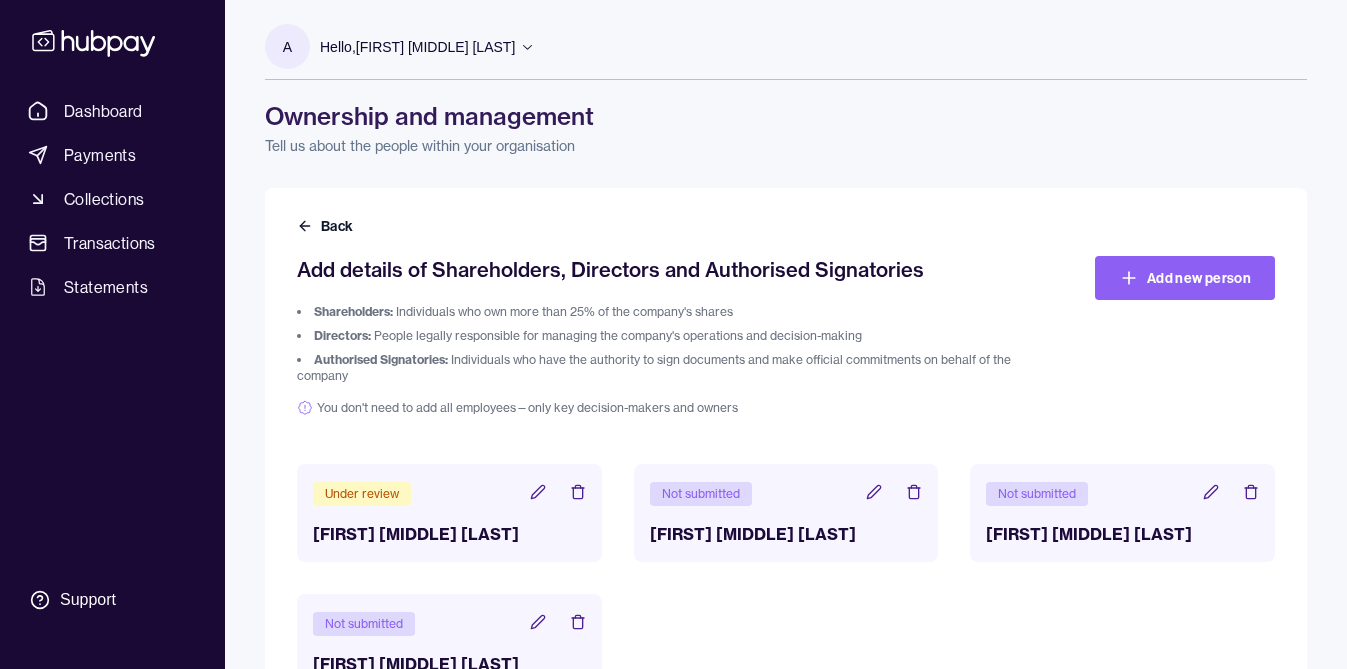 scroll, scrollTop: 76, scrollLeft: 0, axis: vertical 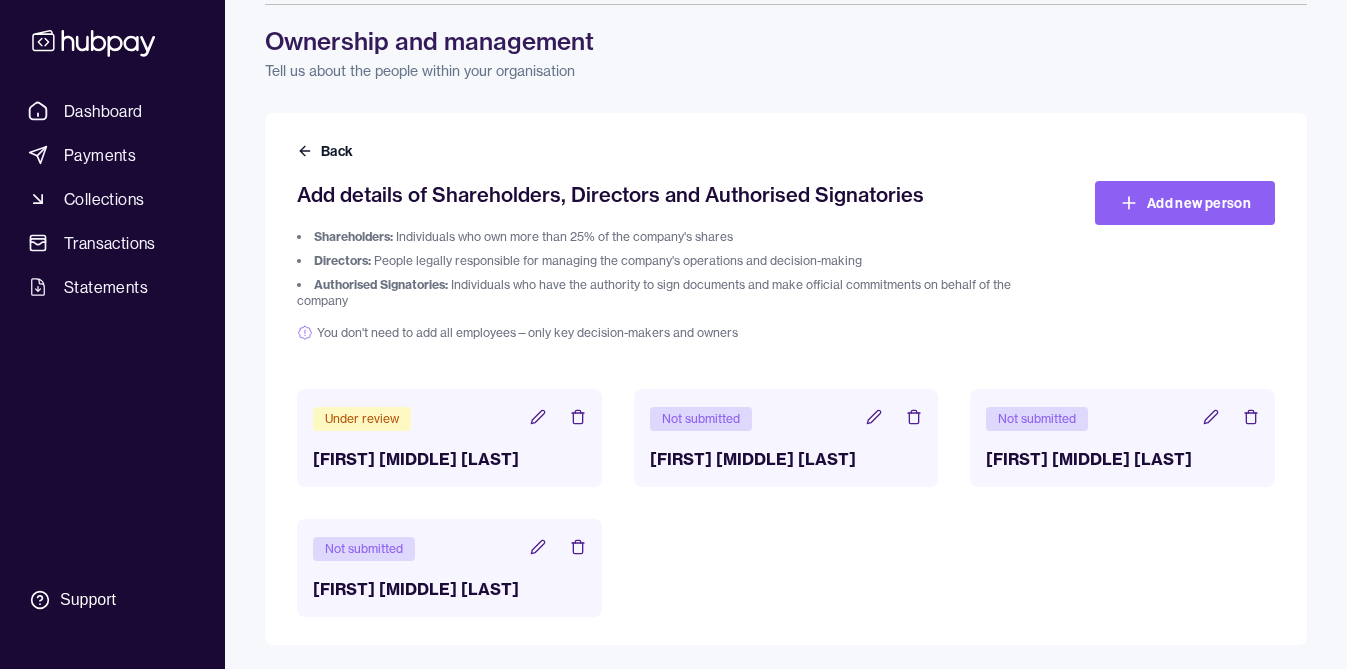 click 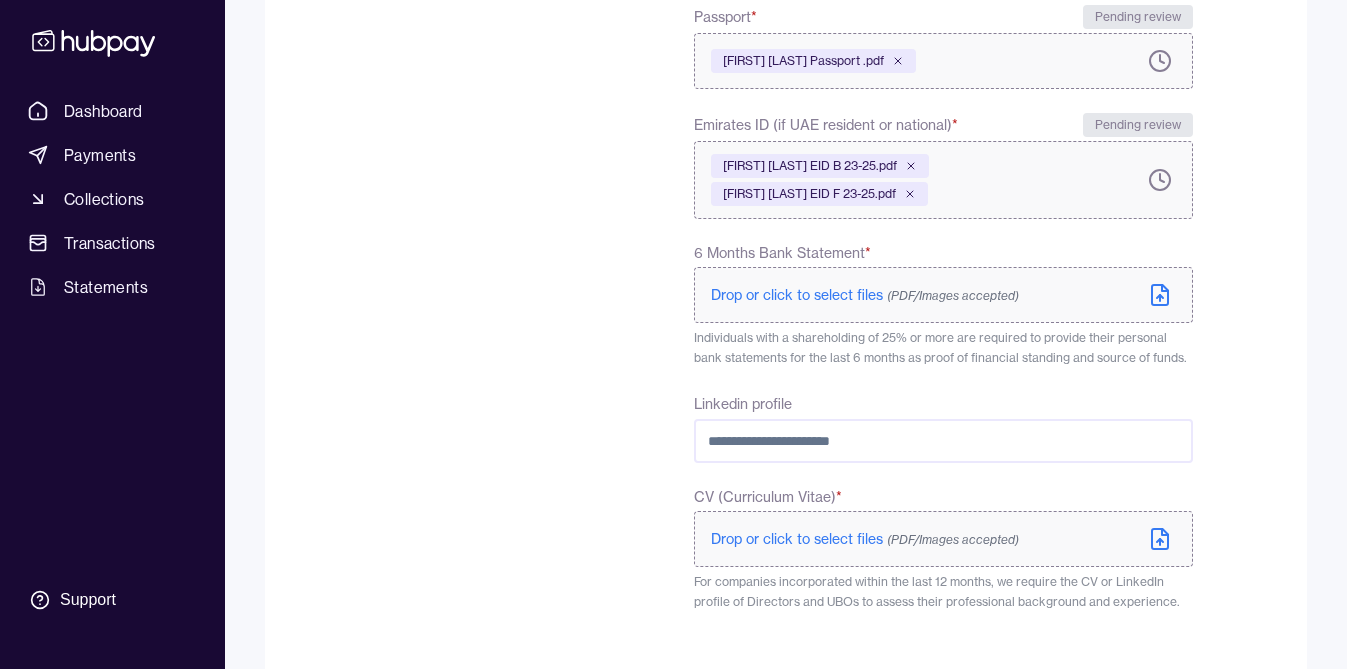 scroll, scrollTop: 809, scrollLeft: 0, axis: vertical 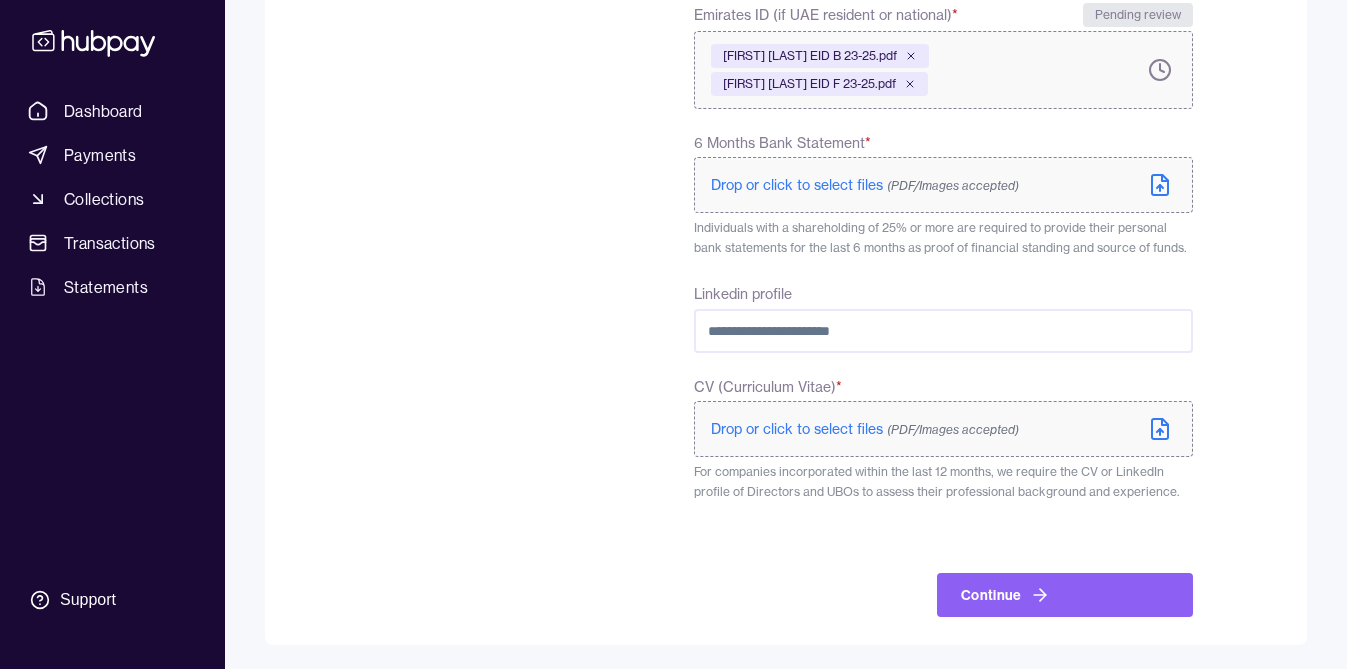 click on "Linkedin profile" at bounding box center (943, 331) 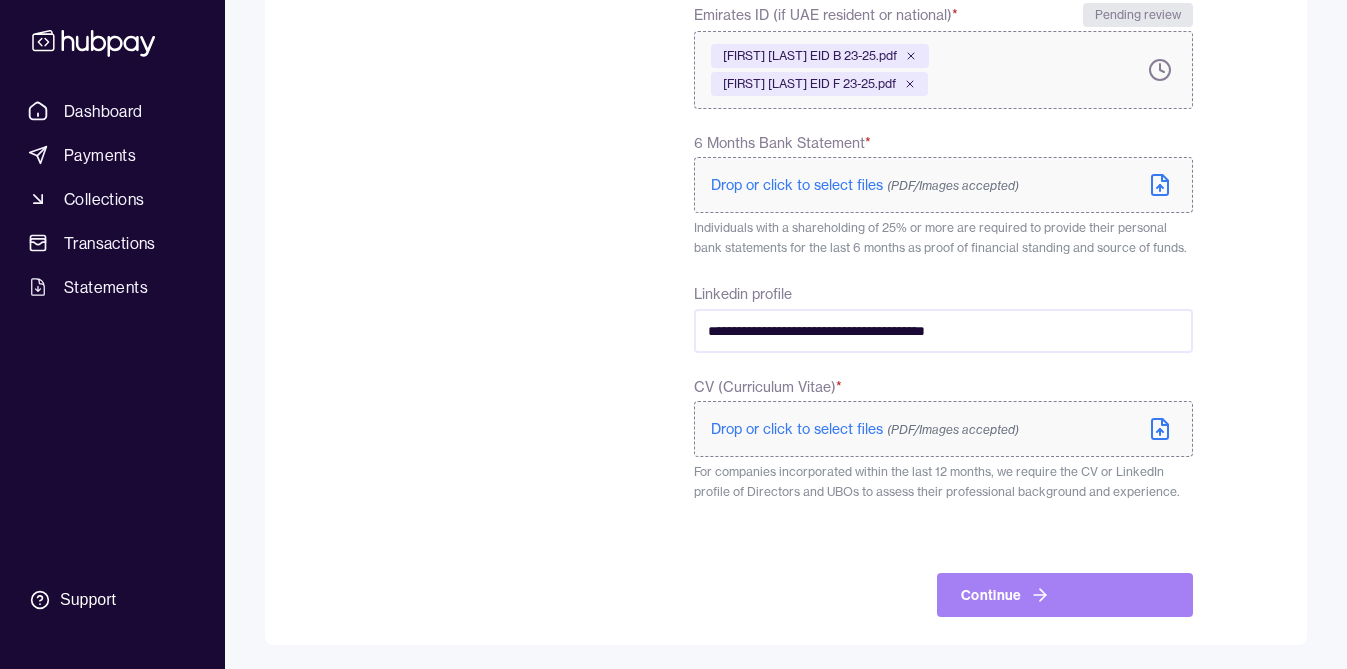 type on "**********" 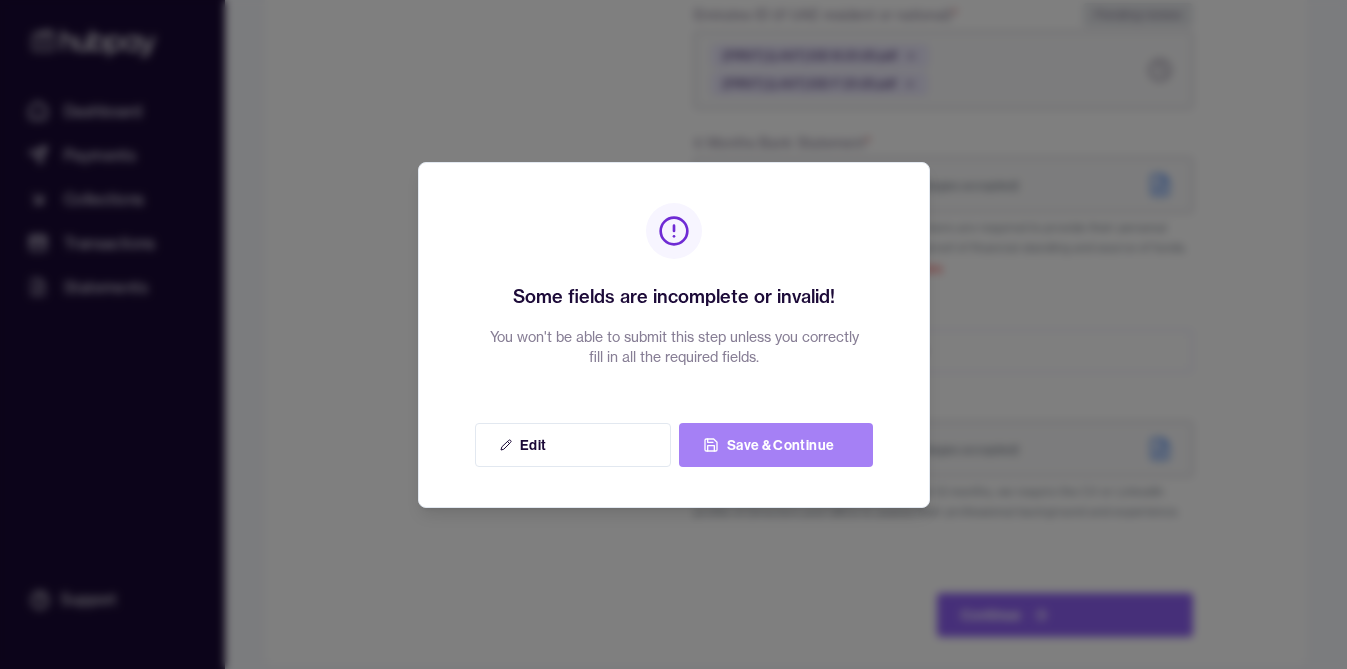 click on "Save & Continue" at bounding box center (776, 445) 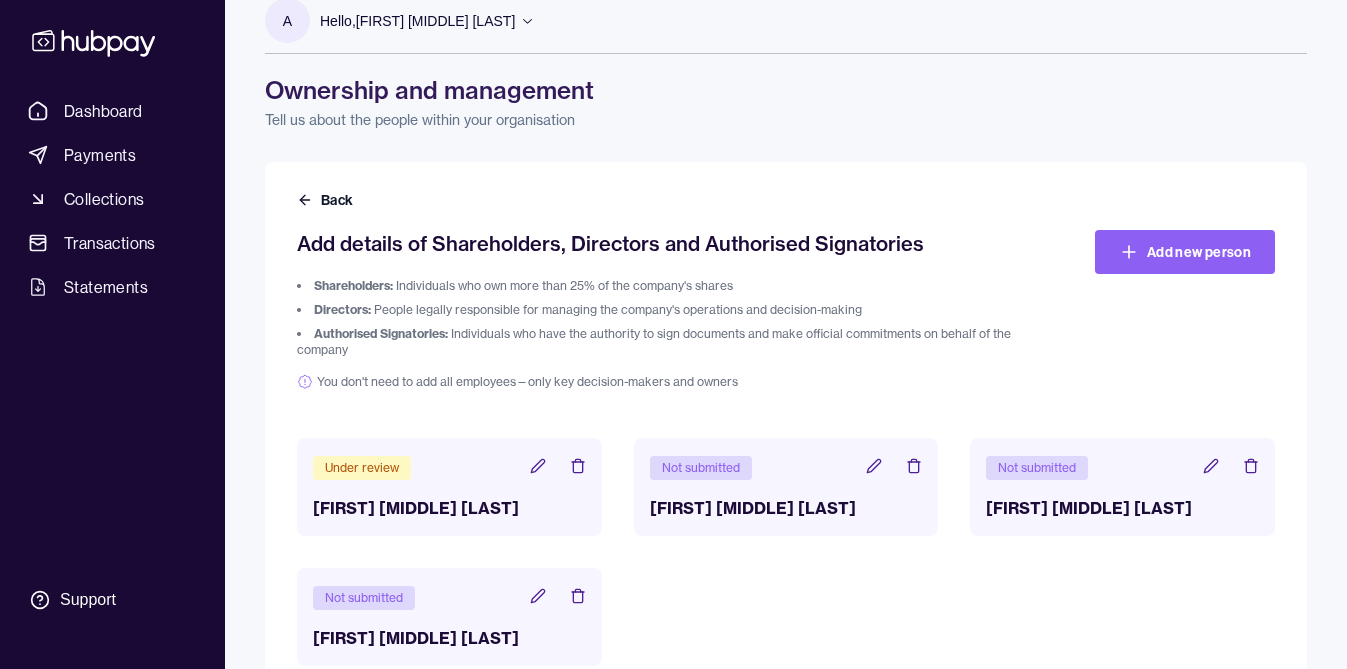 scroll, scrollTop: 76, scrollLeft: 0, axis: vertical 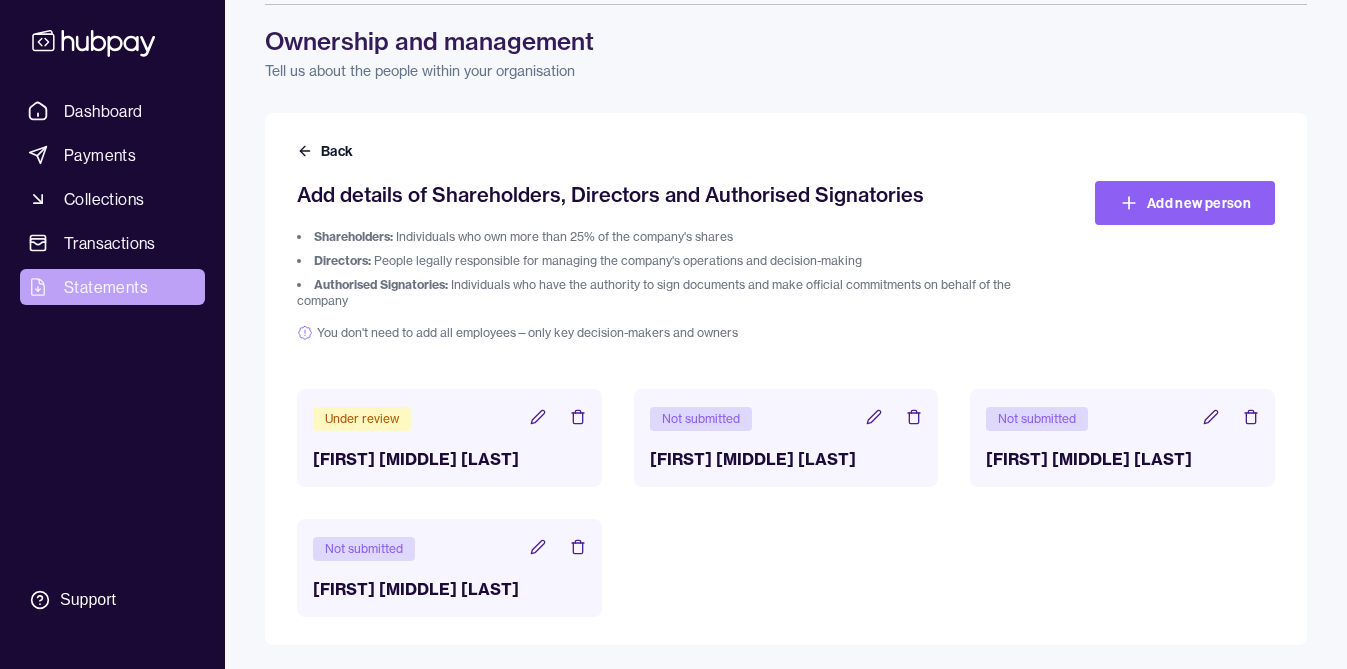 click on "Statements" at bounding box center (106, 287) 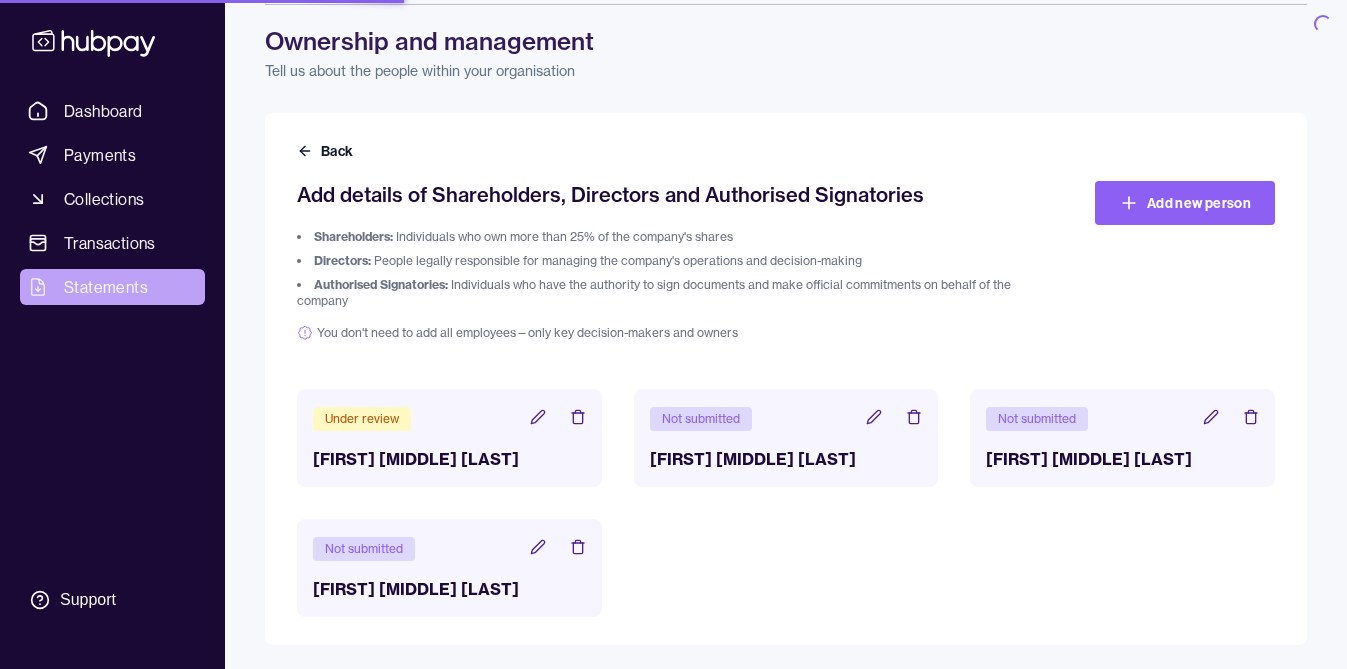 scroll, scrollTop: 0, scrollLeft: 0, axis: both 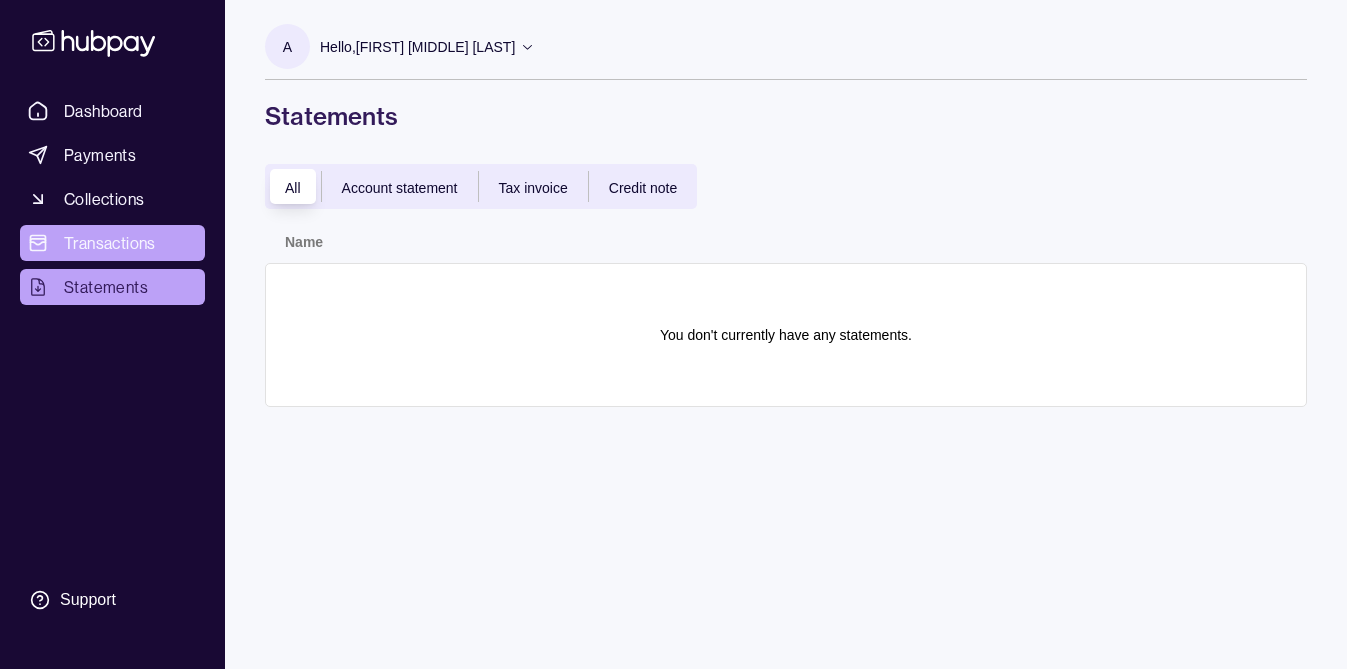 click on "Transactions" at bounding box center [112, 243] 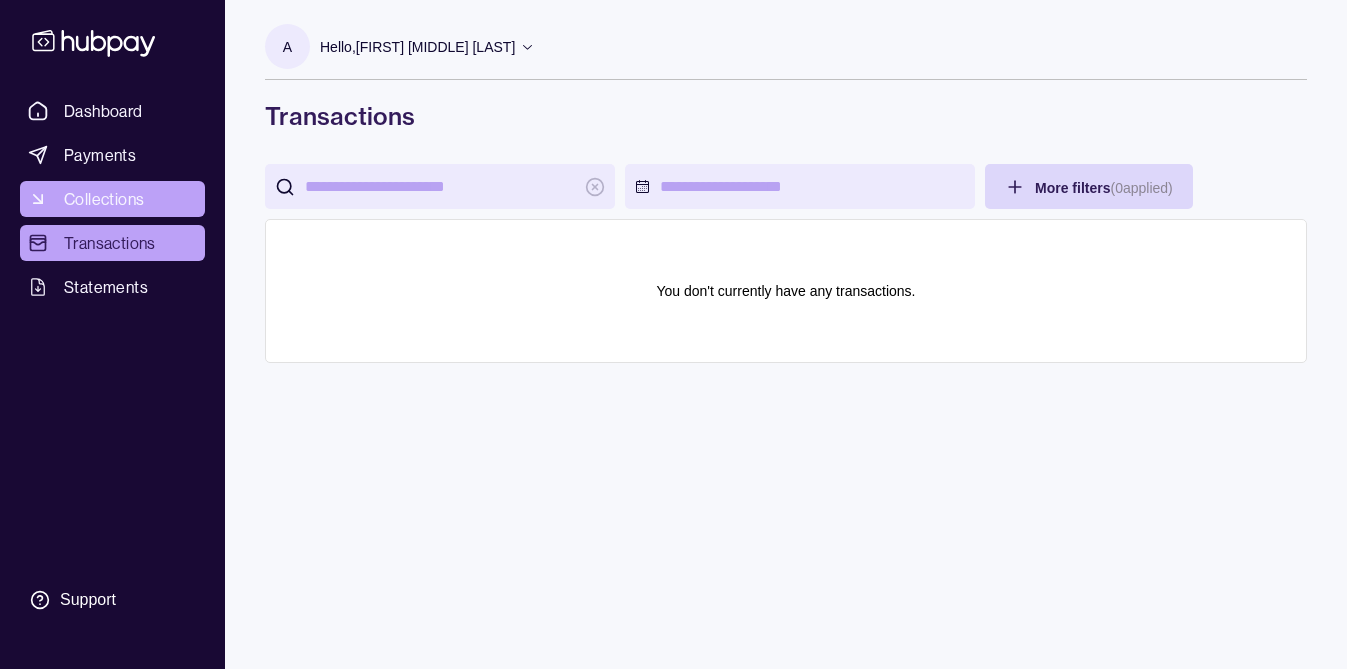 click on "Collections" at bounding box center [104, 199] 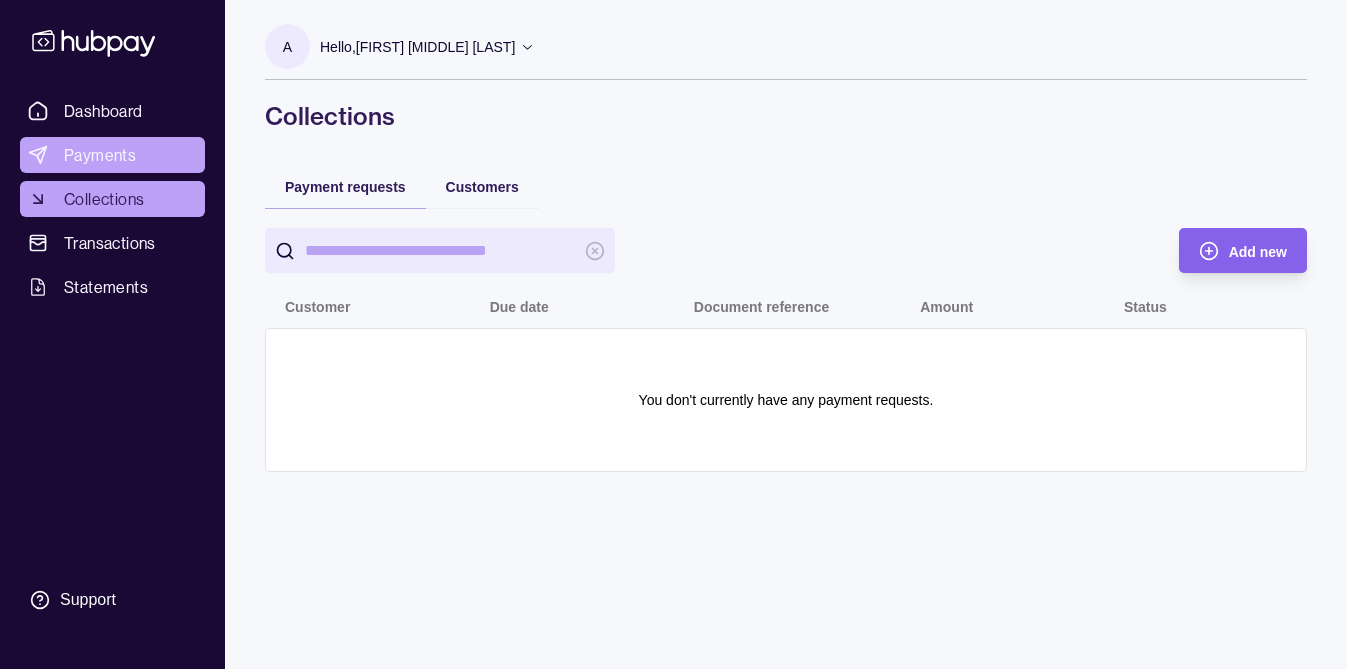 click on "Payments" at bounding box center (100, 155) 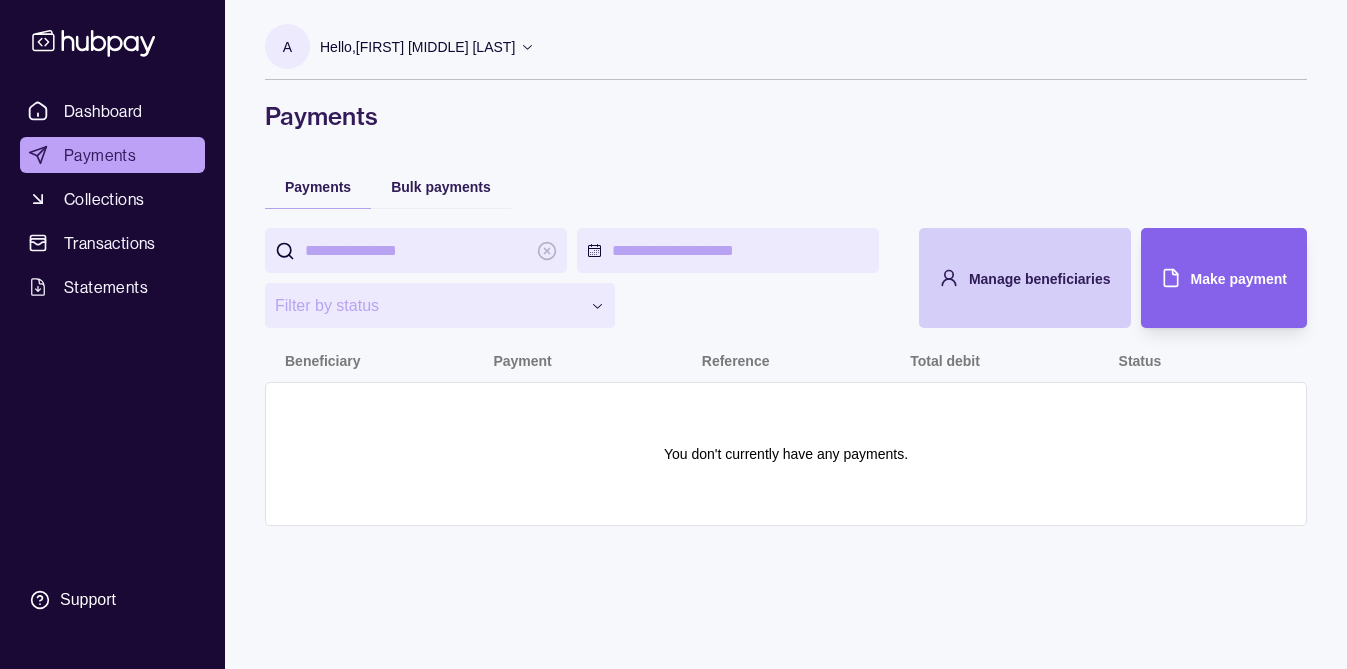 click on "Manage beneficiaries" at bounding box center [1010, 278] 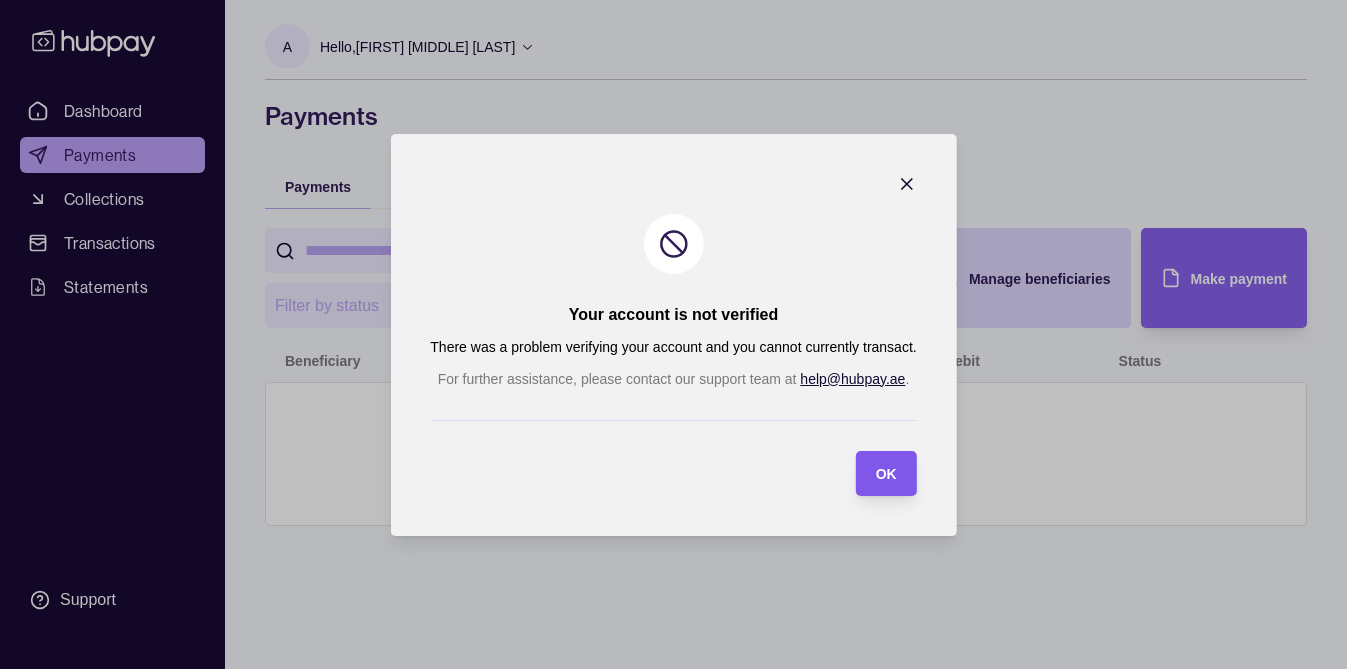 click on "OK" at bounding box center (886, 474) 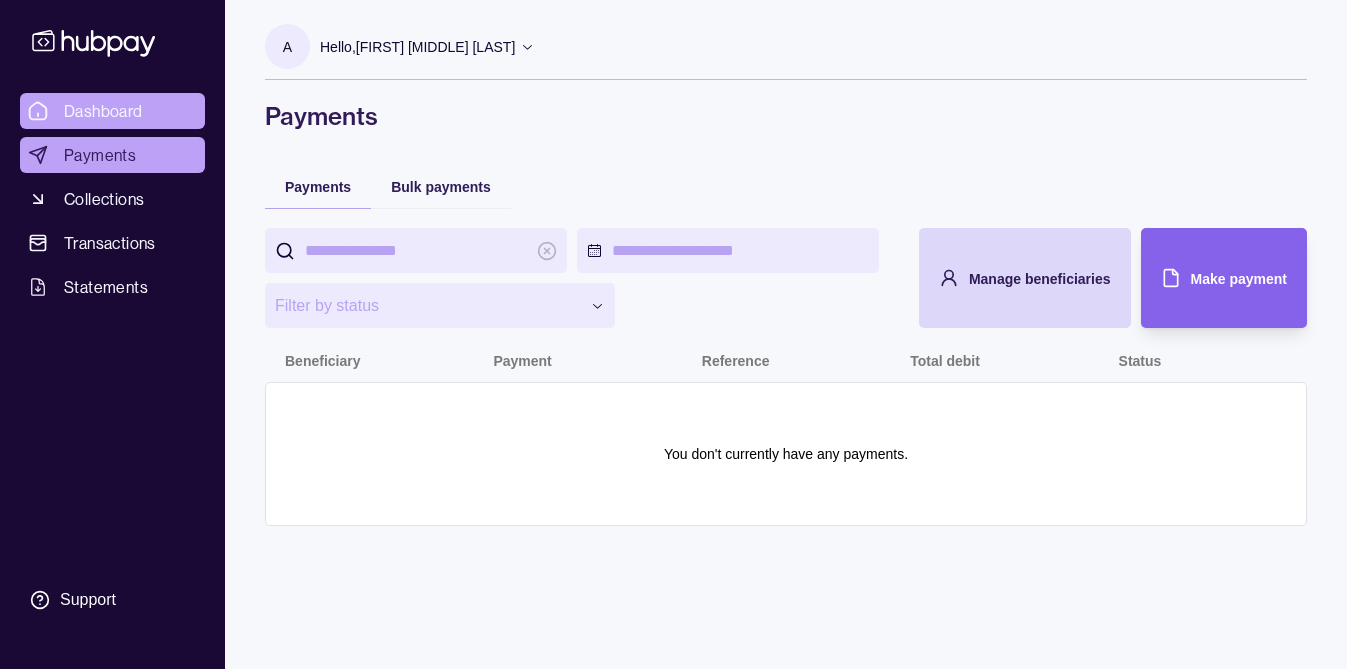 click on "Dashboard" at bounding box center (103, 111) 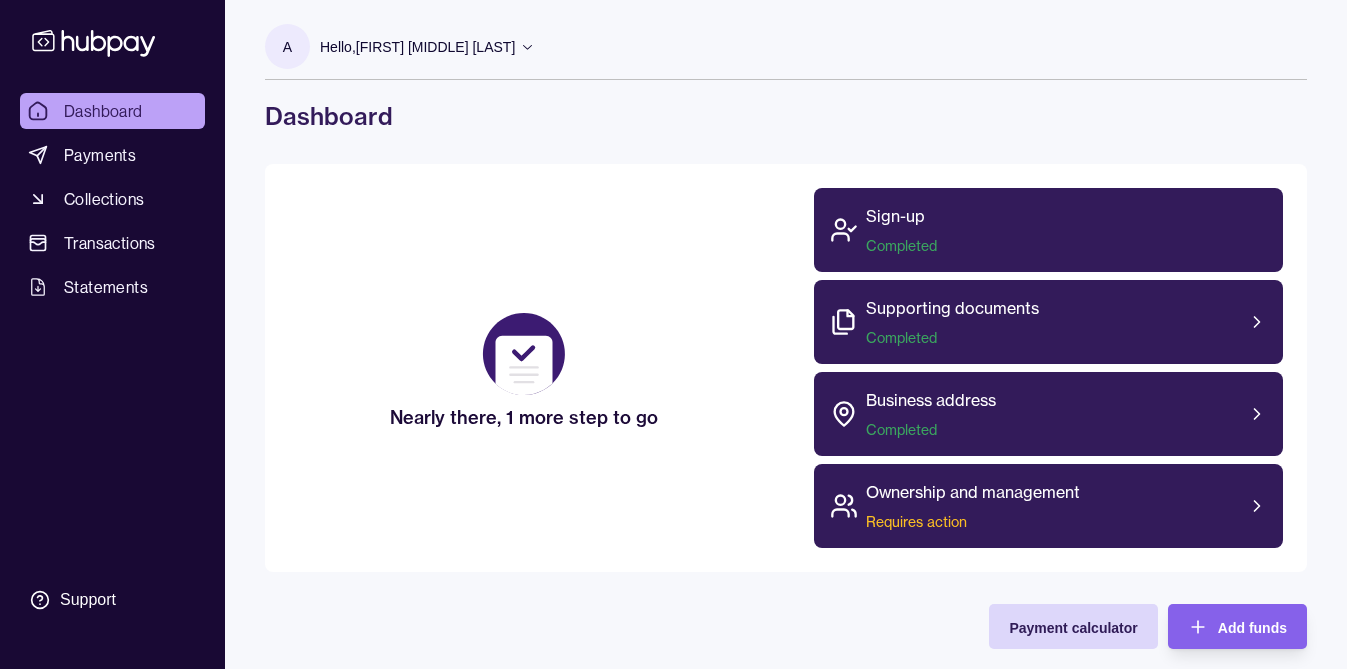 click 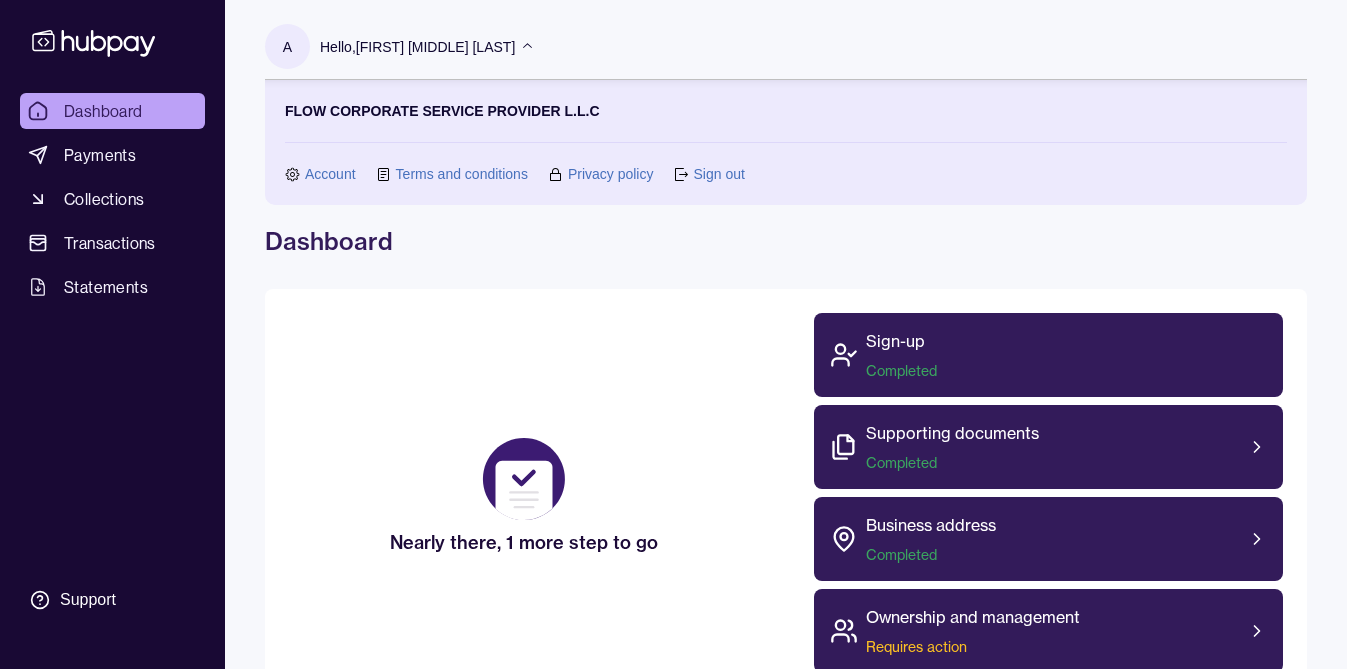 click on "Account" at bounding box center (330, 174) 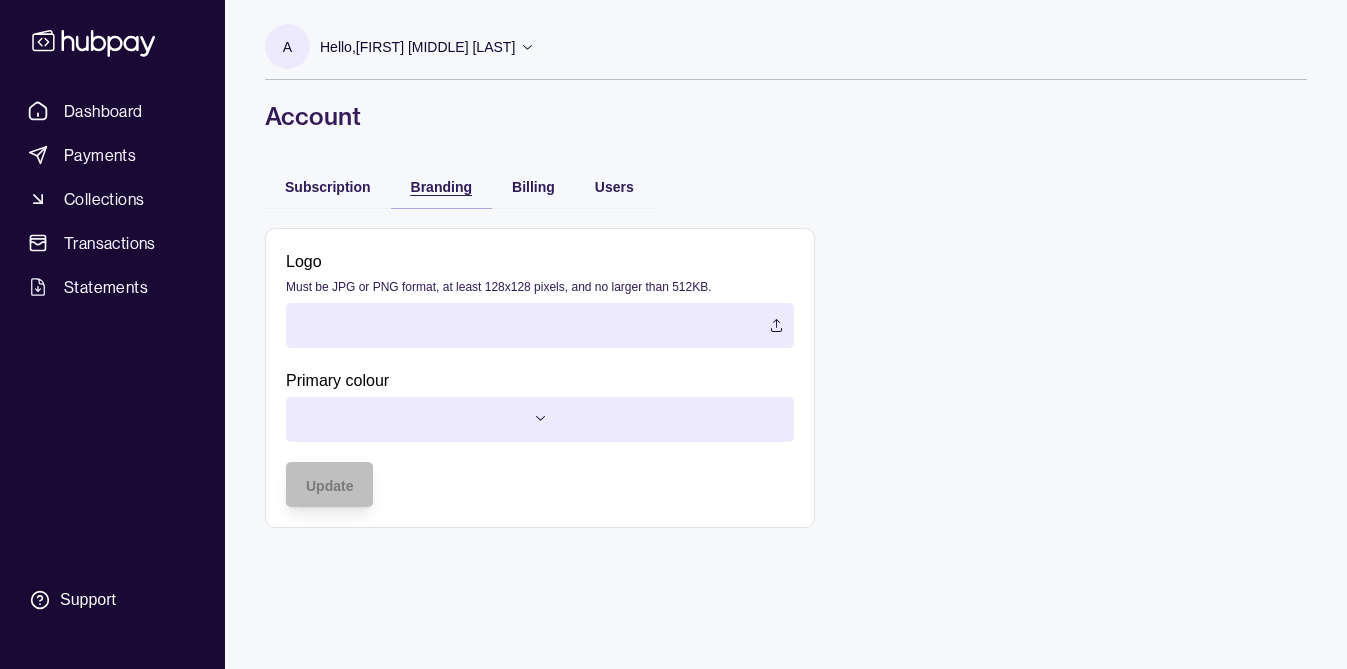 click on "Branding" at bounding box center [441, 187] 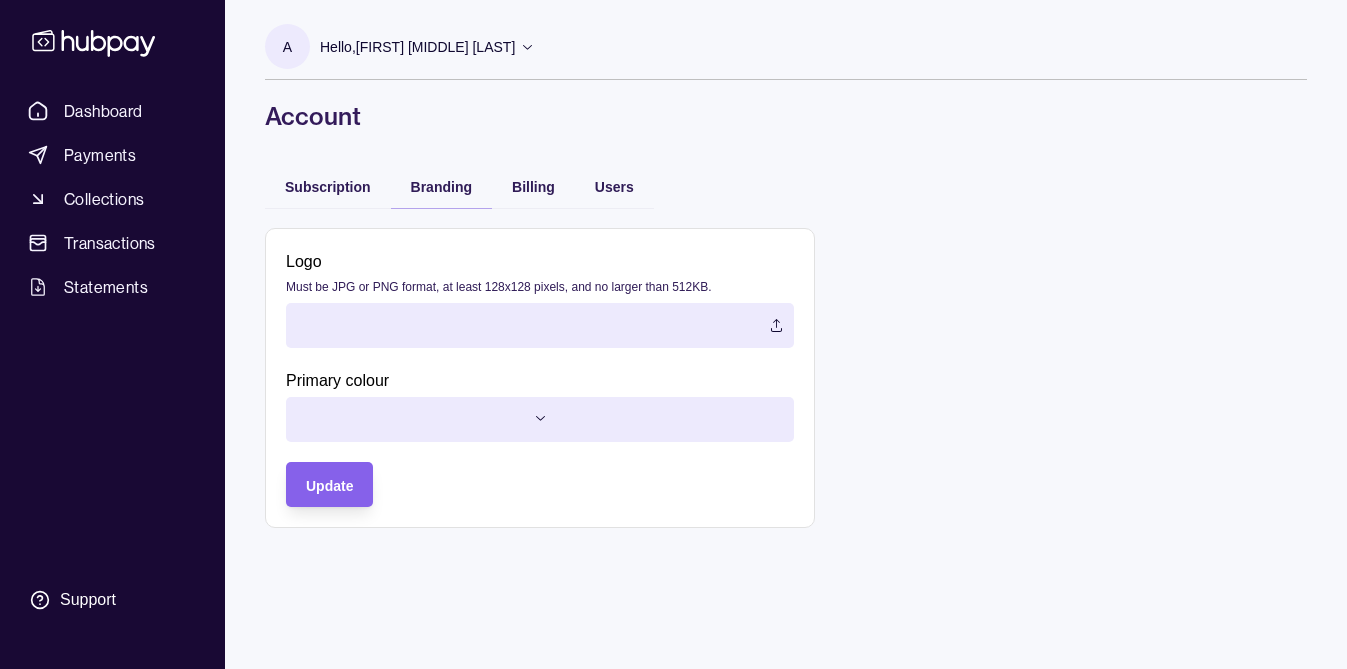 click on "Dashboard Payments Collections Transactions Statements Support A Hello, [FIRST] [LAST] FLOW CORPORATE SERVICE PROVIDER L.L.C Account Terms and conditions Privacy policy Sign out Account Subscription Branding Billing Users Logo Must be JPG or PNG format, at least 128x128 pixels, and no larger than 512KB. Primary colour Update Account | Hubpay" at bounding box center (673, 334) 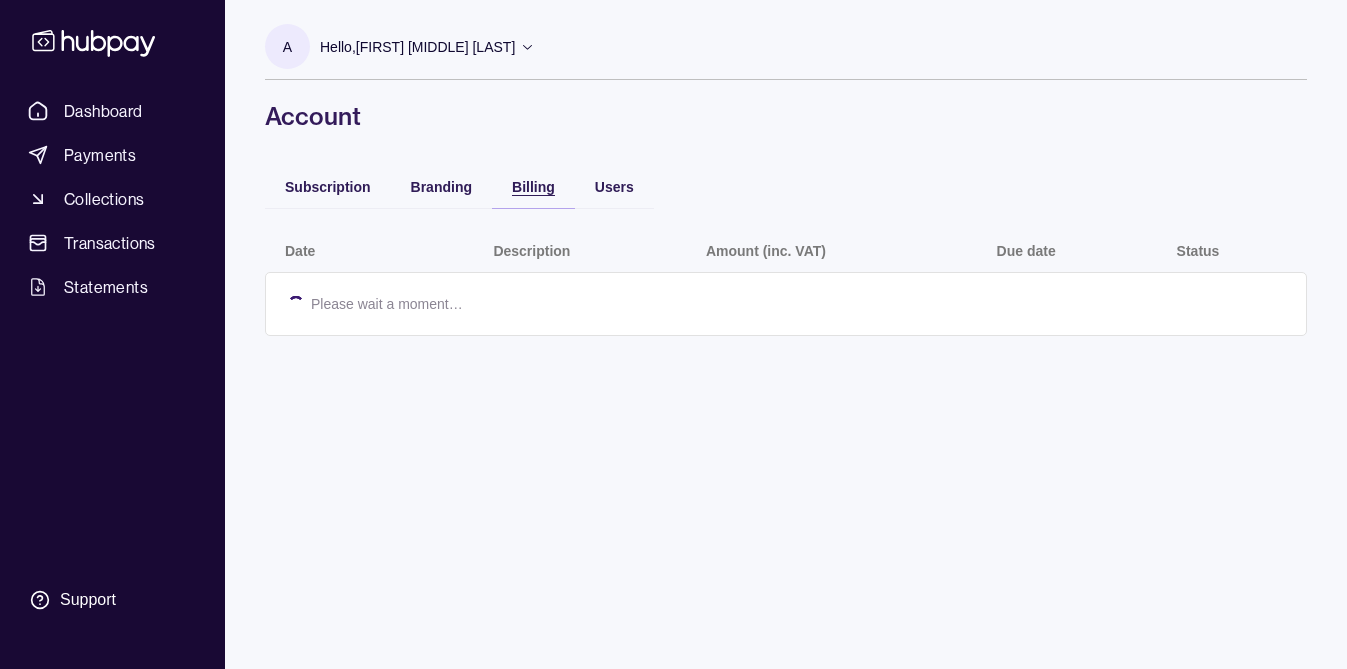 click on "Billing" at bounding box center [533, 187] 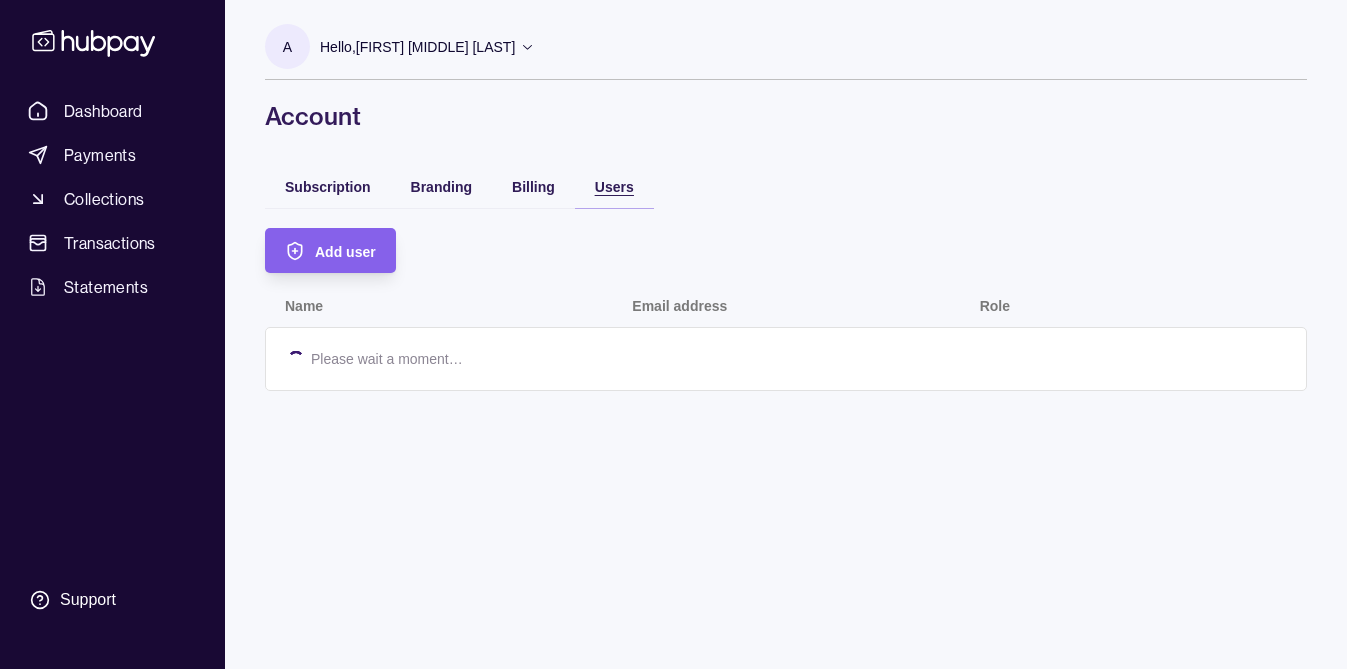 click on "Users" at bounding box center [614, 187] 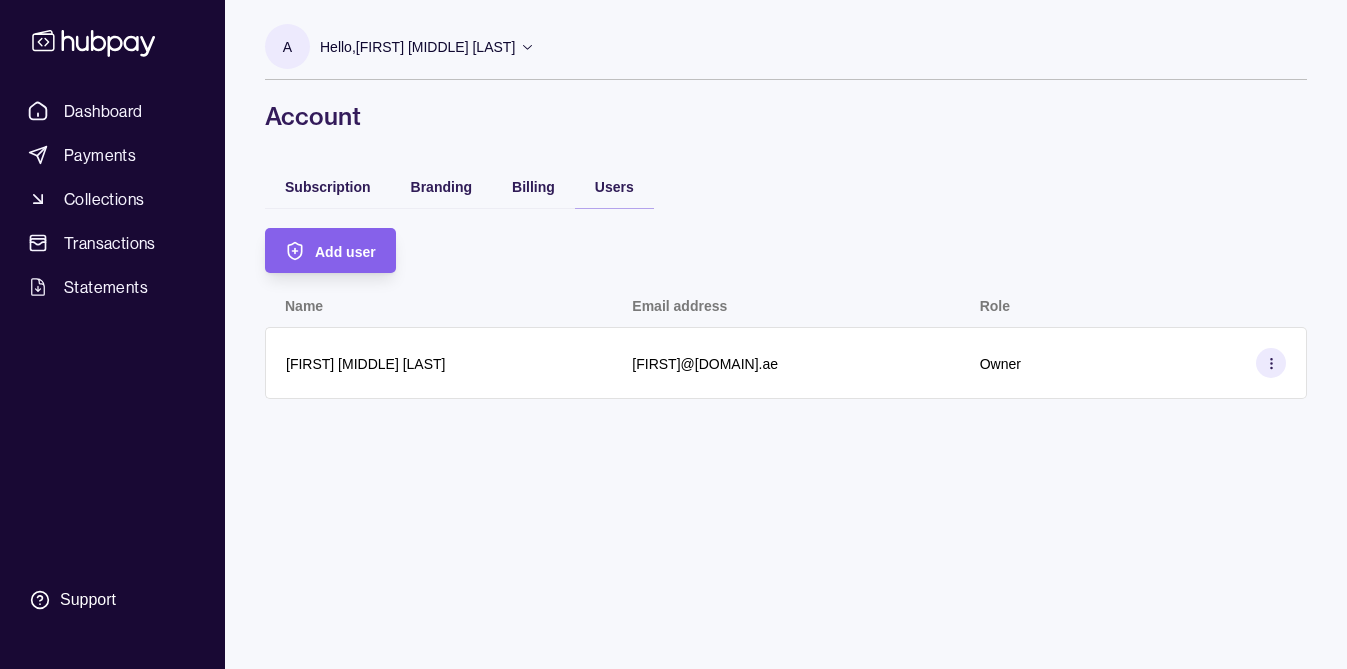 click on "A" at bounding box center [287, 47] 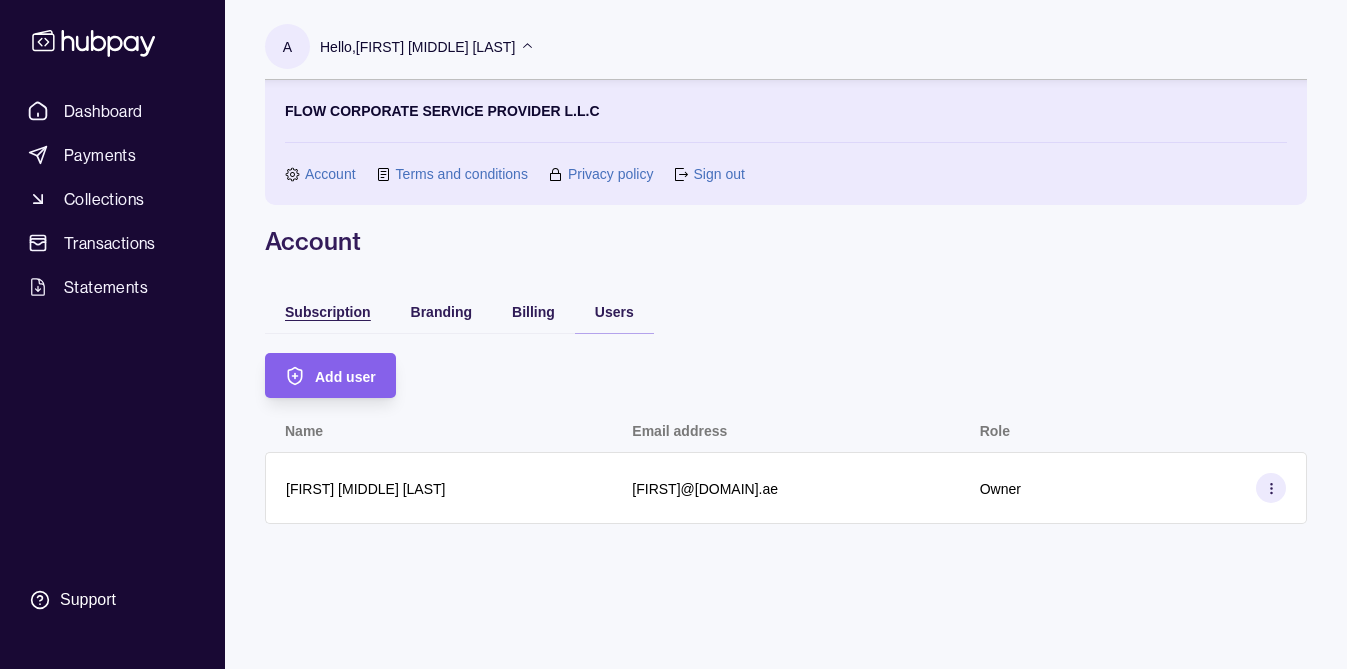 click on "Subscription" at bounding box center (328, 312) 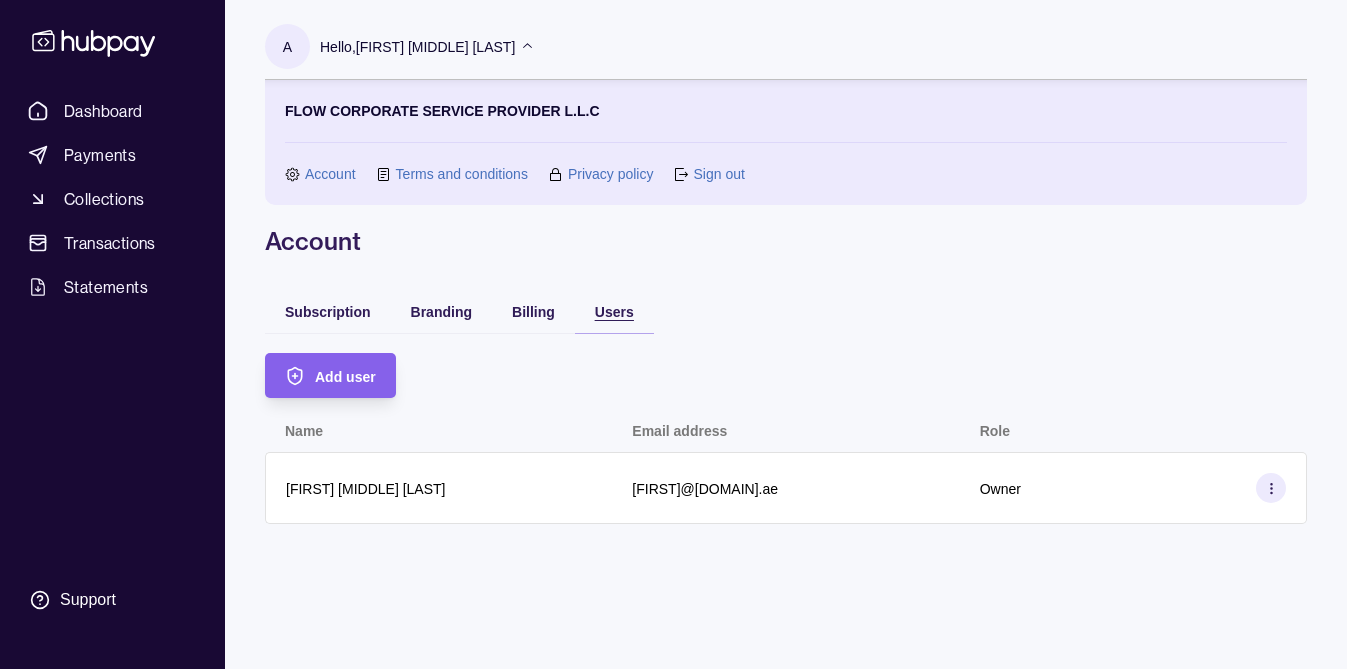 click on "Users" at bounding box center [614, 311] 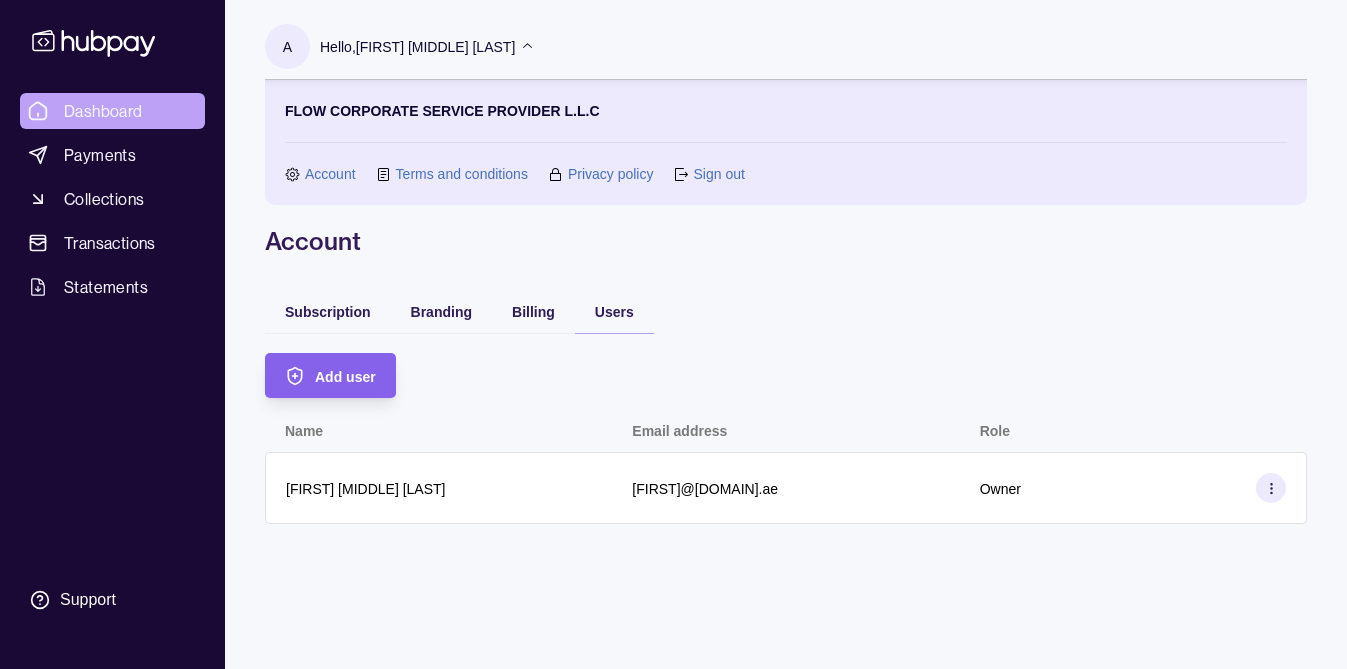 click on "Dashboard" at bounding box center (103, 111) 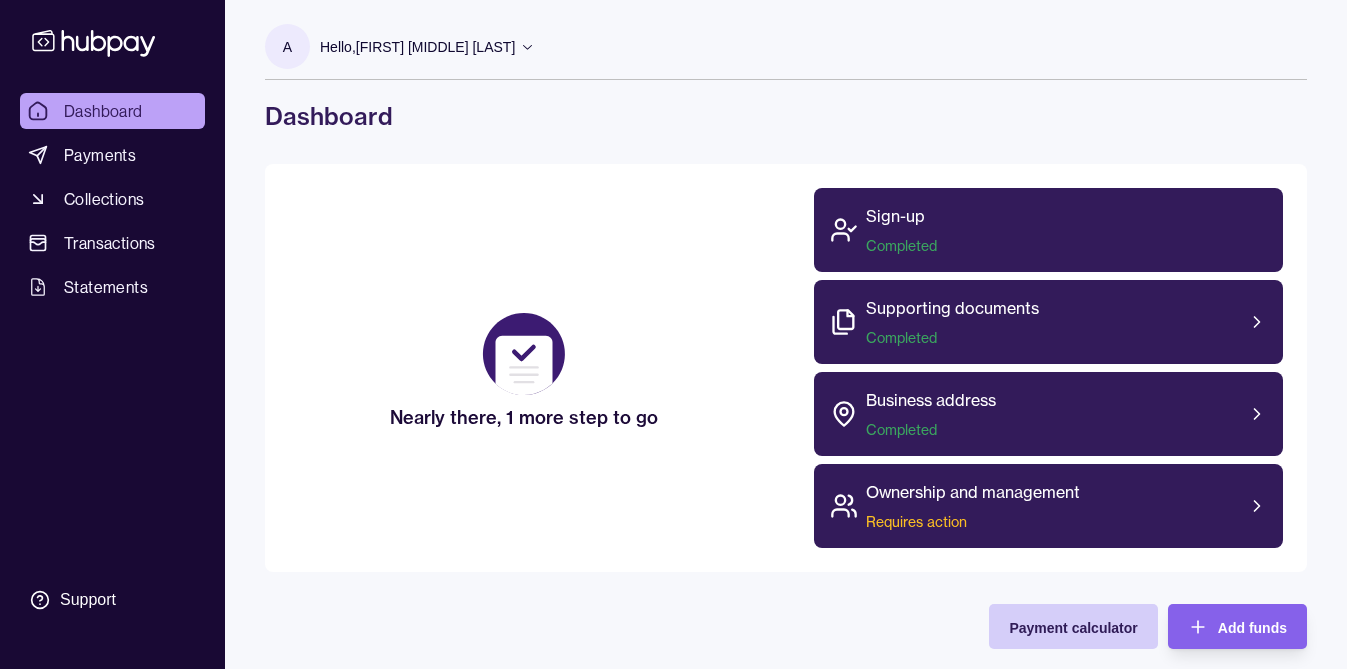 click on "Payment calculator" at bounding box center (1073, 628) 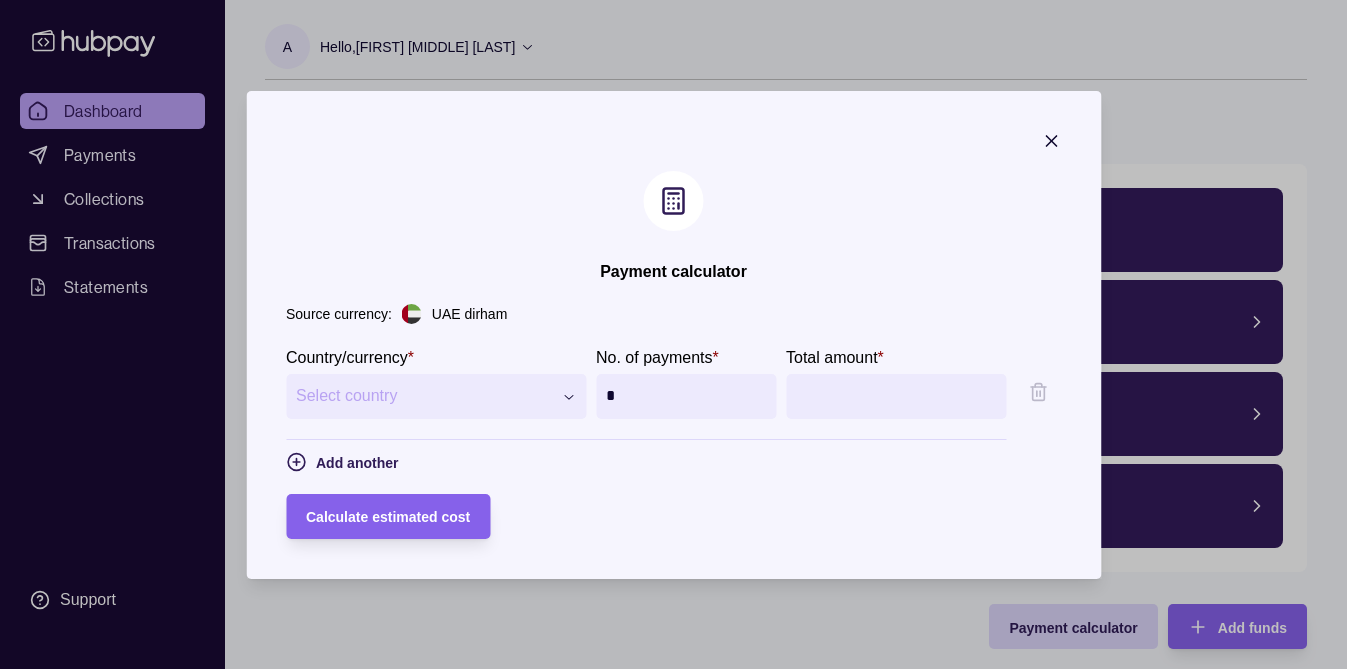 click on "Select country" at bounding box center [436, 396] 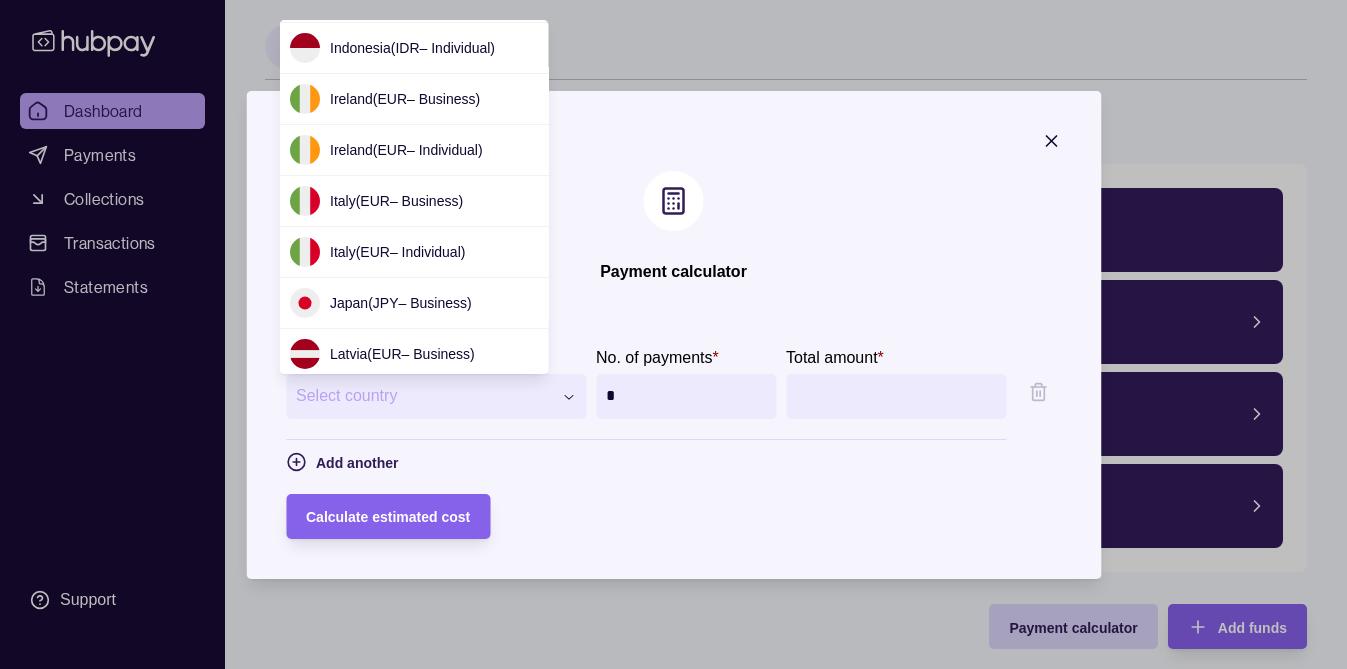 scroll, scrollTop: 1988, scrollLeft: 0, axis: vertical 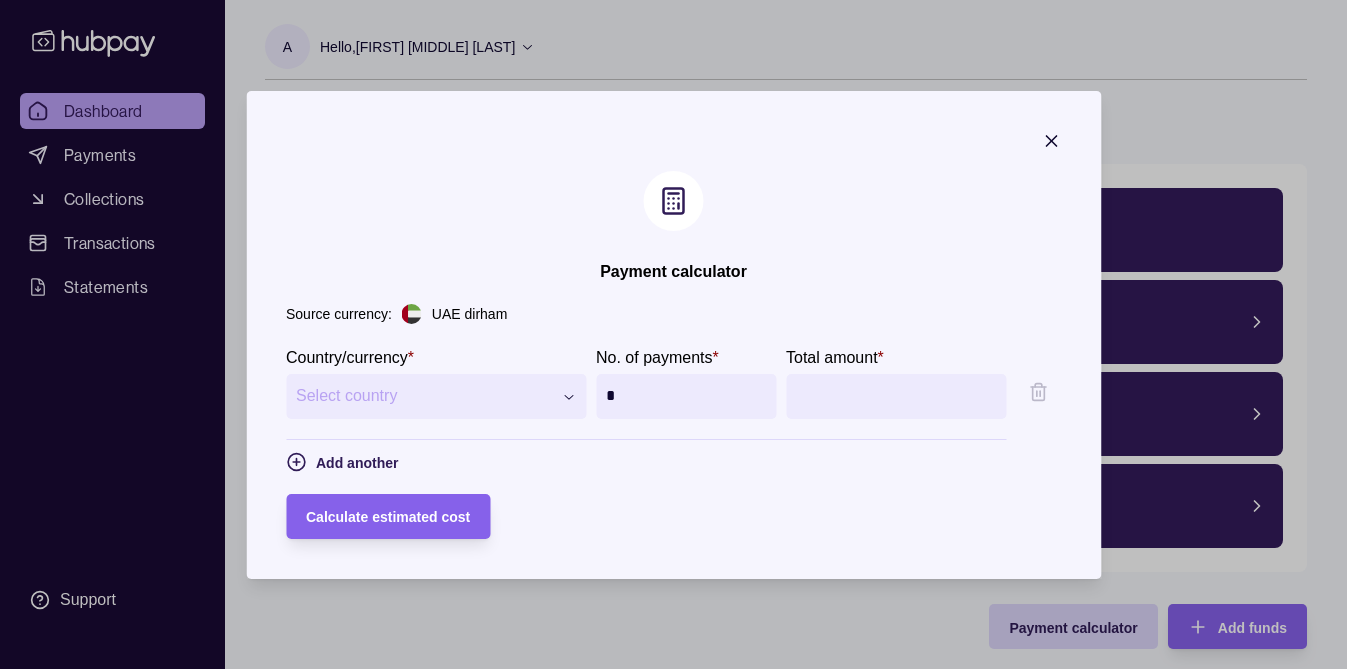 click at bounding box center (673, 334) 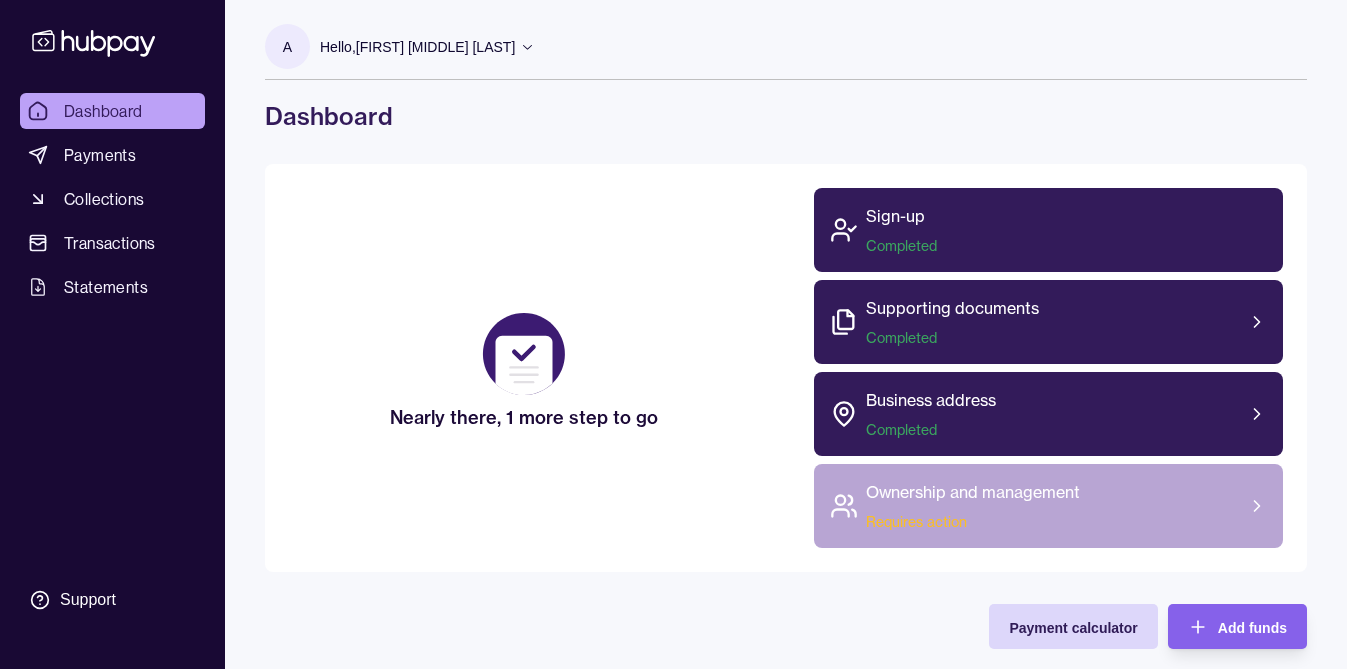 click on "Ownership and management Requires action" at bounding box center [1048, 506] 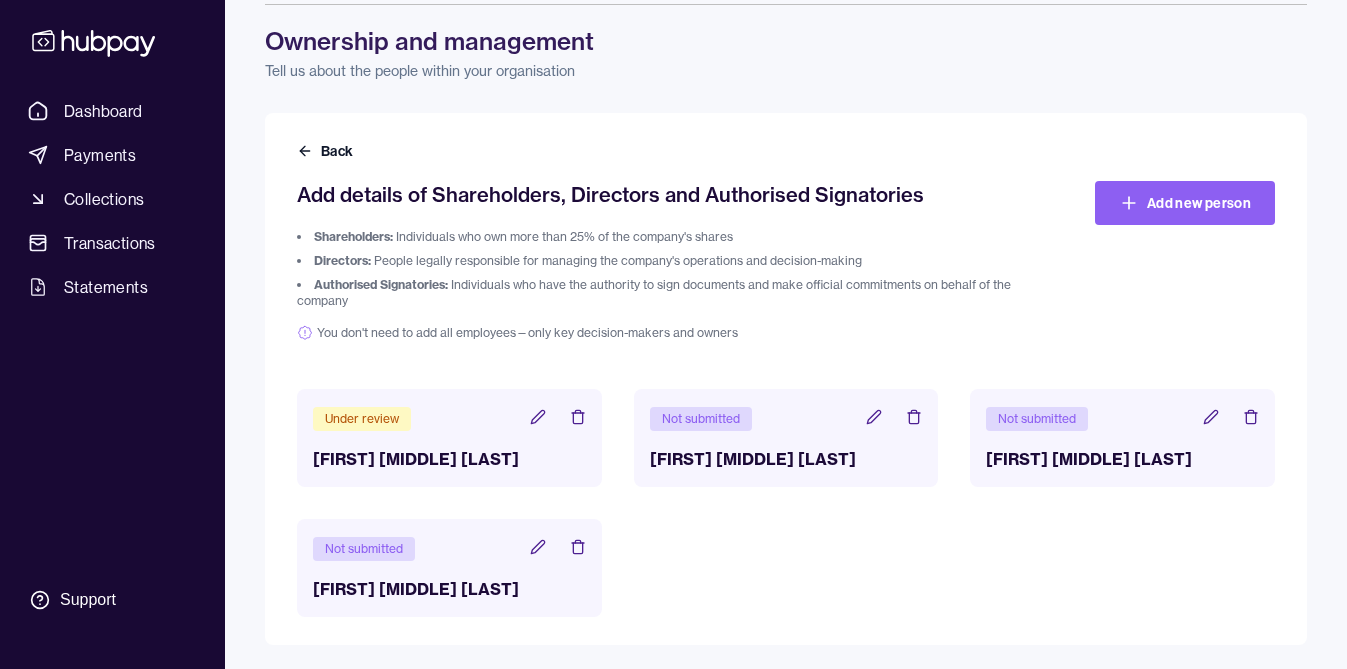 scroll, scrollTop: 76, scrollLeft: 0, axis: vertical 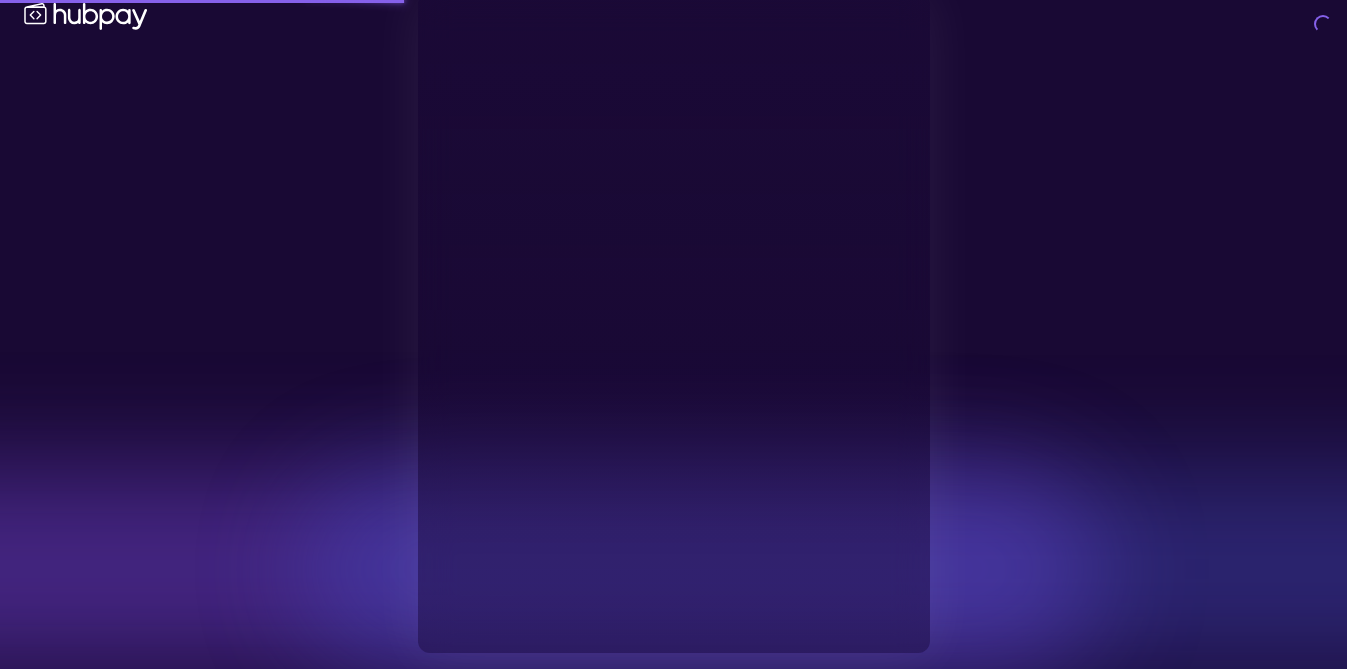 type on "**********" 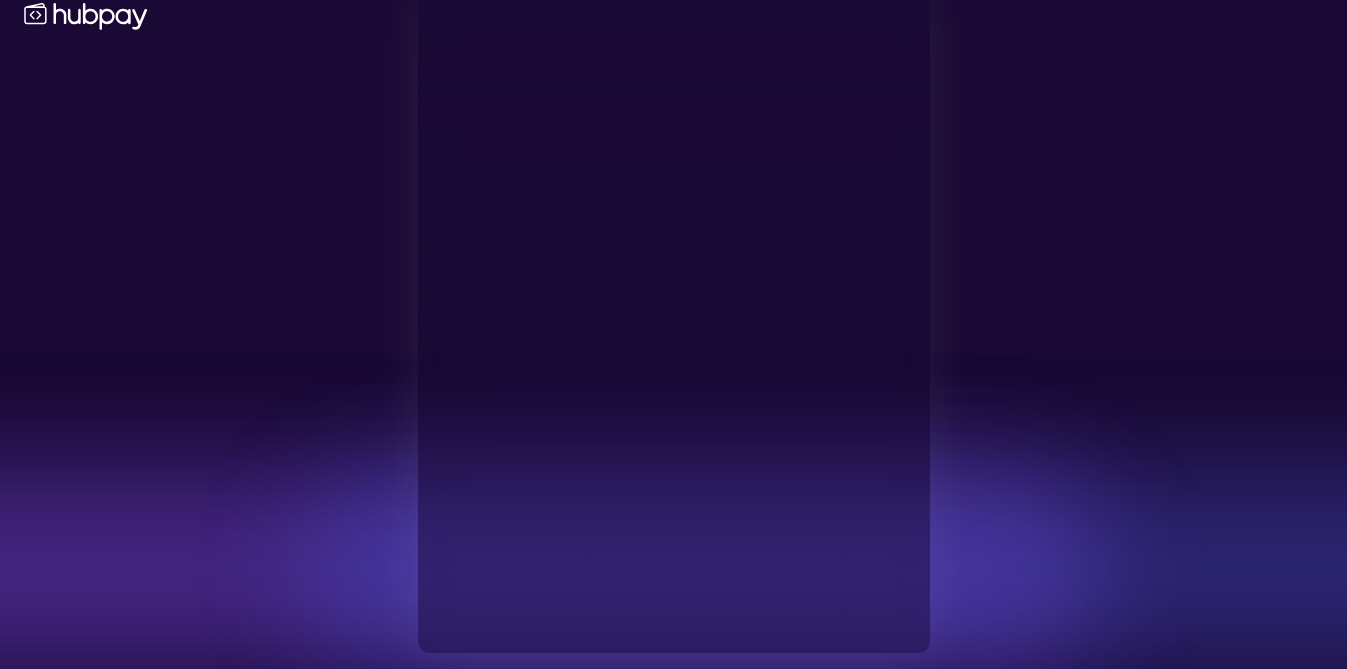 scroll, scrollTop: 0, scrollLeft: 0, axis: both 